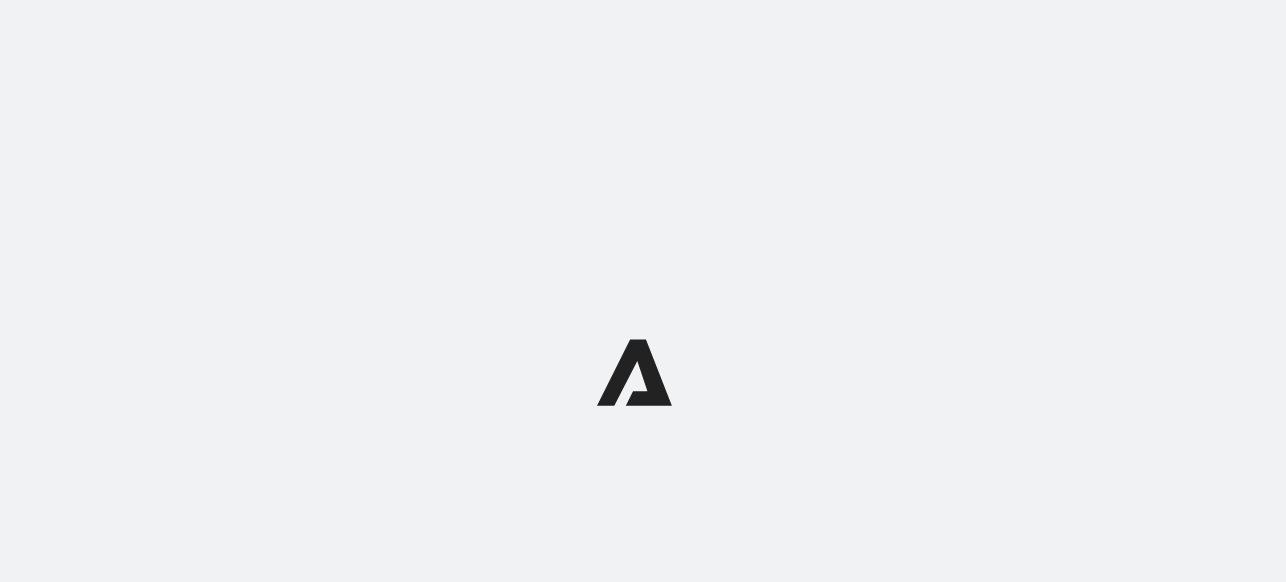 scroll, scrollTop: 0, scrollLeft: 0, axis: both 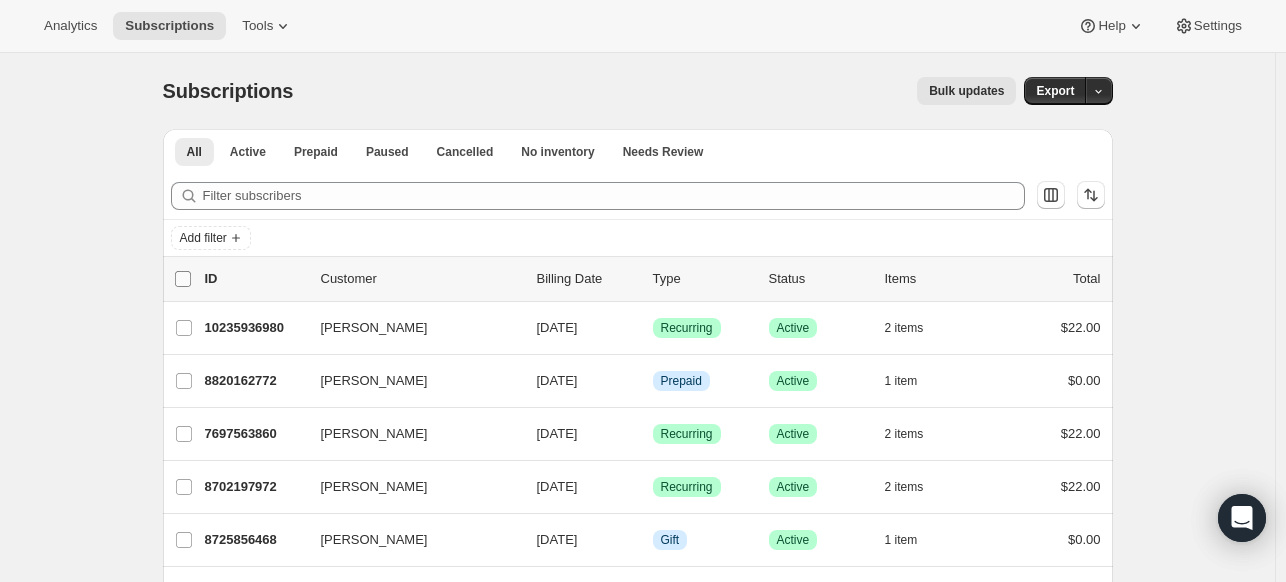 click on "0 selected" at bounding box center (183, 279) 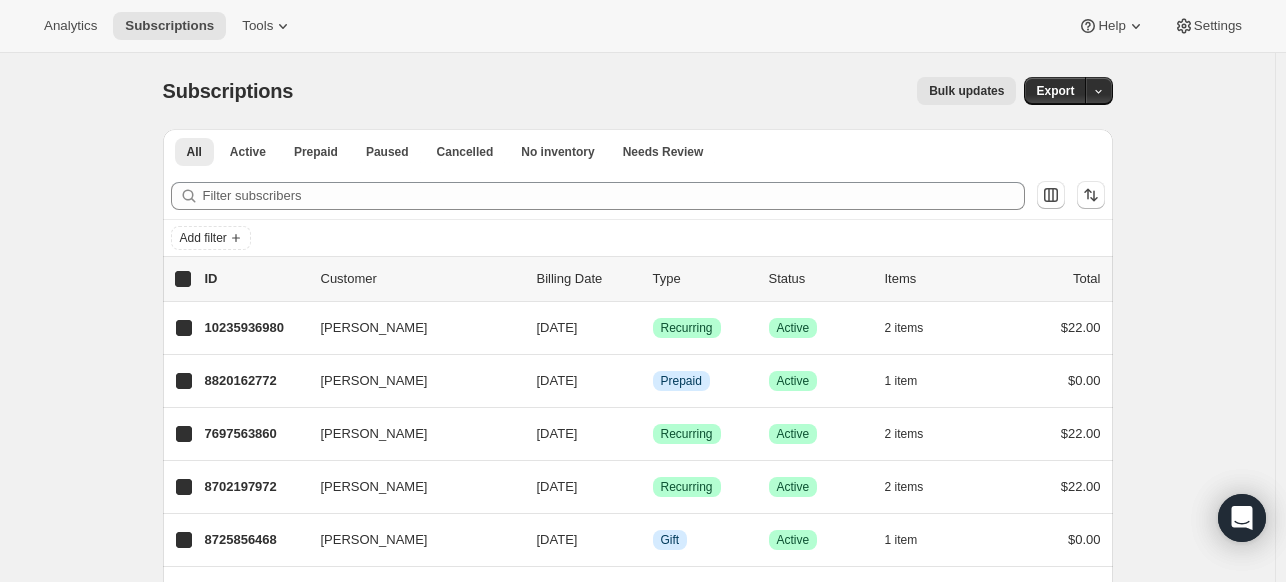 checkbox on "true" 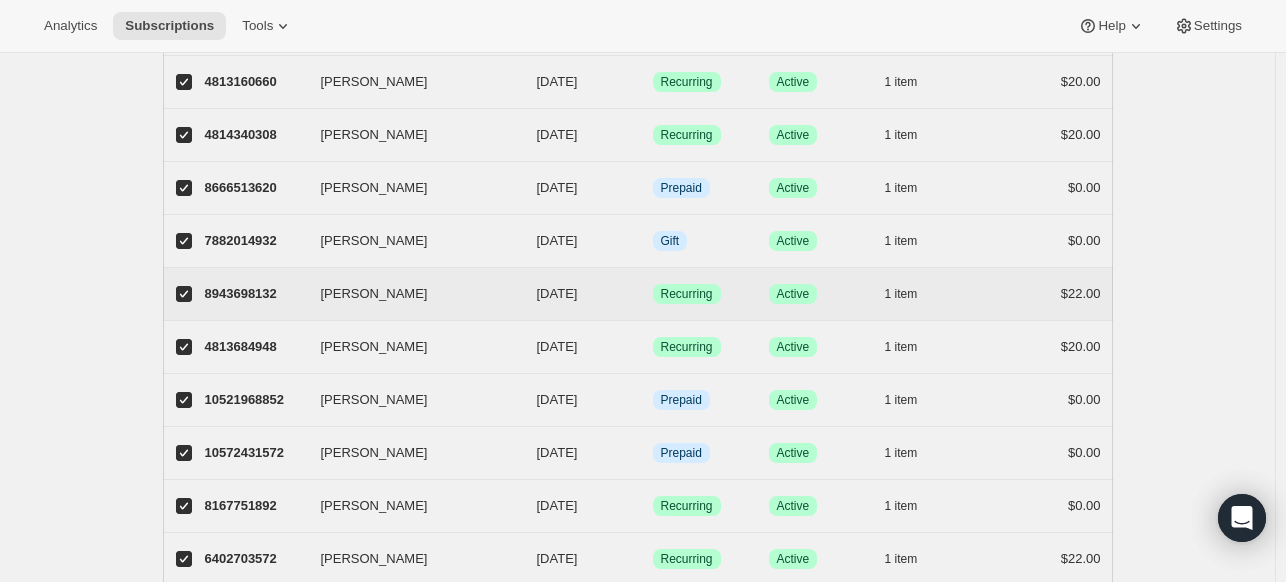 scroll, scrollTop: 1600, scrollLeft: 0, axis: vertical 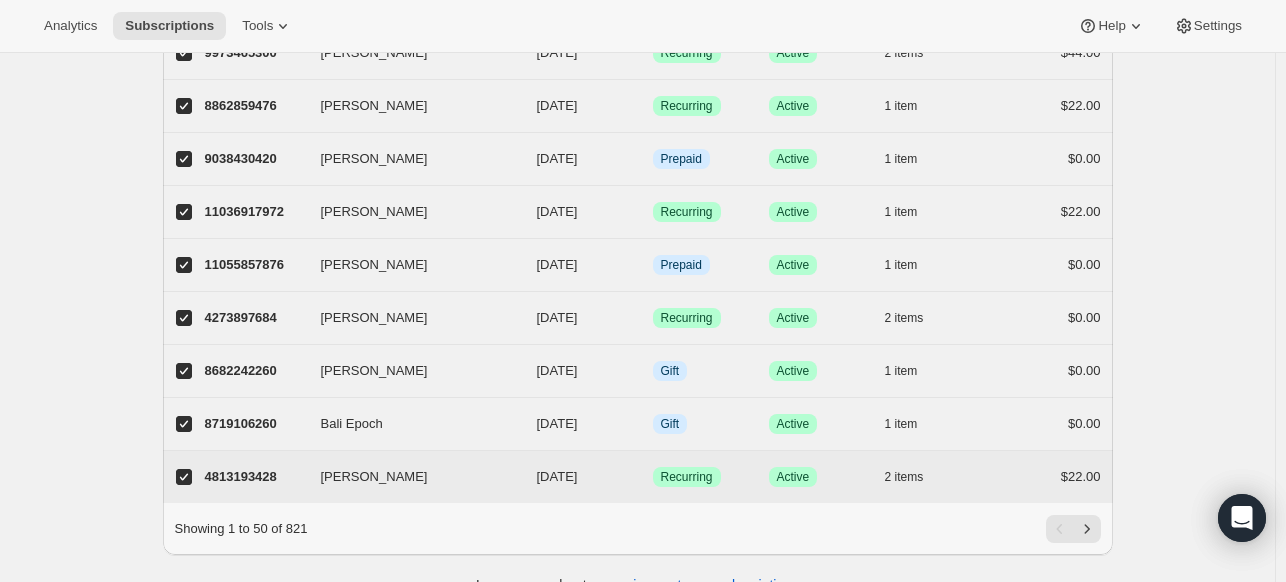 click on "[PERSON_NAME]" at bounding box center [184, 477] 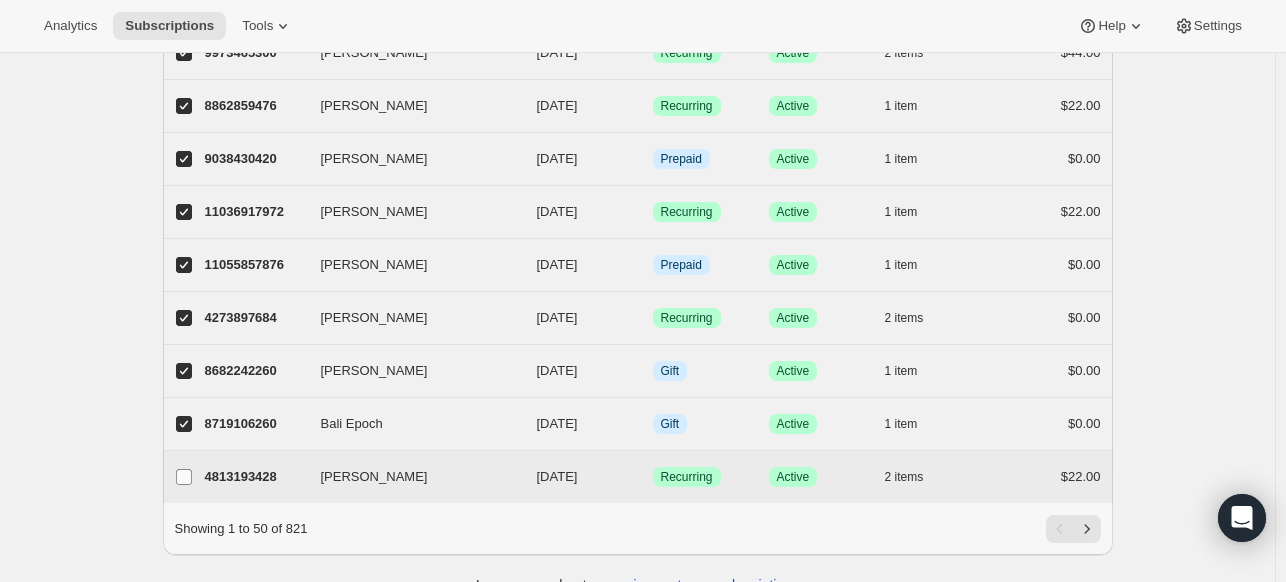 checkbox on "false" 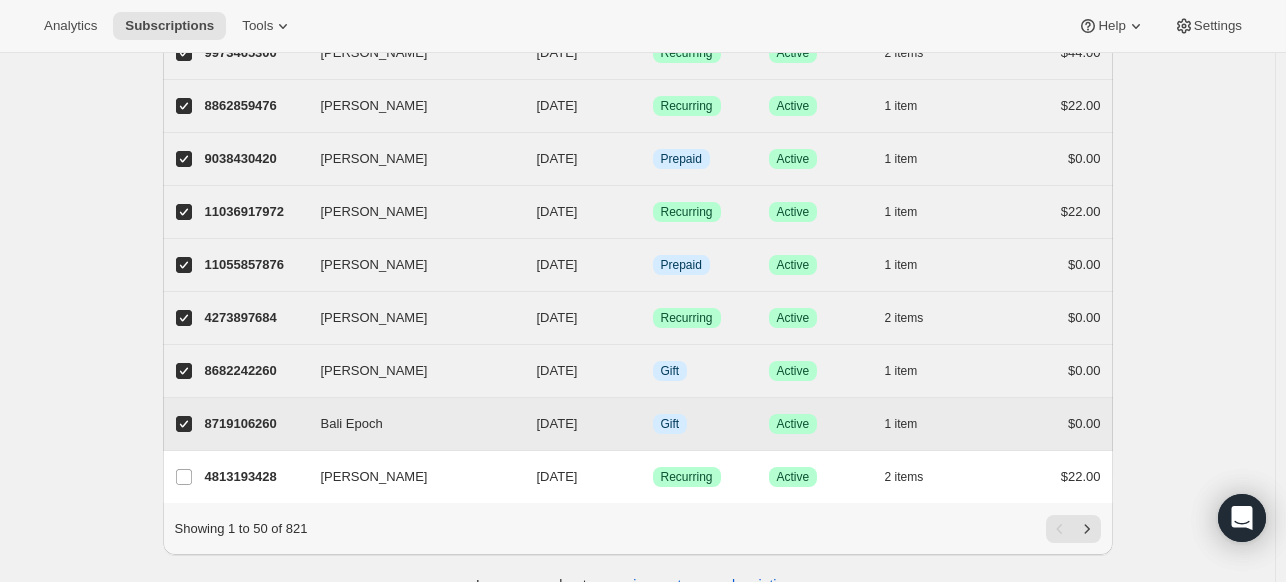 click on "Bali Epoch" at bounding box center (184, 424) 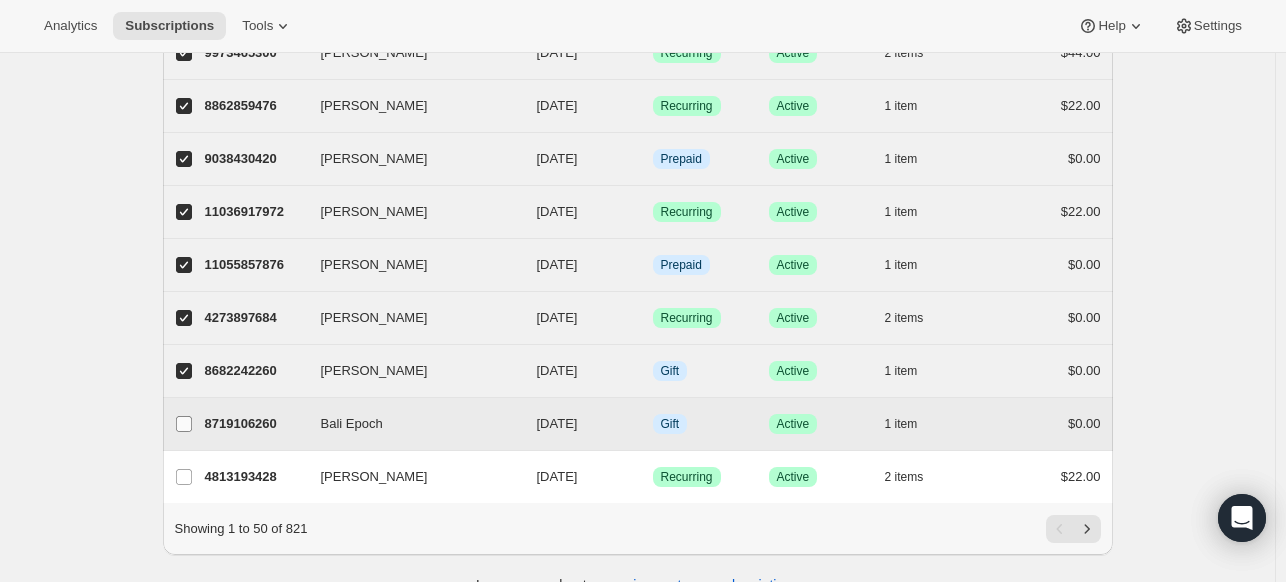 checkbox on "false" 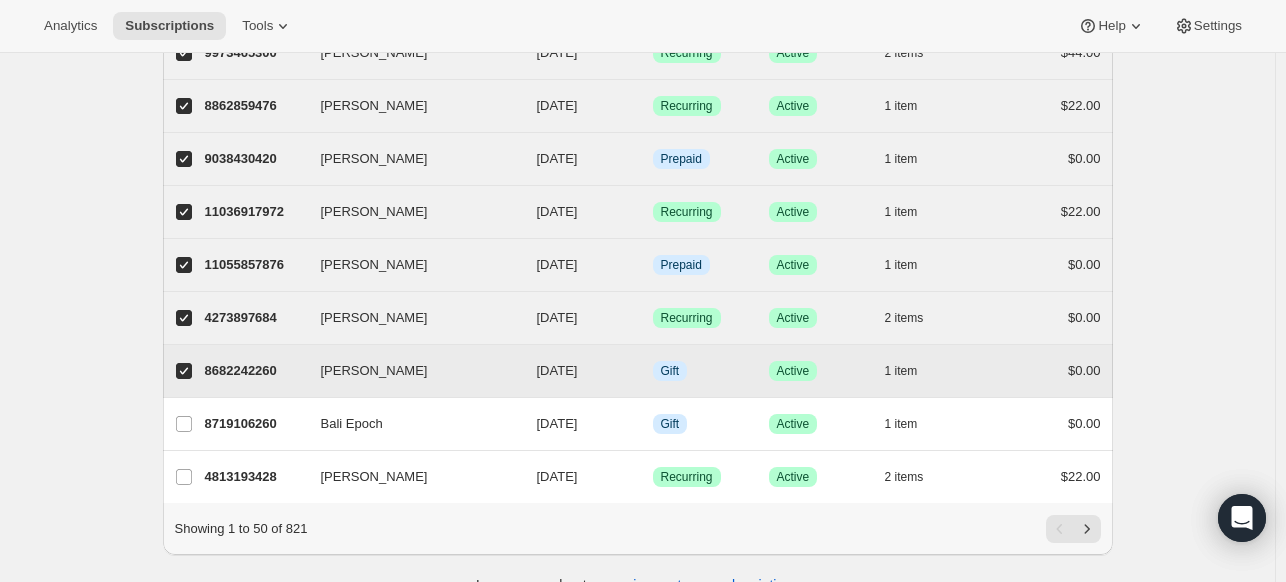 click on "[PERSON_NAME]" at bounding box center [184, 371] 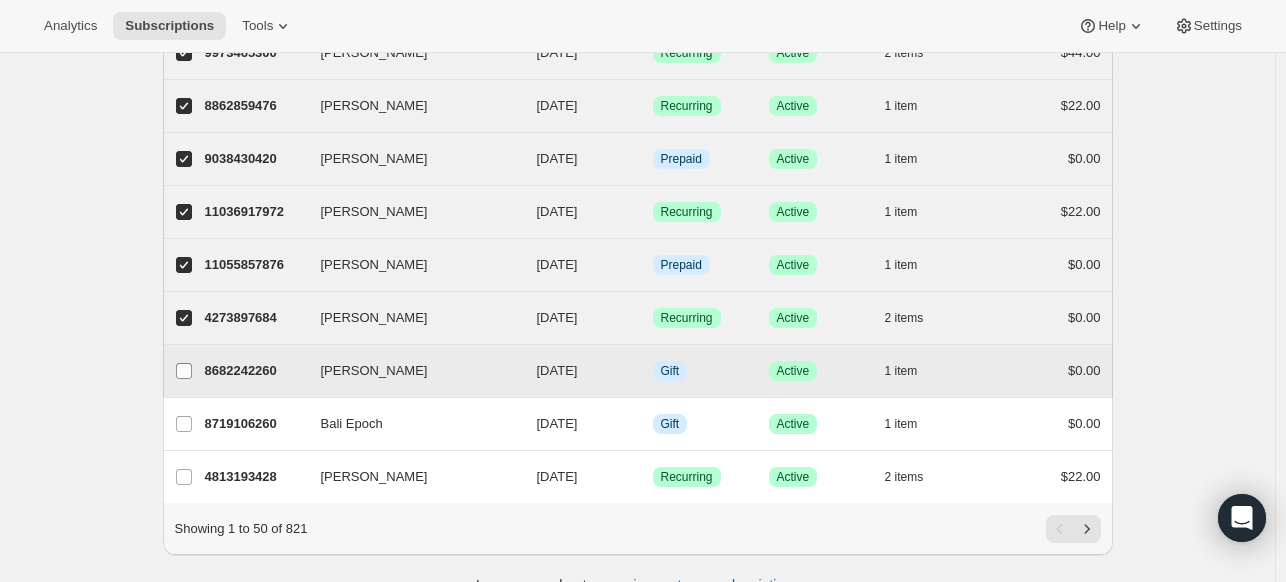checkbox on "false" 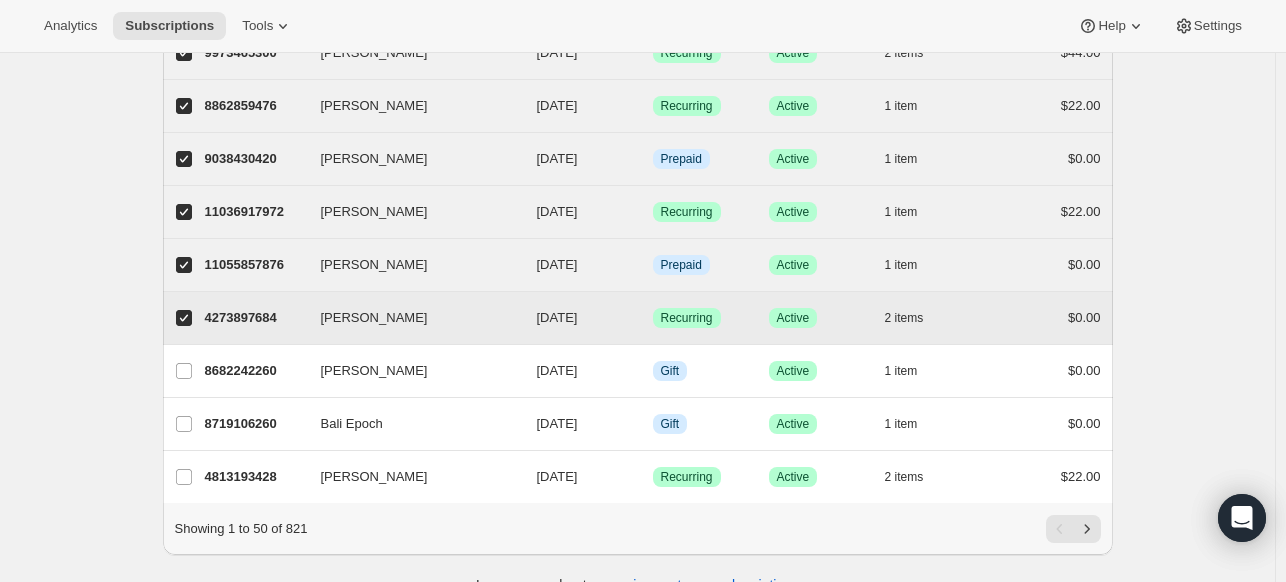 click on "[PERSON_NAME]" at bounding box center (184, 318) 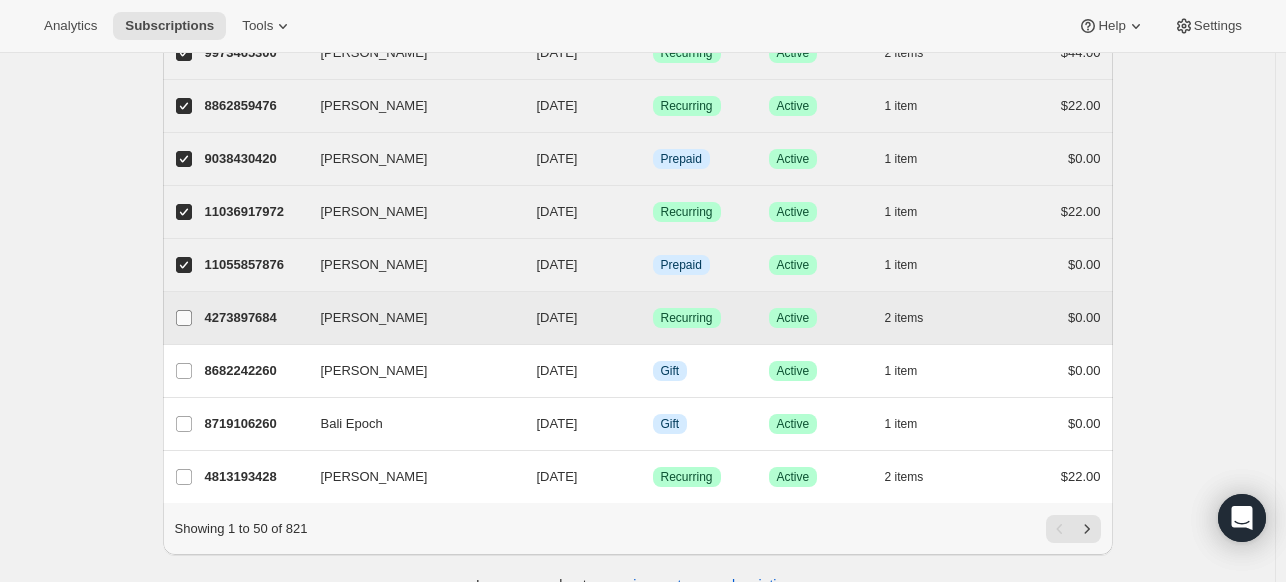 checkbox on "false" 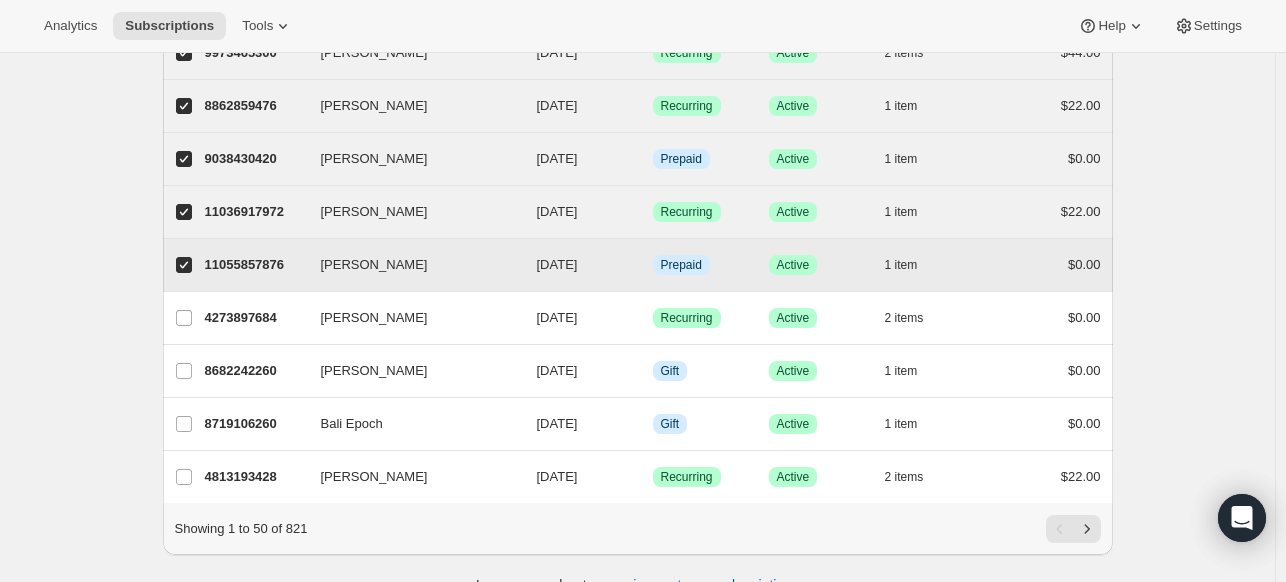 click on "[PERSON_NAME]" at bounding box center [184, 265] 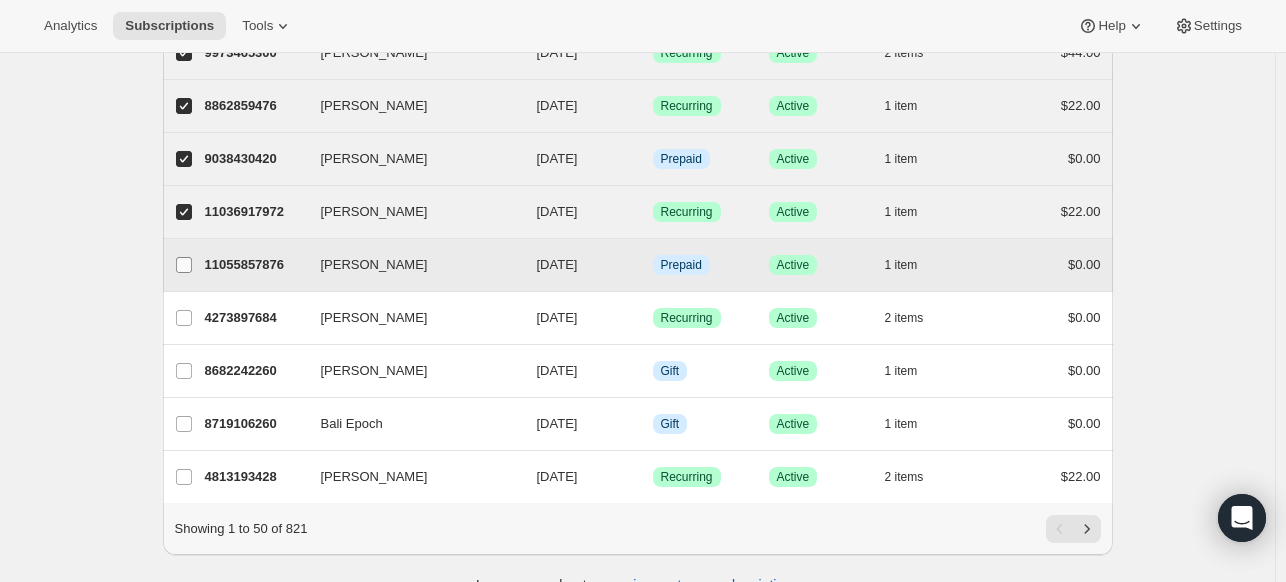 checkbox on "false" 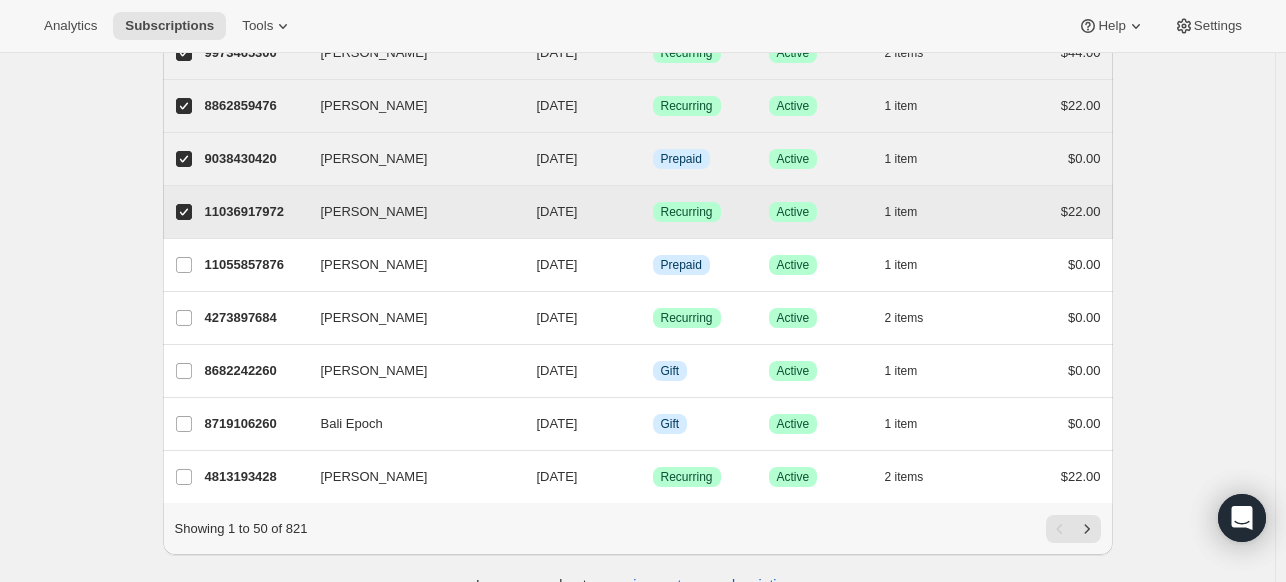 click on "[PERSON_NAME]" at bounding box center (184, 212) 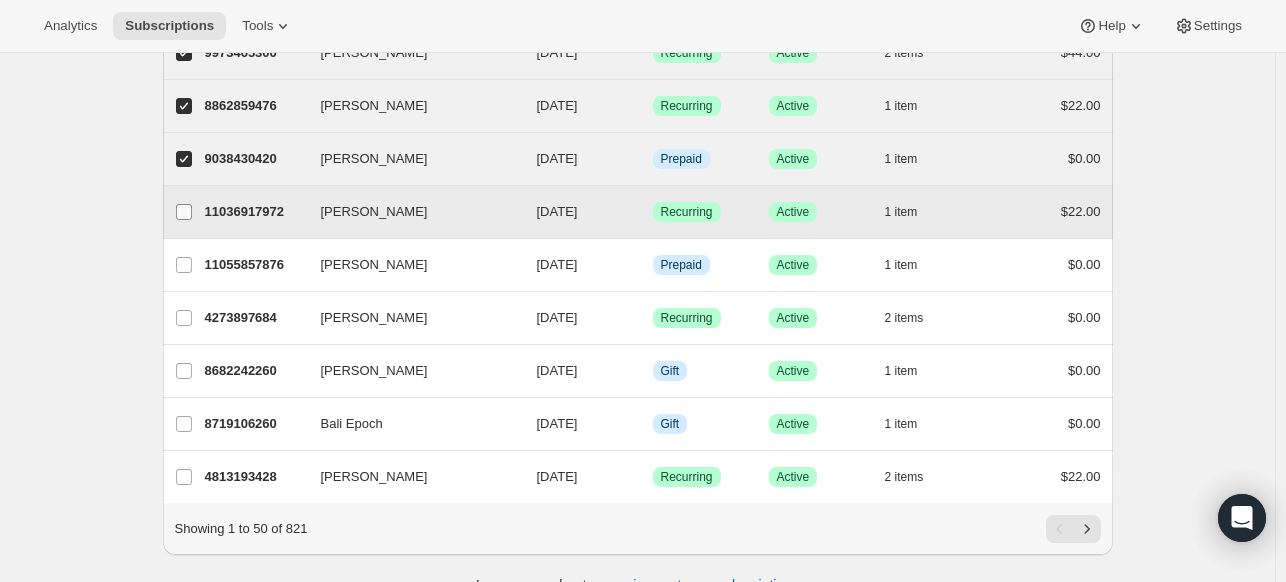 checkbox on "false" 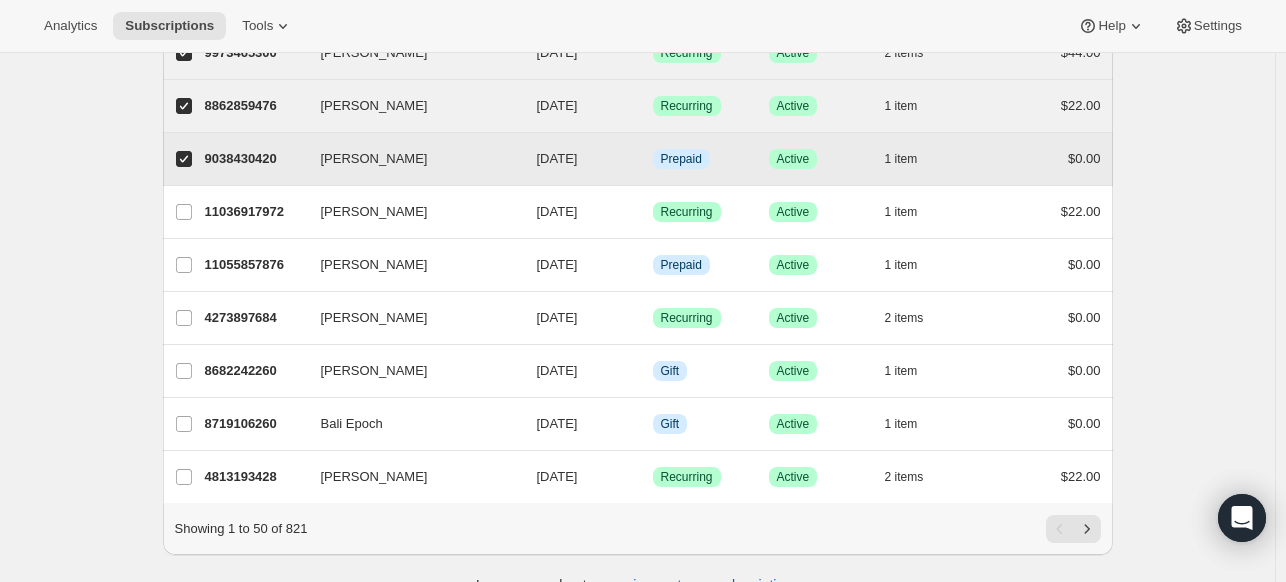 click on "[PERSON_NAME]" at bounding box center (184, 159) 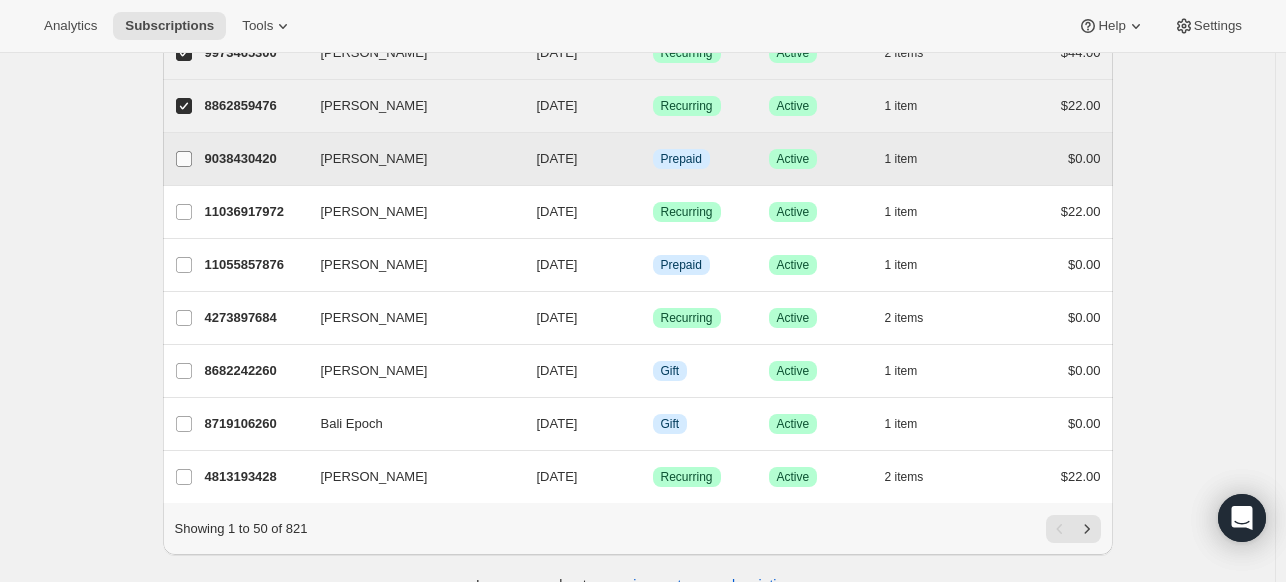 checkbox on "false" 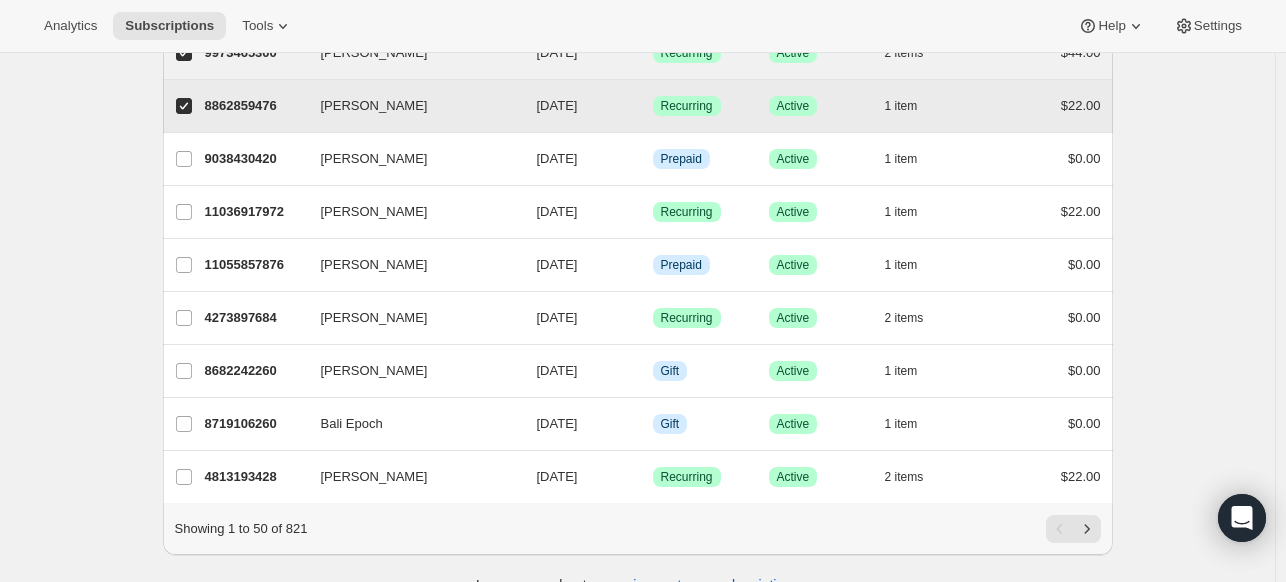 click on "[PERSON_NAME]" at bounding box center [184, 106] 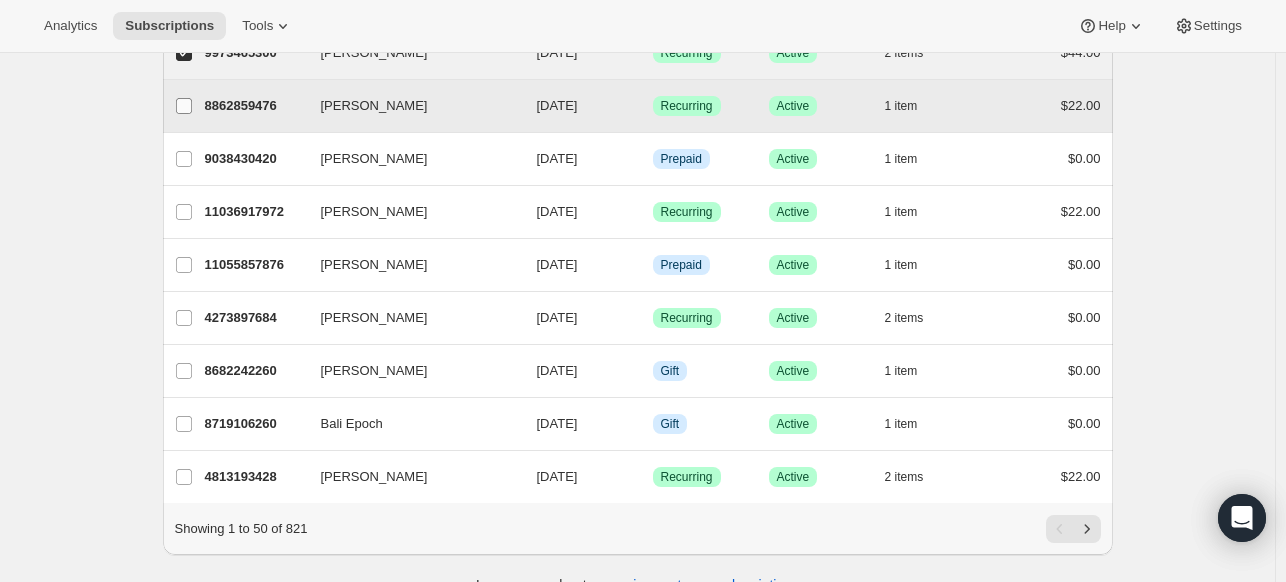 checkbox on "false" 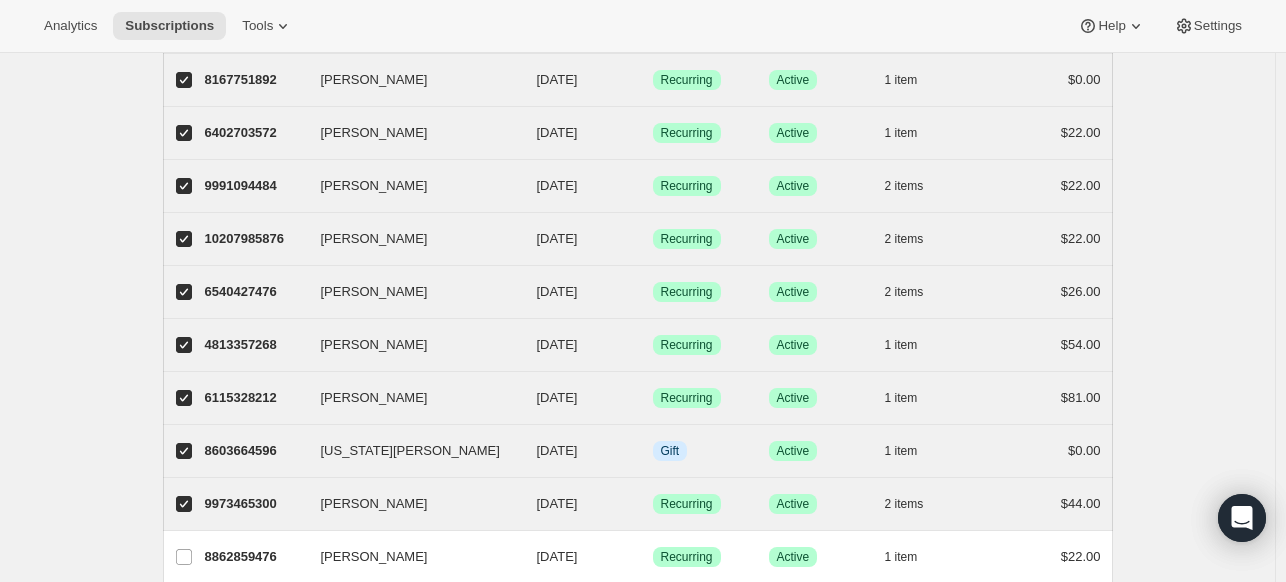 scroll, scrollTop: 1993, scrollLeft: 0, axis: vertical 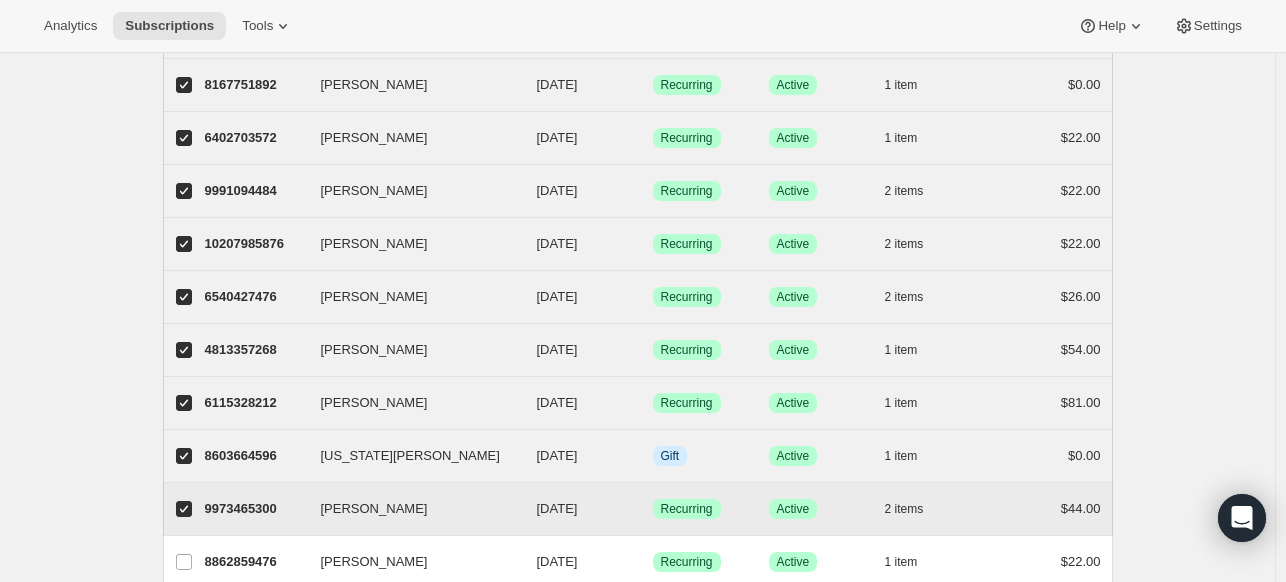 click on "[PERSON_NAME]" at bounding box center [184, 509] 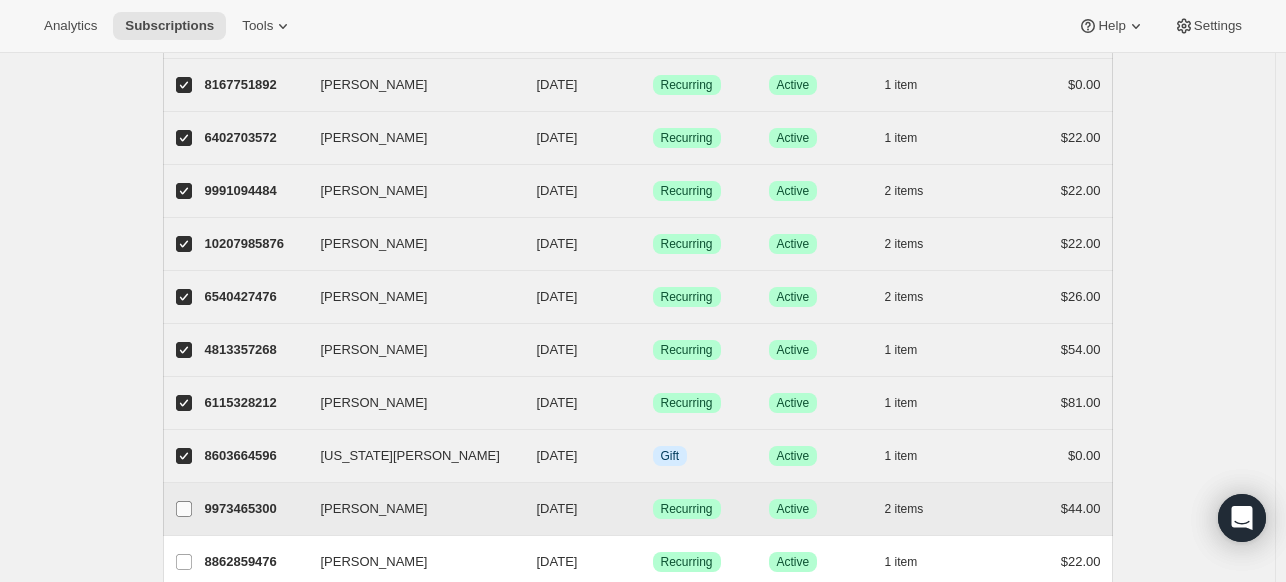 checkbox on "false" 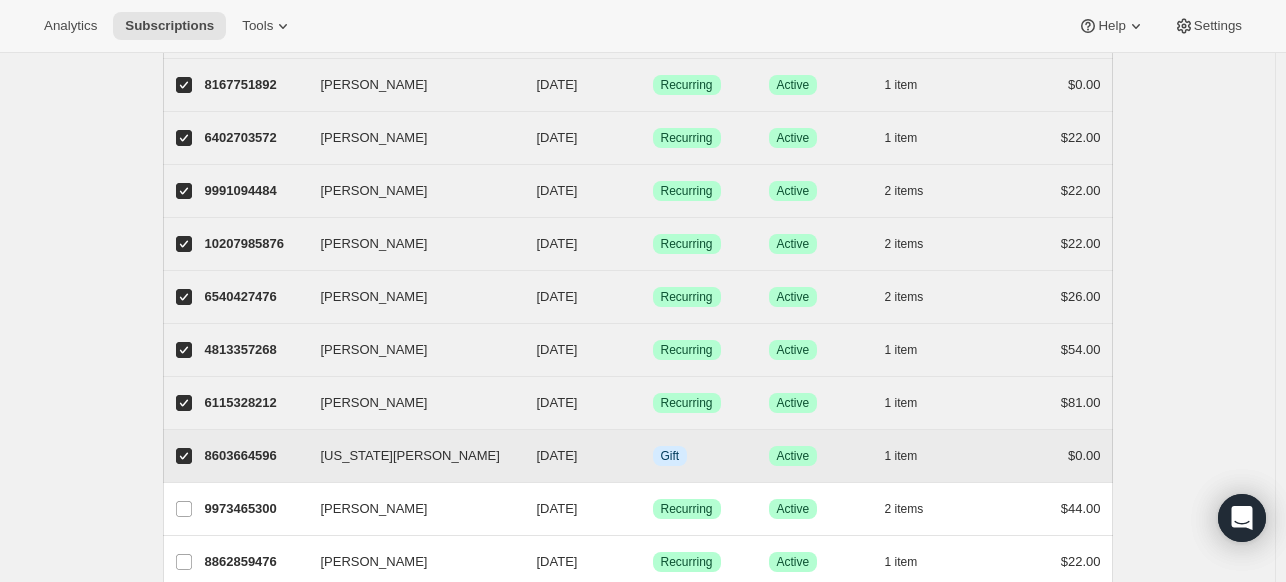 click on "[US_STATE][PERSON_NAME]" at bounding box center [184, 456] 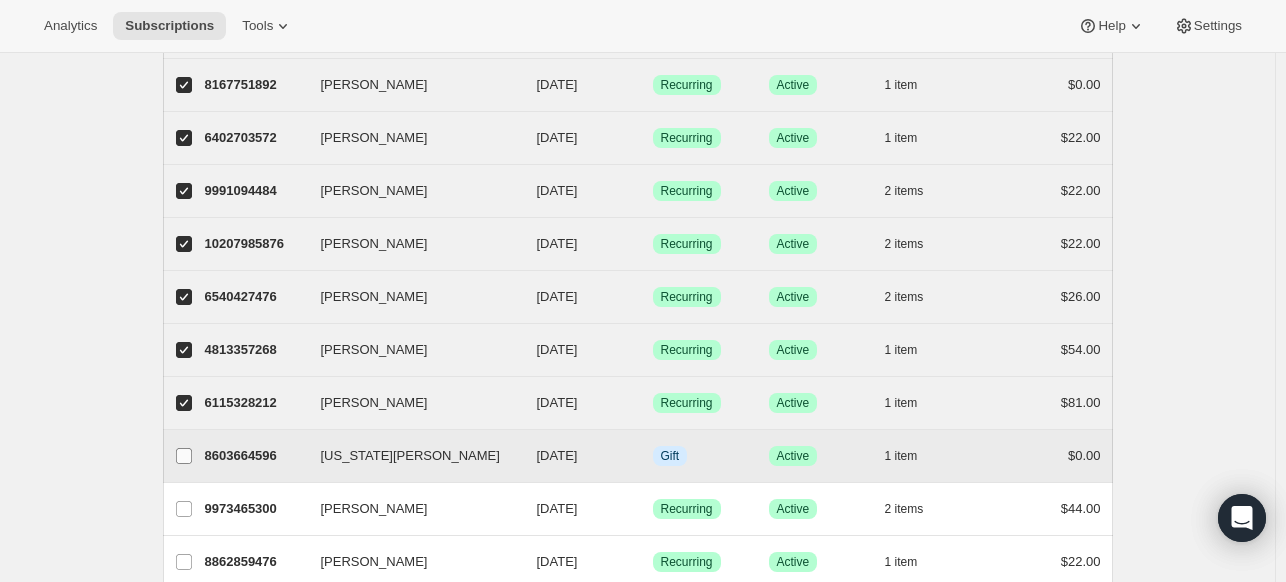 checkbox on "false" 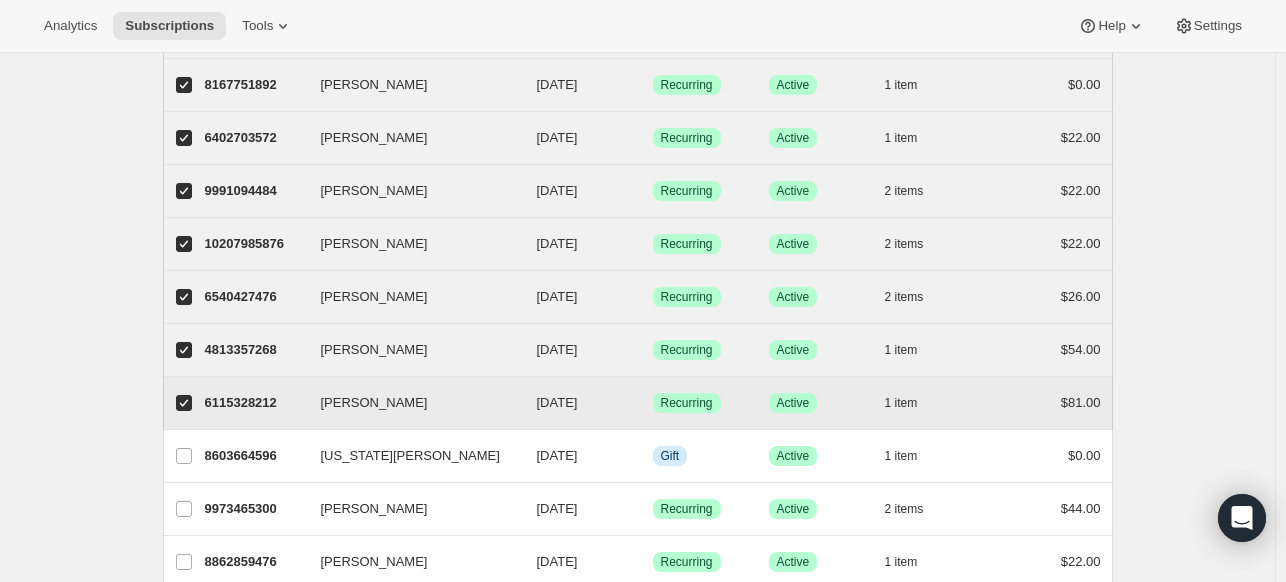 click on "[PERSON_NAME]" at bounding box center (184, 403) 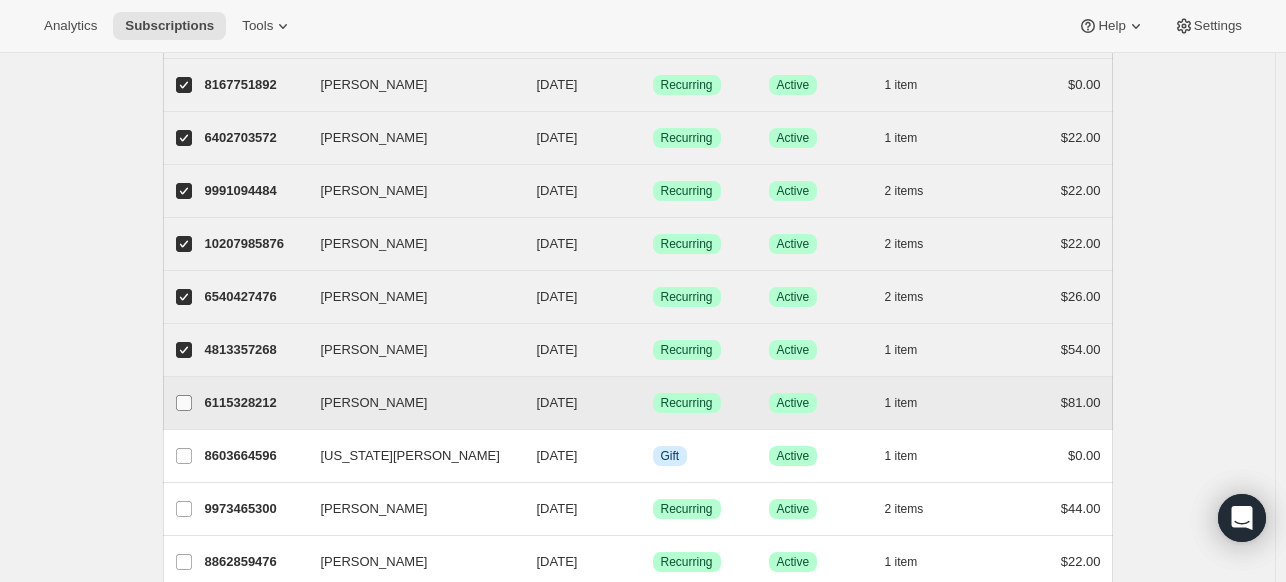 checkbox on "false" 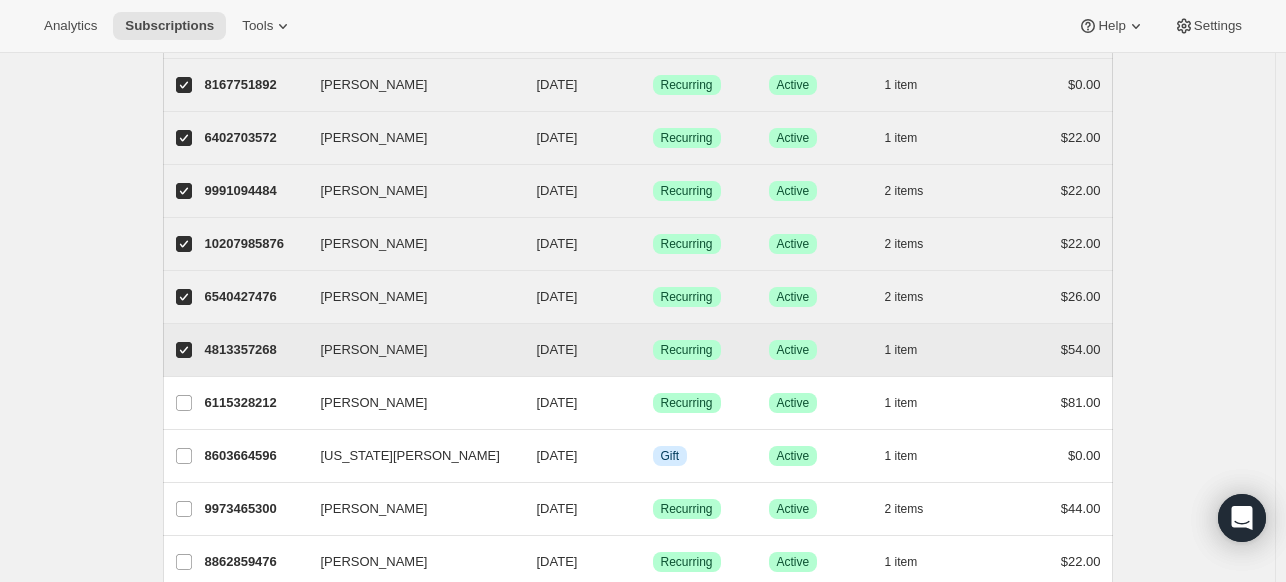 click on "[PERSON_NAME]" at bounding box center (184, 350) 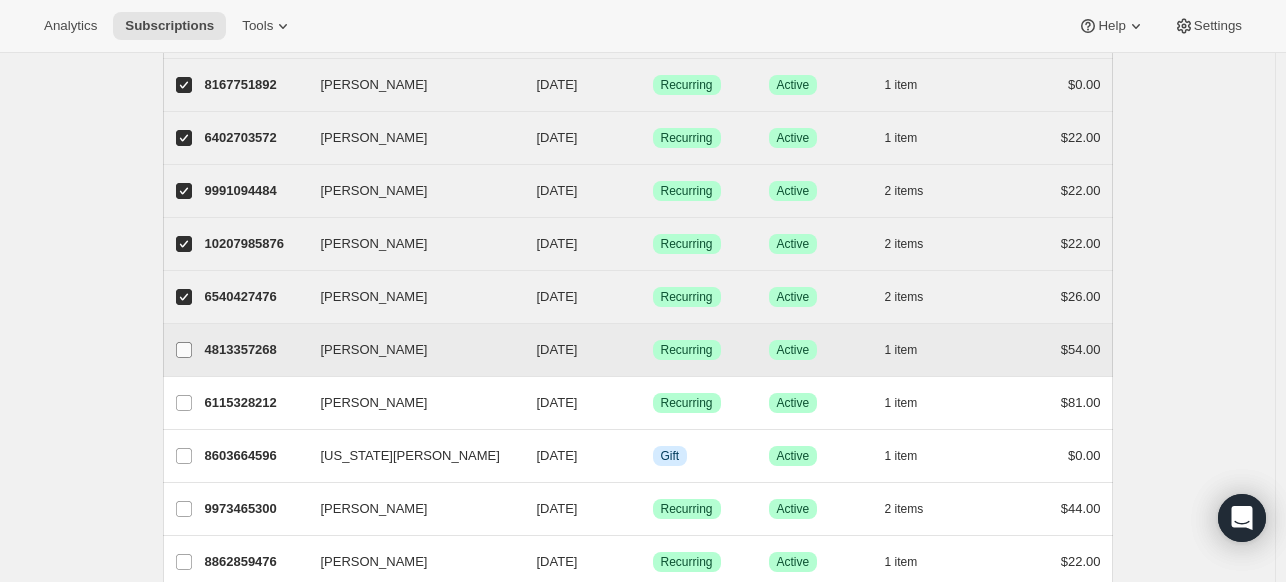 checkbox on "false" 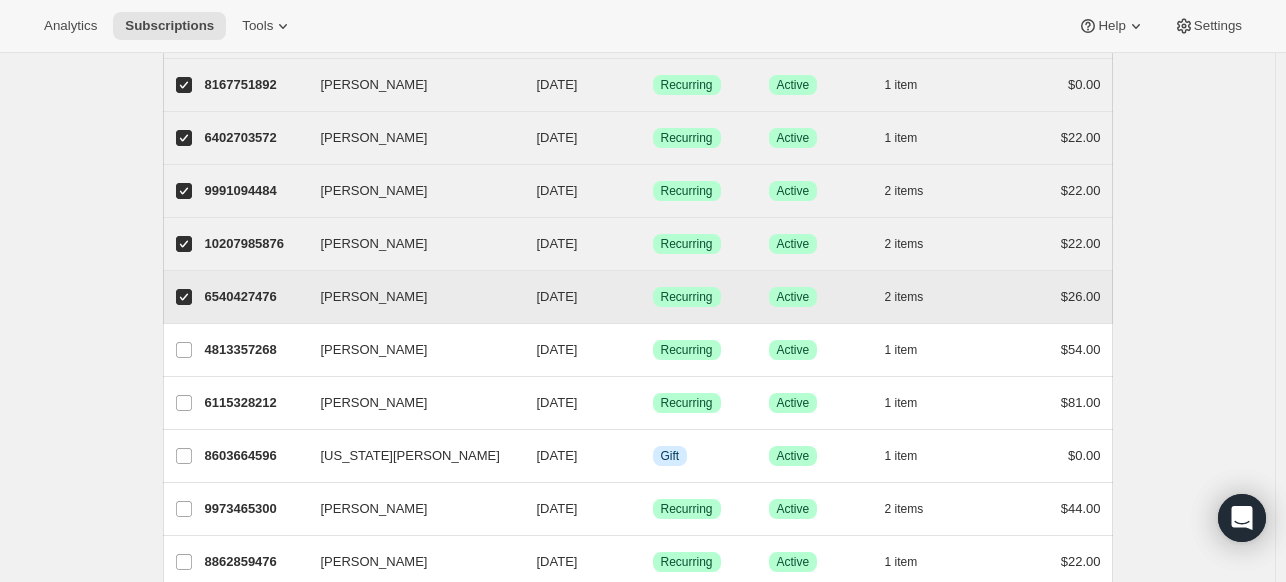 click on "[PERSON_NAME]" at bounding box center (184, 297) 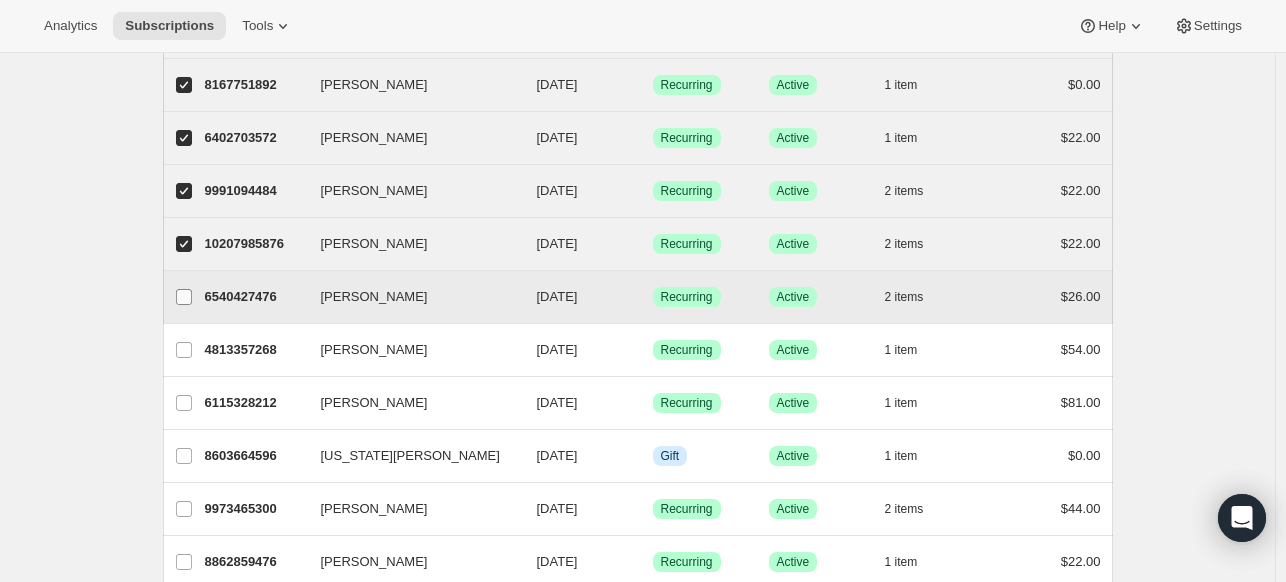 checkbox on "false" 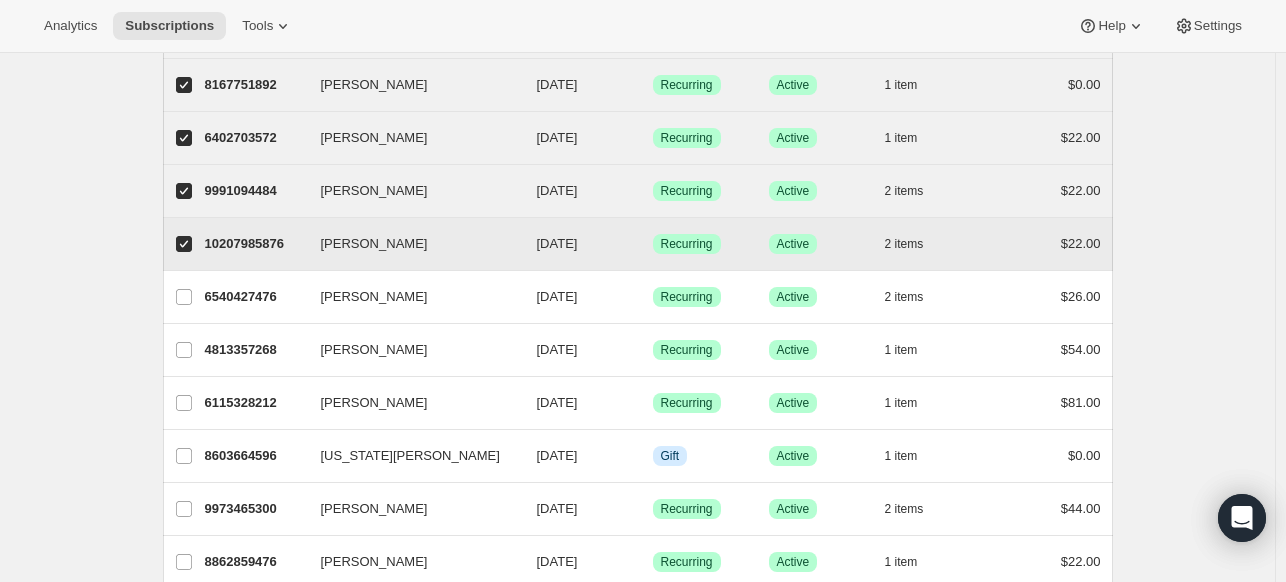click on "[PERSON_NAME]" at bounding box center (184, 244) 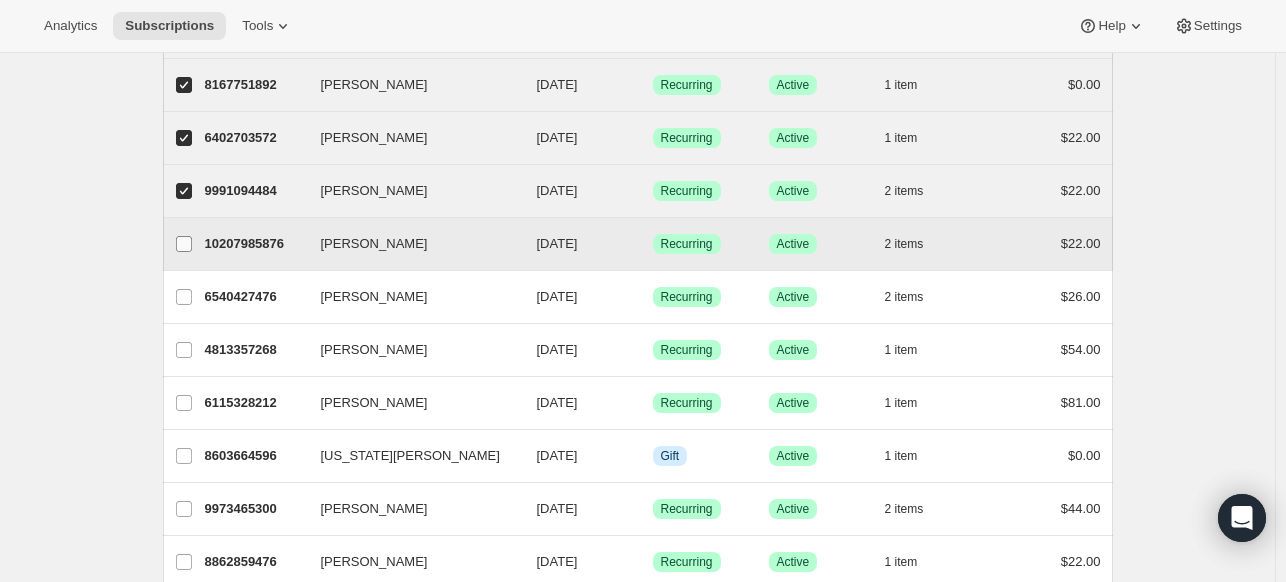 checkbox on "false" 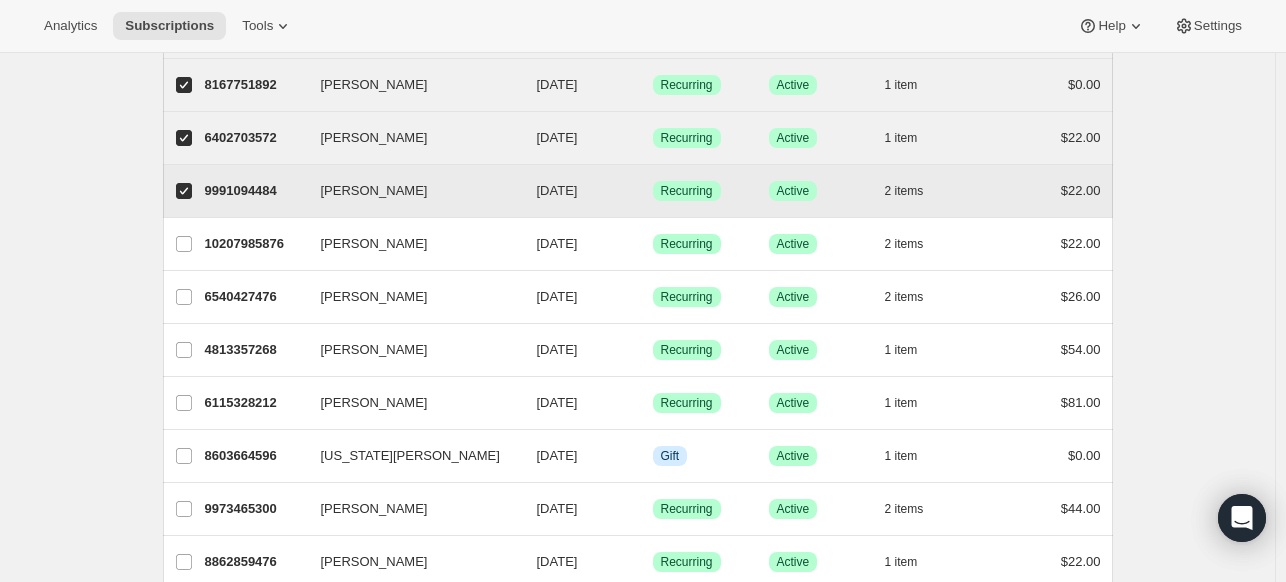 click on "[PERSON_NAME]" at bounding box center [184, 191] 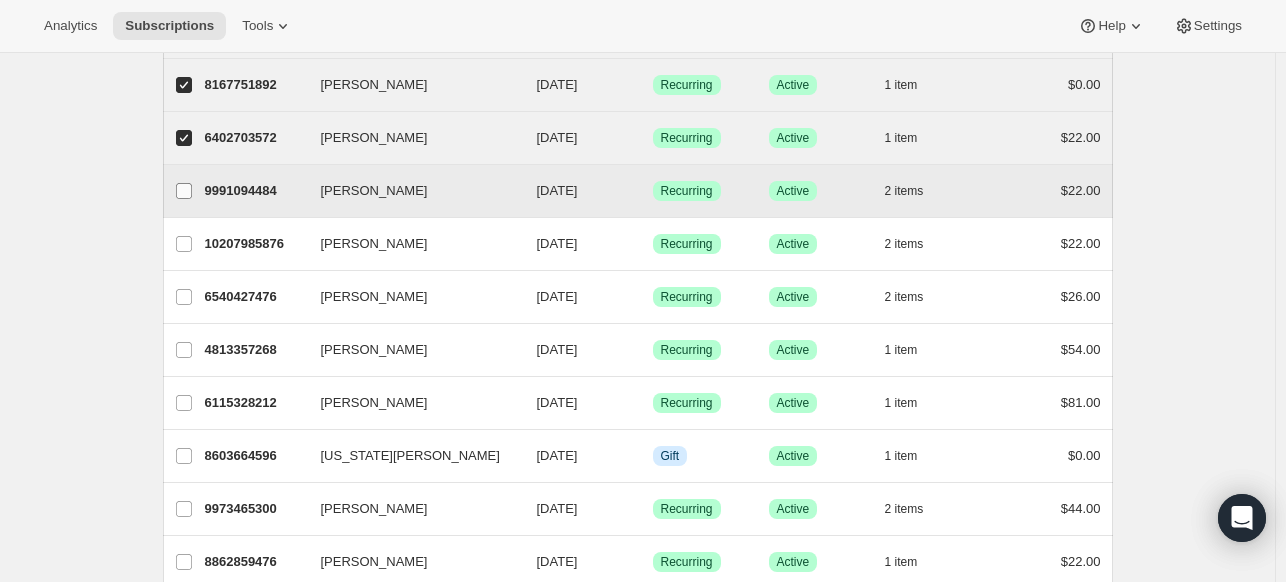checkbox on "false" 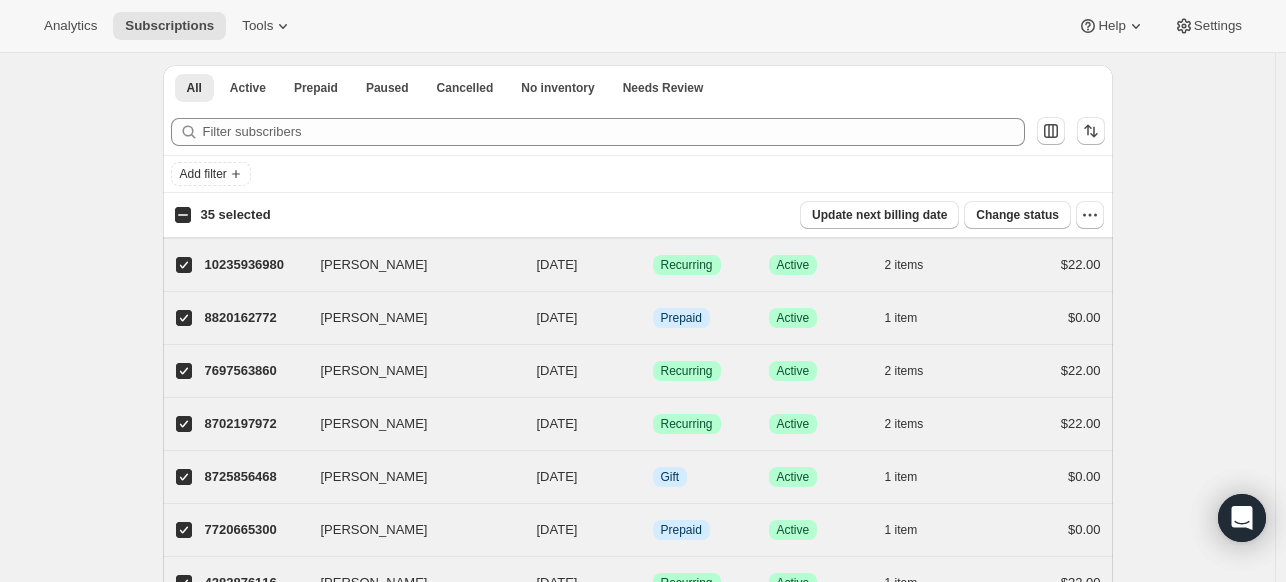 scroll, scrollTop: 46, scrollLeft: 0, axis: vertical 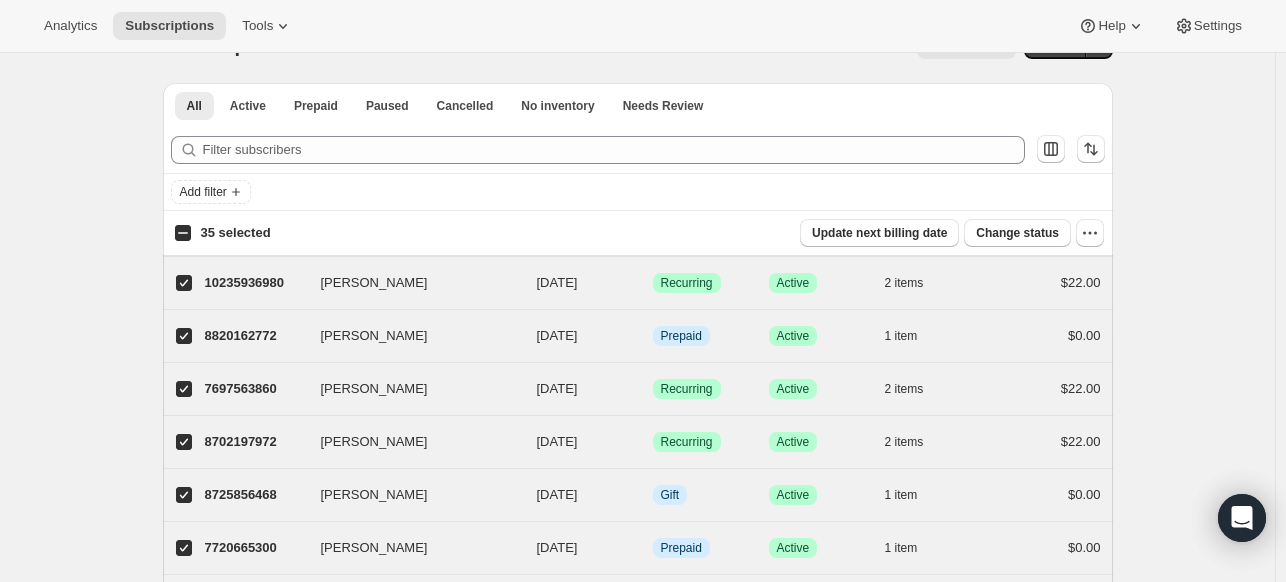 click on "35 selected" at bounding box center (183, 233) 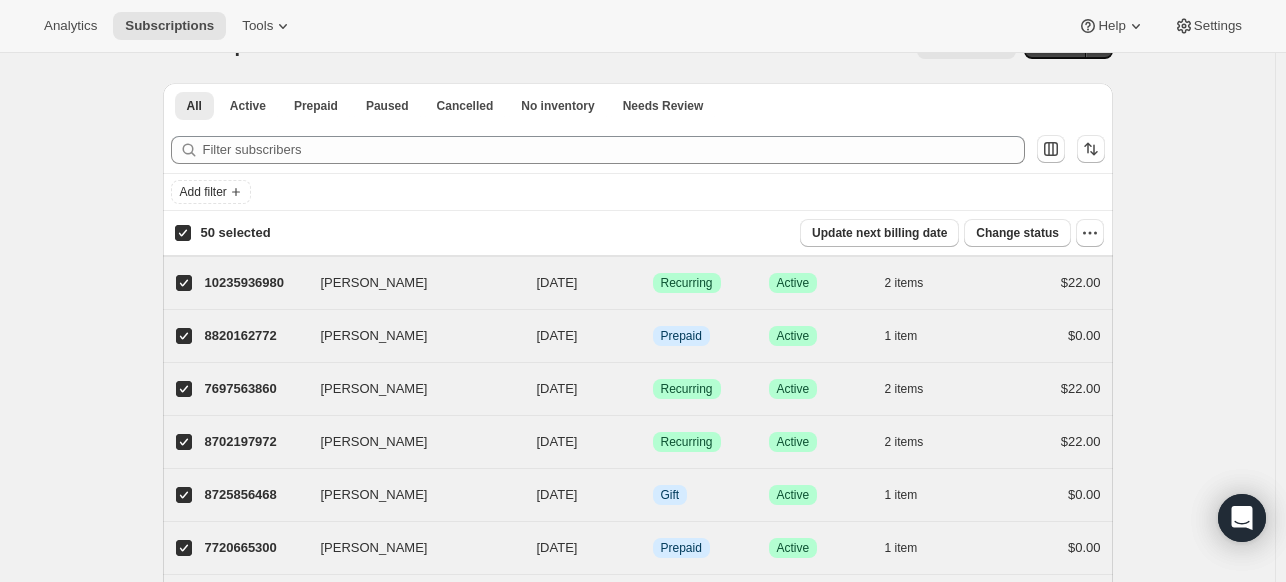 click on "50 selected" at bounding box center [183, 233] 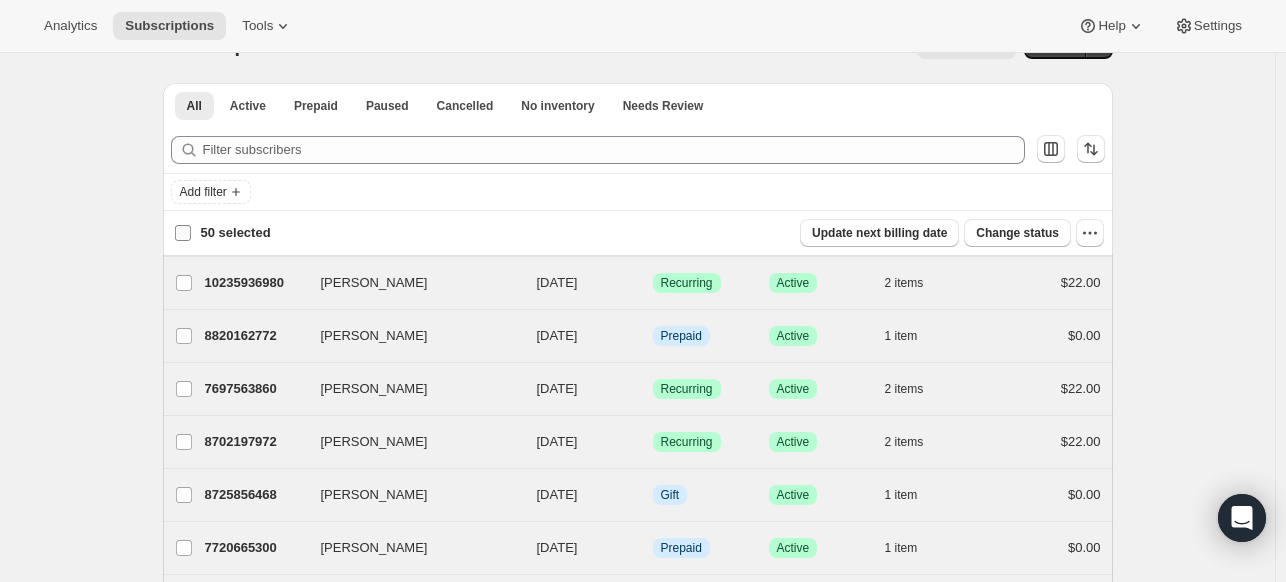 checkbox on "false" 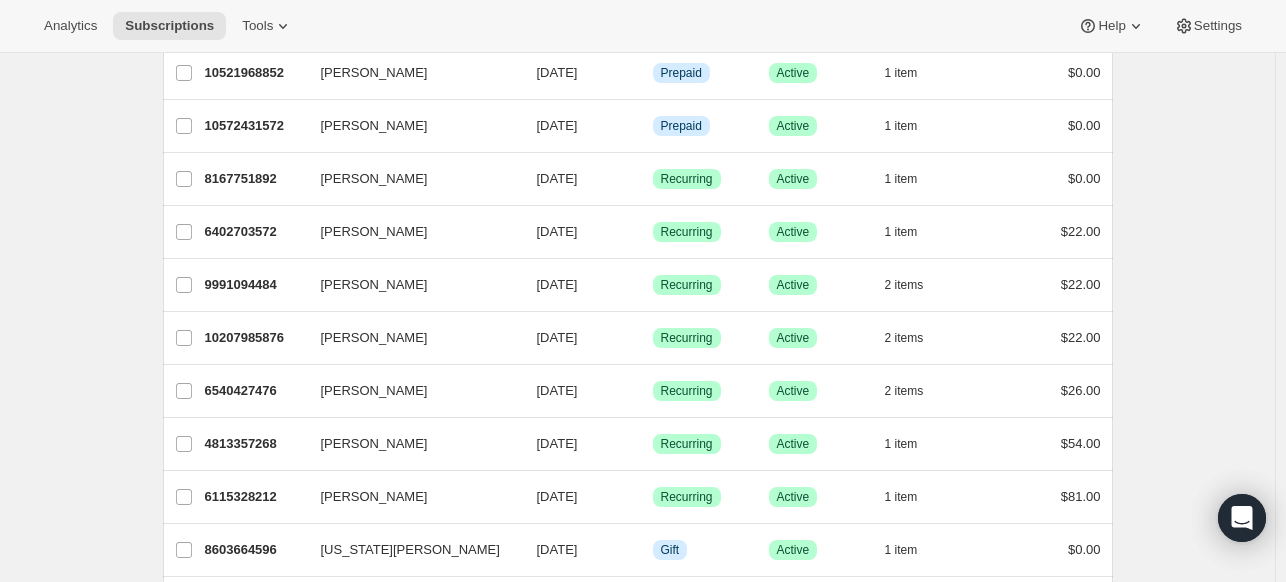scroll, scrollTop: 1920, scrollLeft: 0, axis: vertical 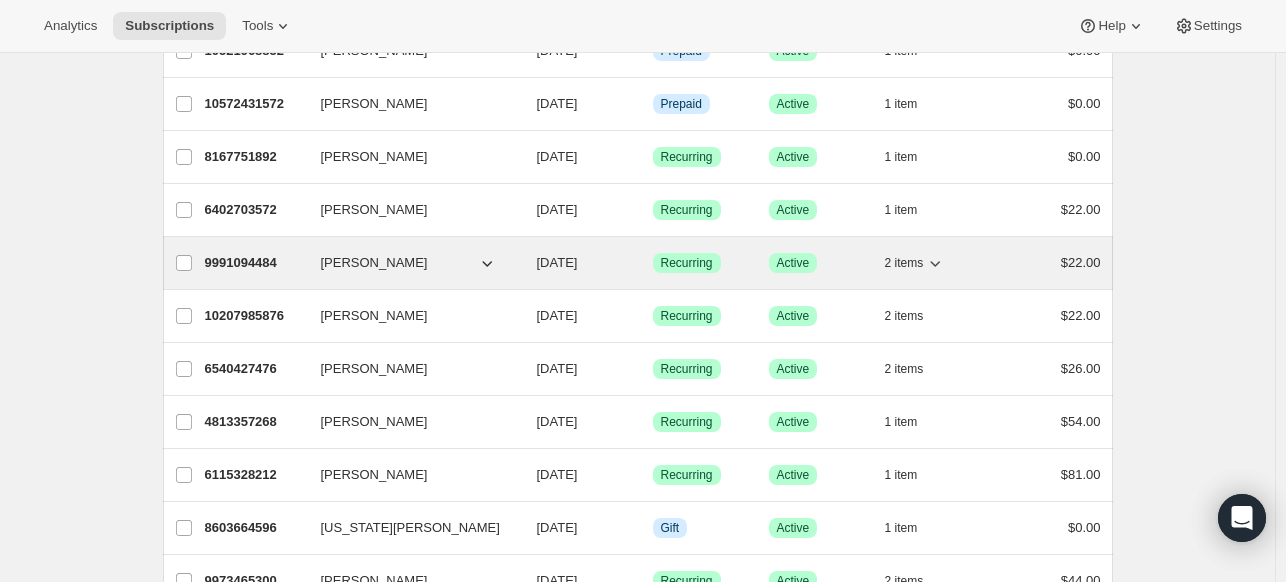 click on "9991094484" at bounding box center [255, 263] 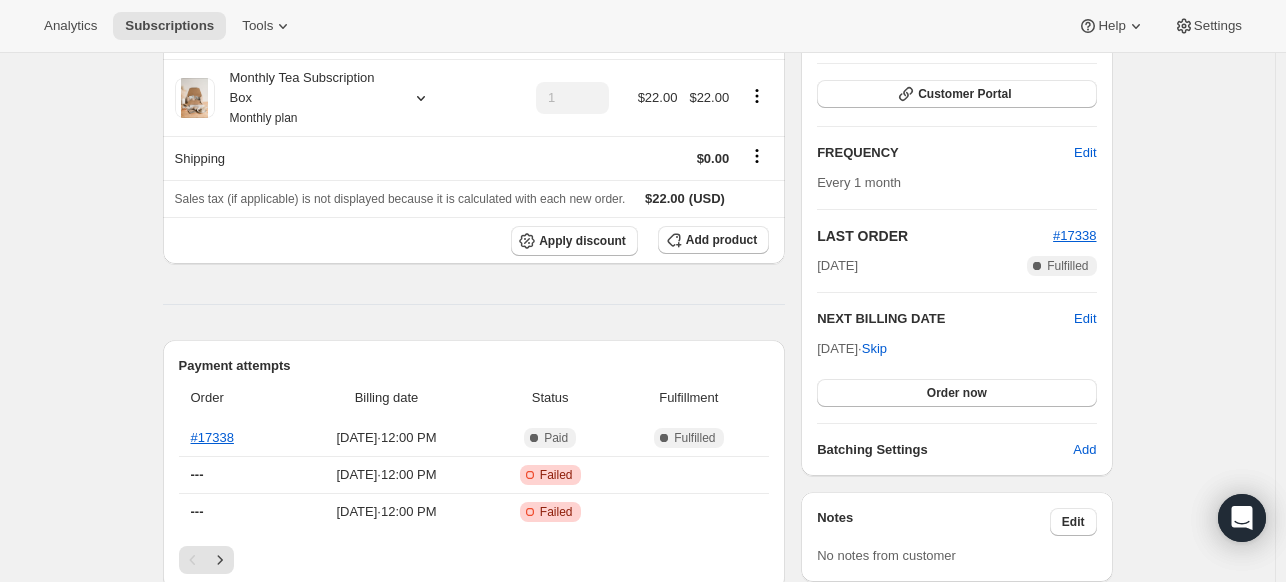 scroll, scrollTop: 283, scrollLeft: 0, axis: vertical 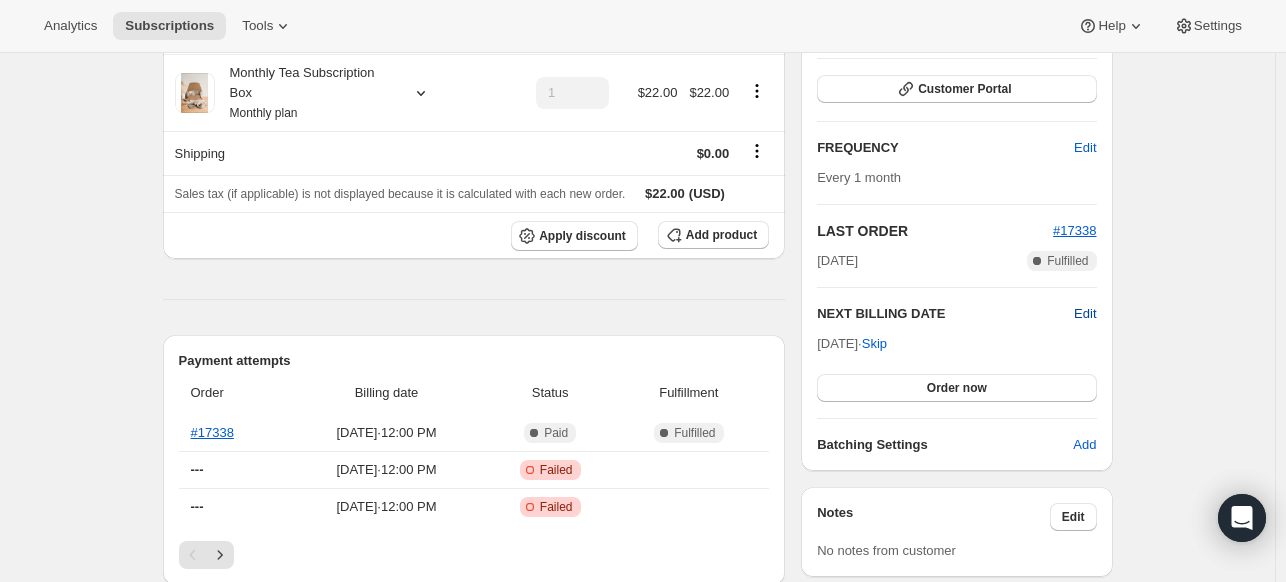 click on "Edit" at bounding box center (1085, 314) 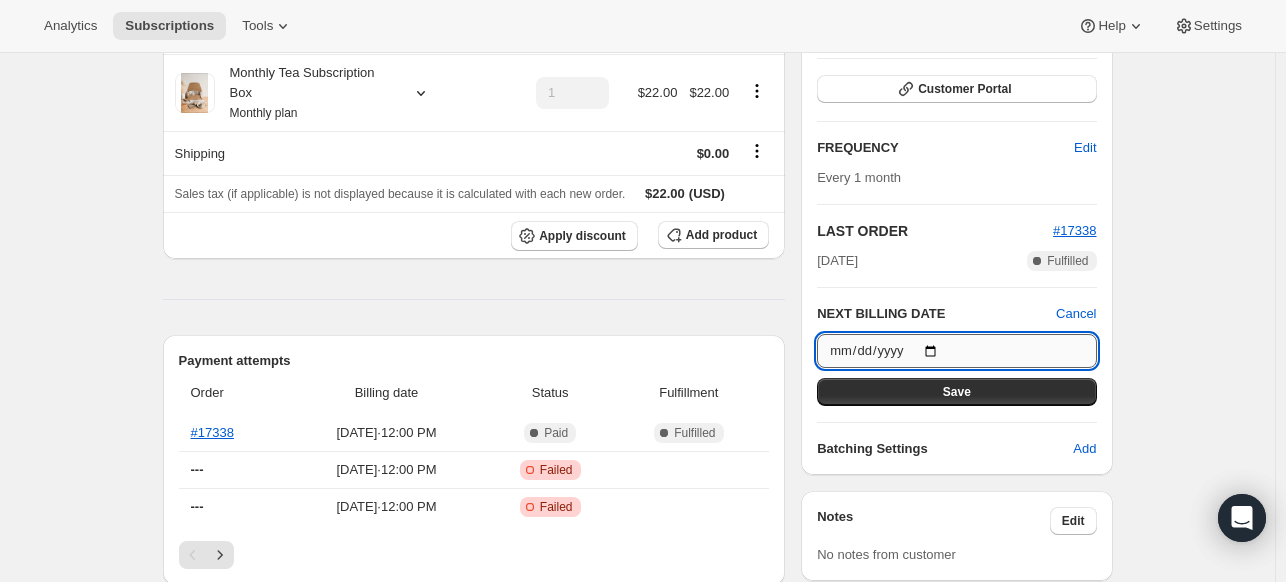 click on "[DATE]" at bounding box center (956, 351) 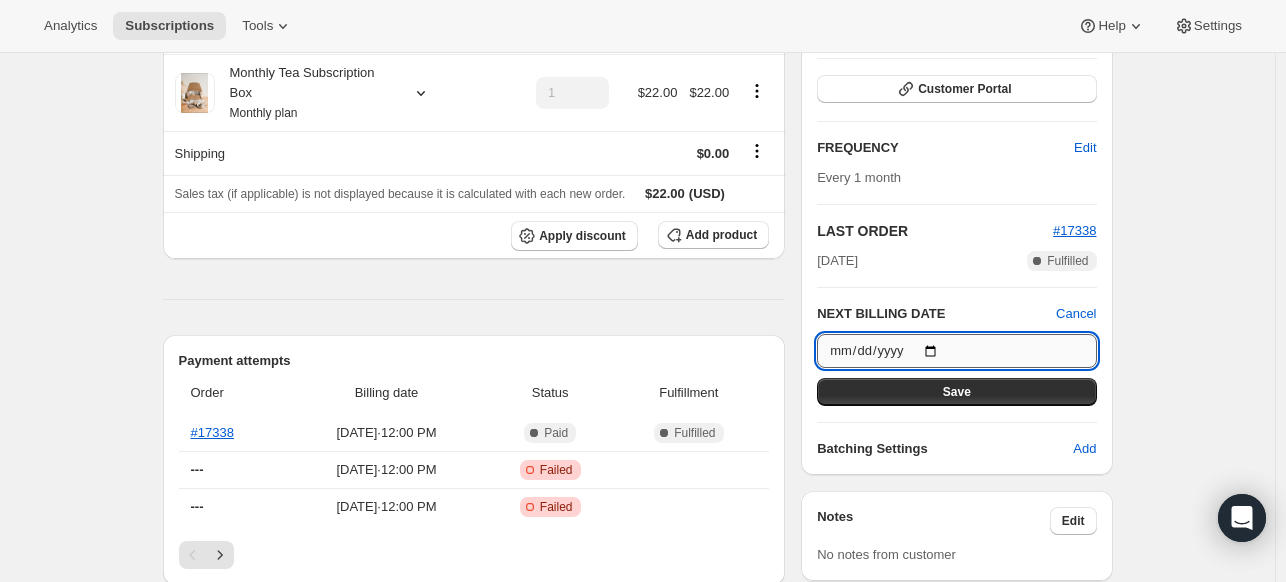 type on "[DATE]" 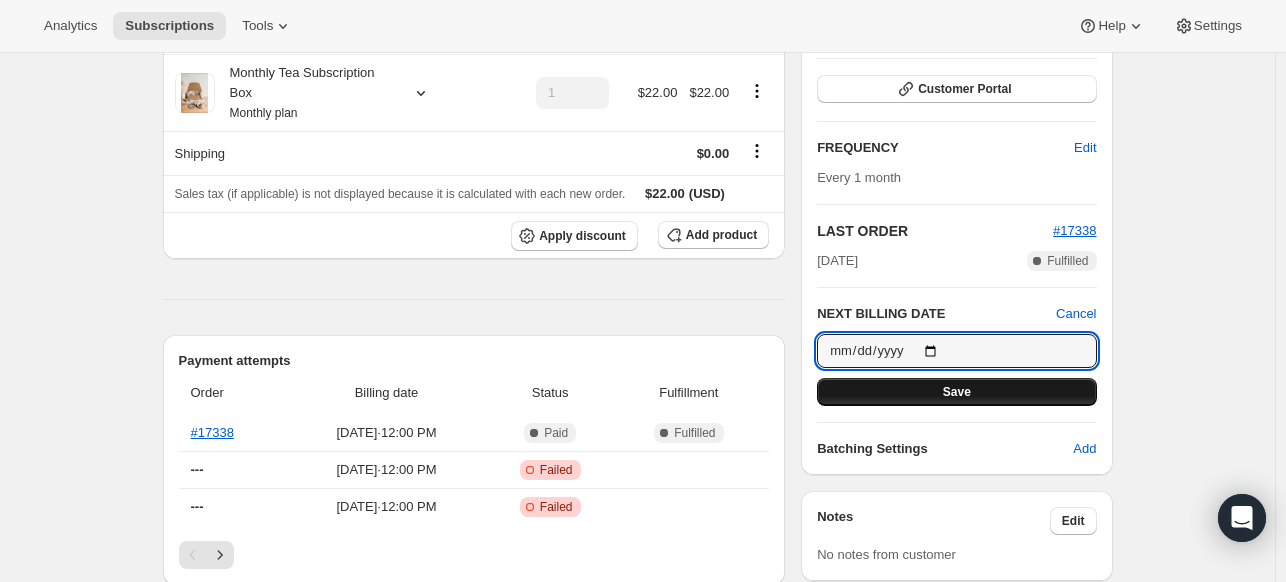 click on "Save" at bounding box center (957, 392) 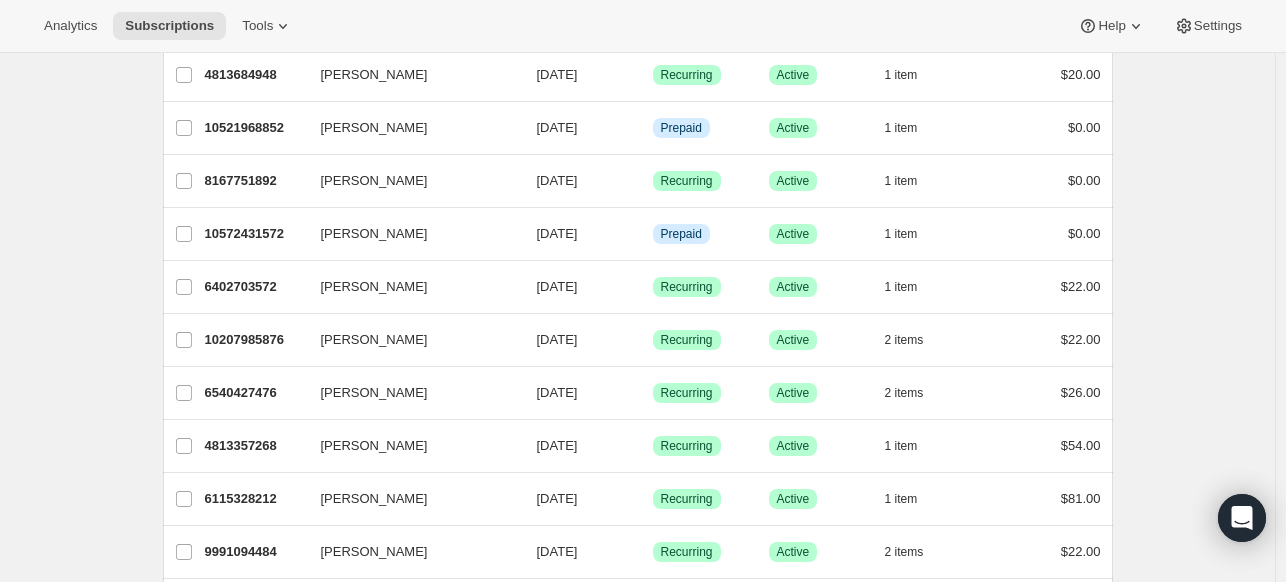 scroll, scrollTop: 1852, scrollLeft: 0, axis: vertical 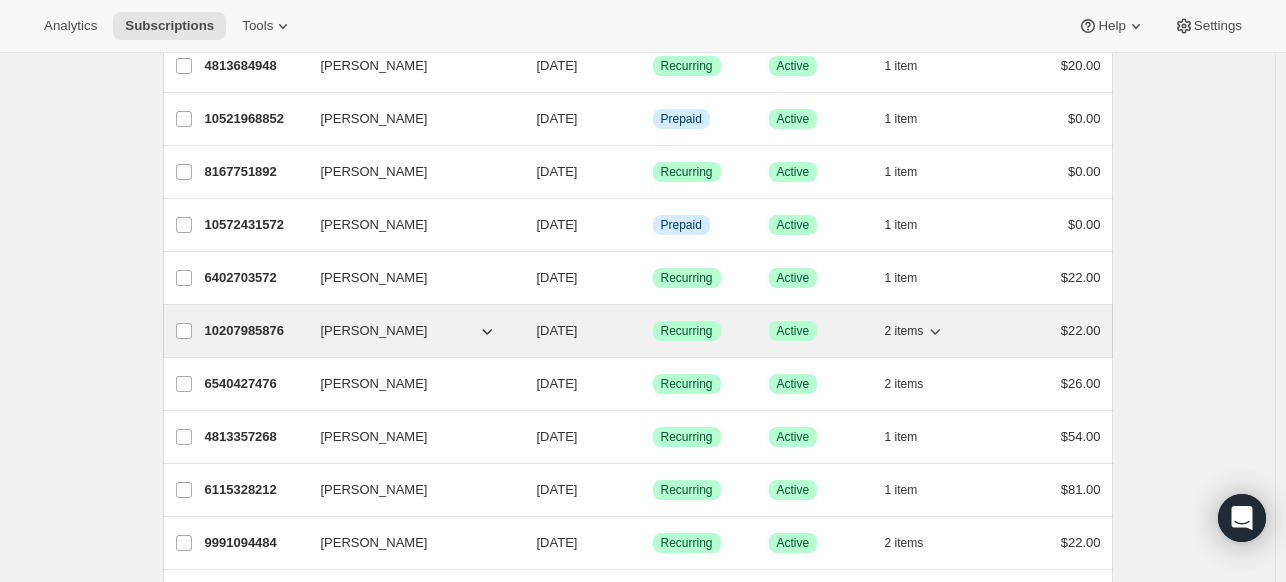 click on "10207985876" at bounding box center (255, 331) 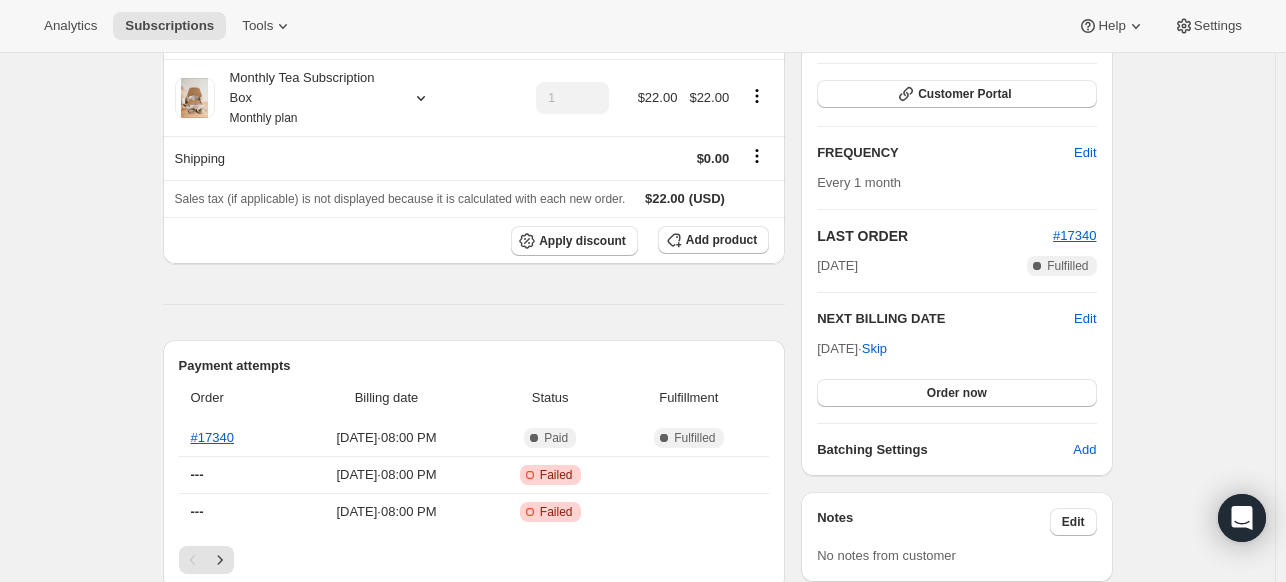 scroll, scrollTop: 283, scrollLeft: 0, axis: vertical 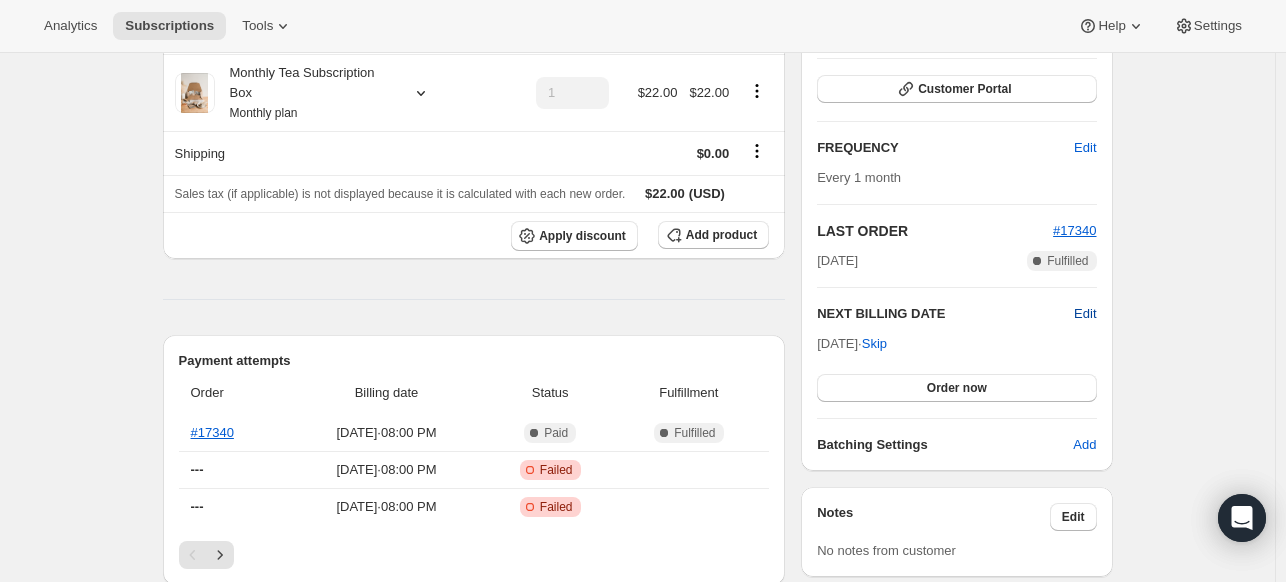 click on "Edit" at bounding box center (1085, 314) 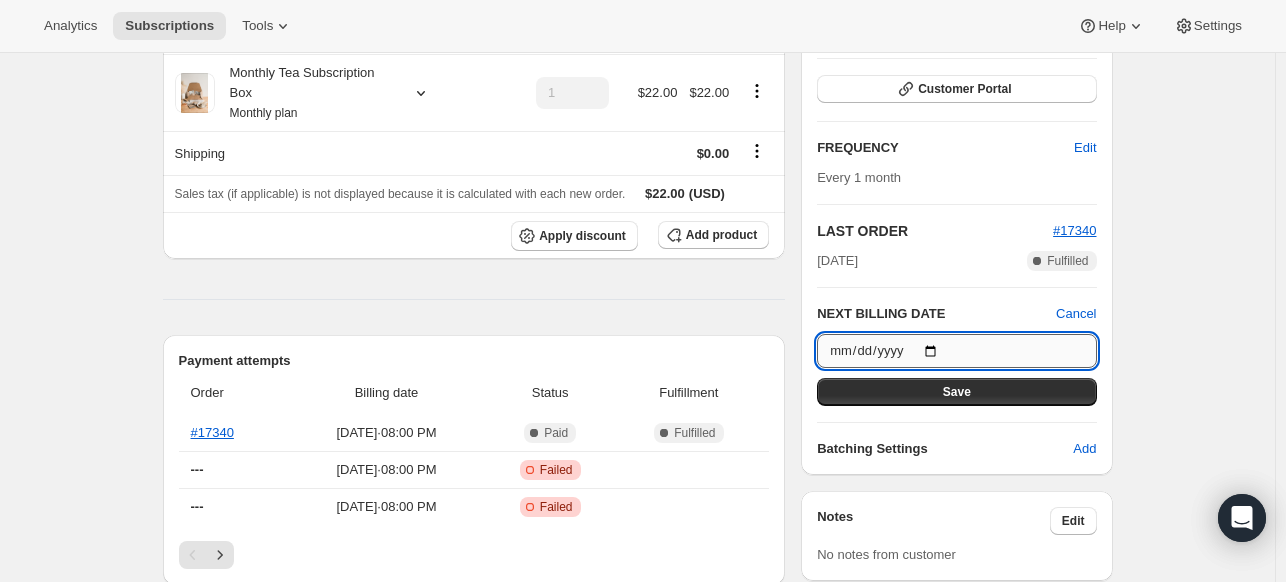 click on "[DATE]" at bounding box center (956, 351) 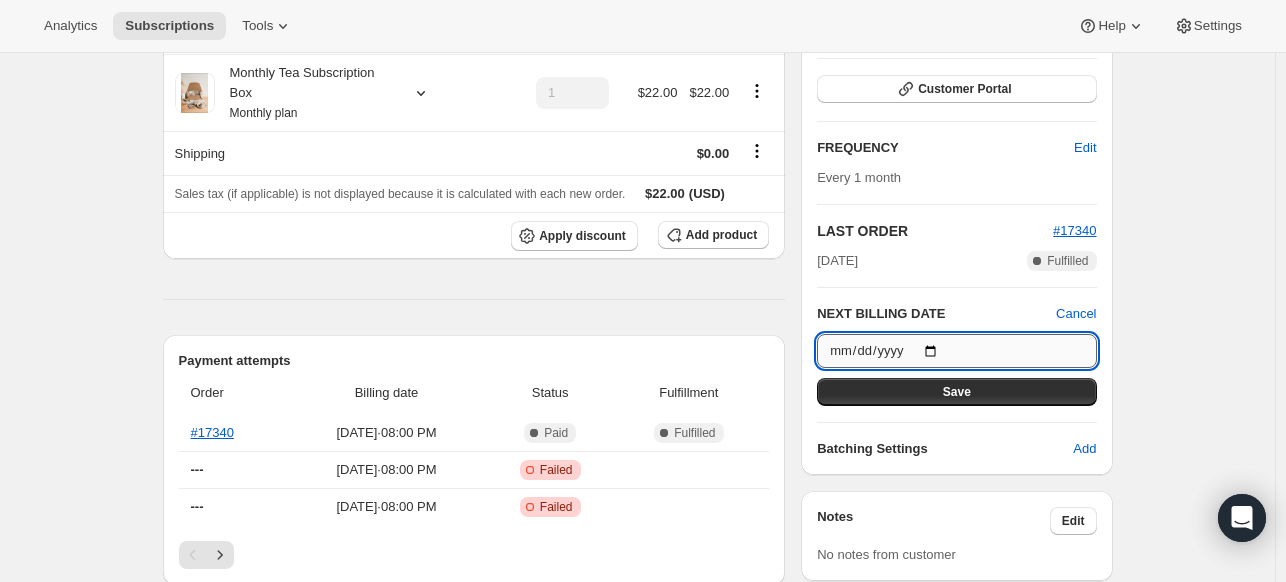 type on "[DATE]" 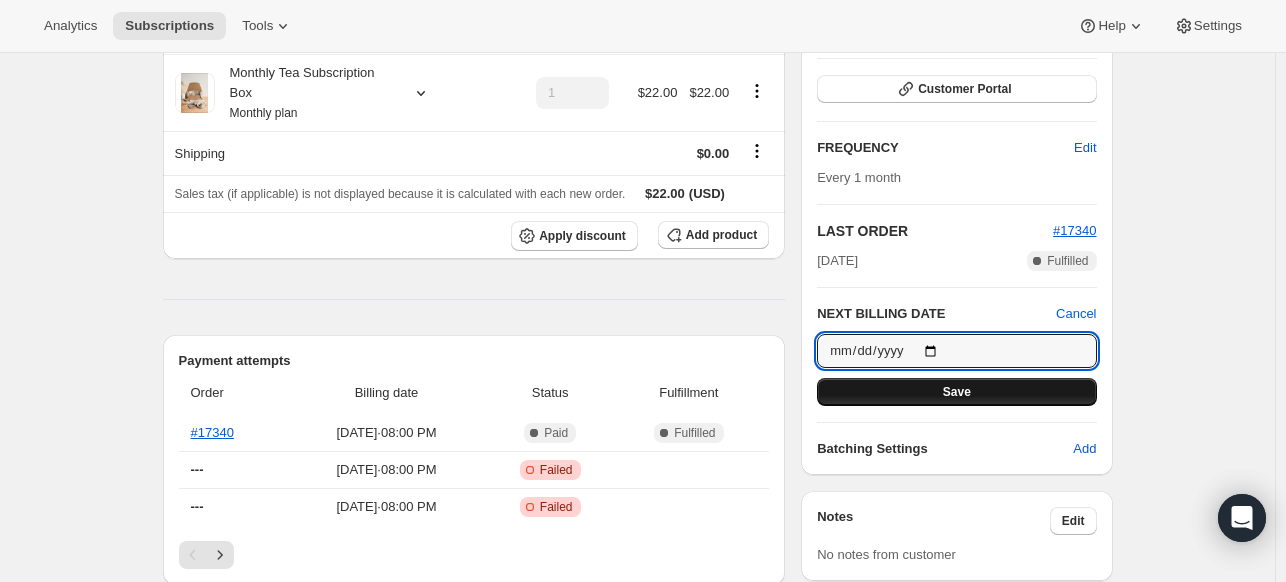 click on "Save" at bounding box center (956, 392) 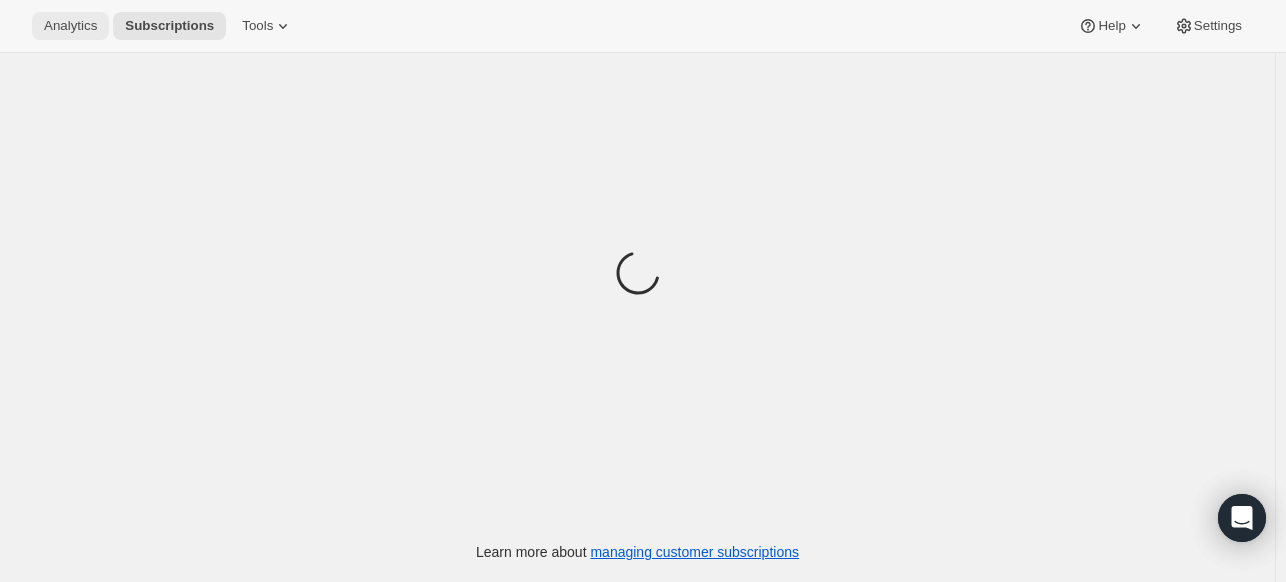scroll, scrollTop: 0, scrollLeft: 0, axis: both 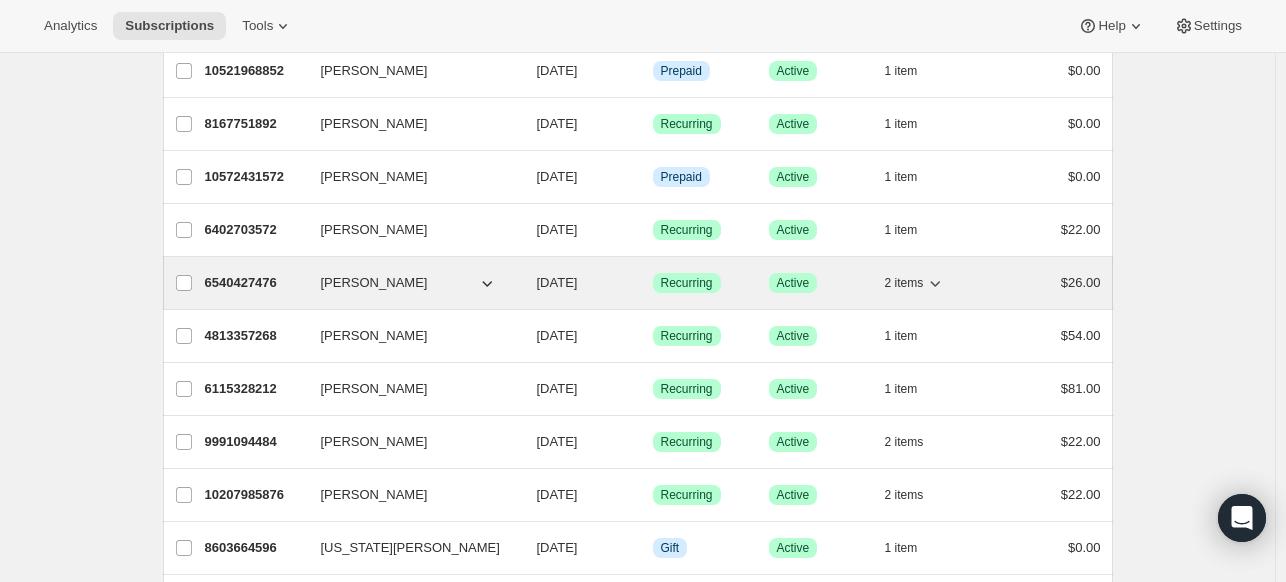 click on "[PERSON_NAME]" at bounding box center [374, 283] 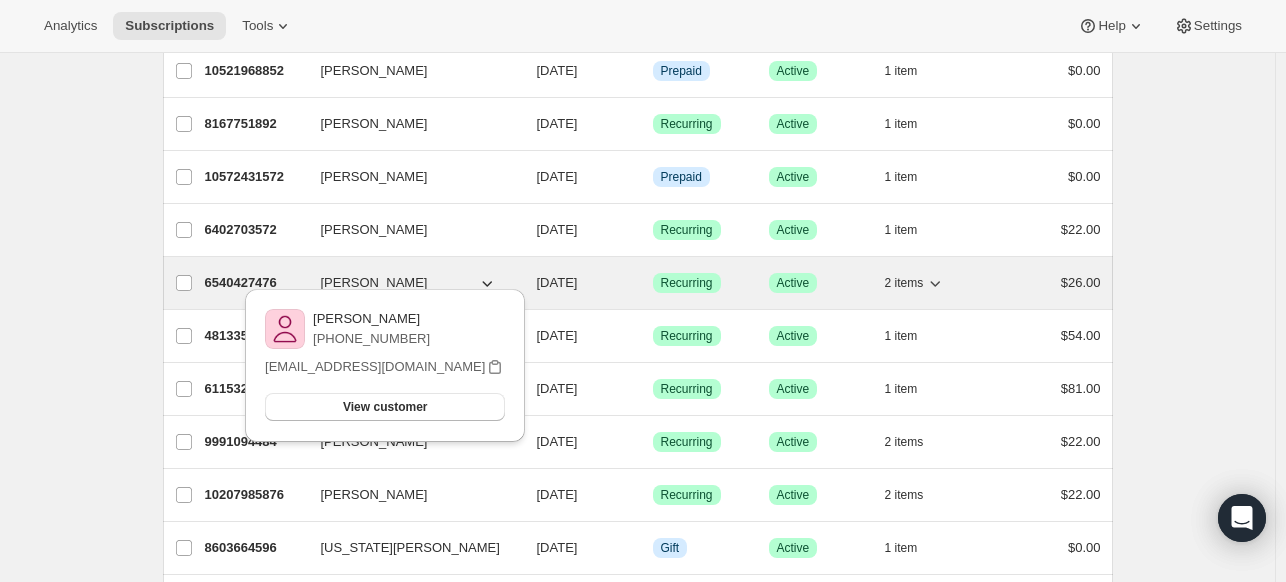 click on "6540427476" at bounding box center (255, 283) 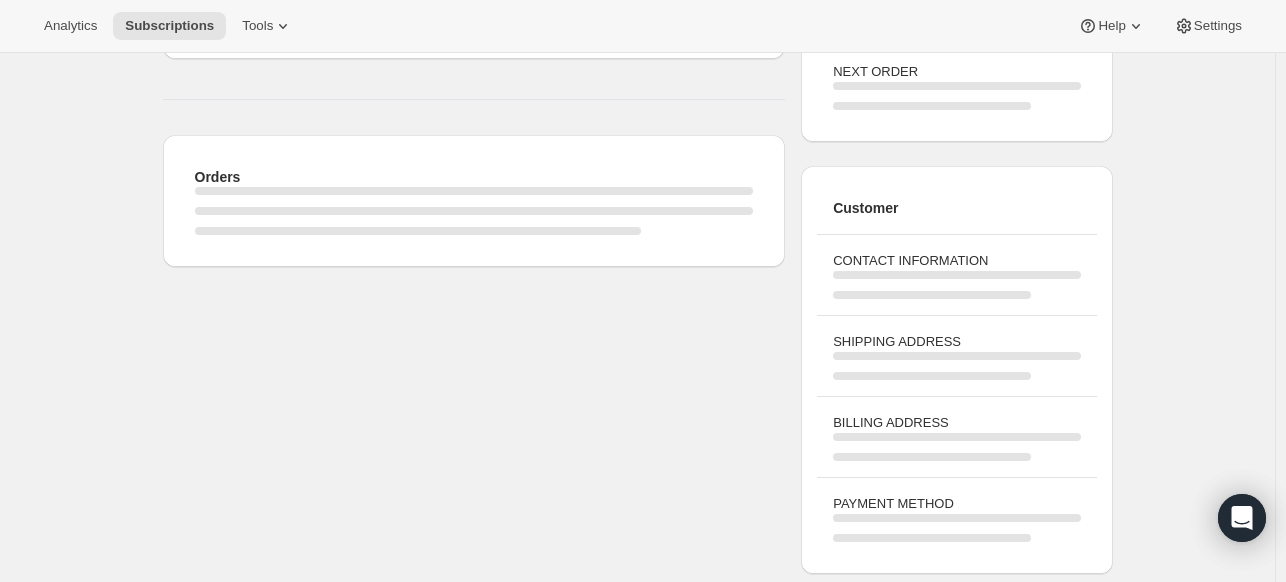 scroll, scrollTop: 0, scrollLeft: 0, axis: both 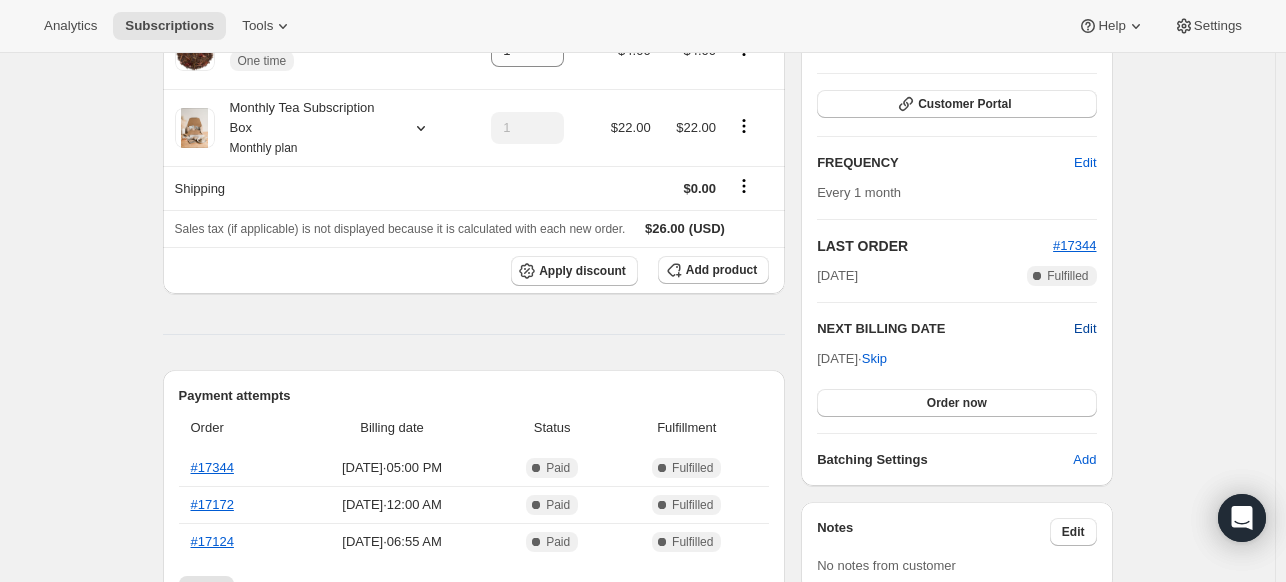 click on "Edit" at bounding box center (1085, 329) 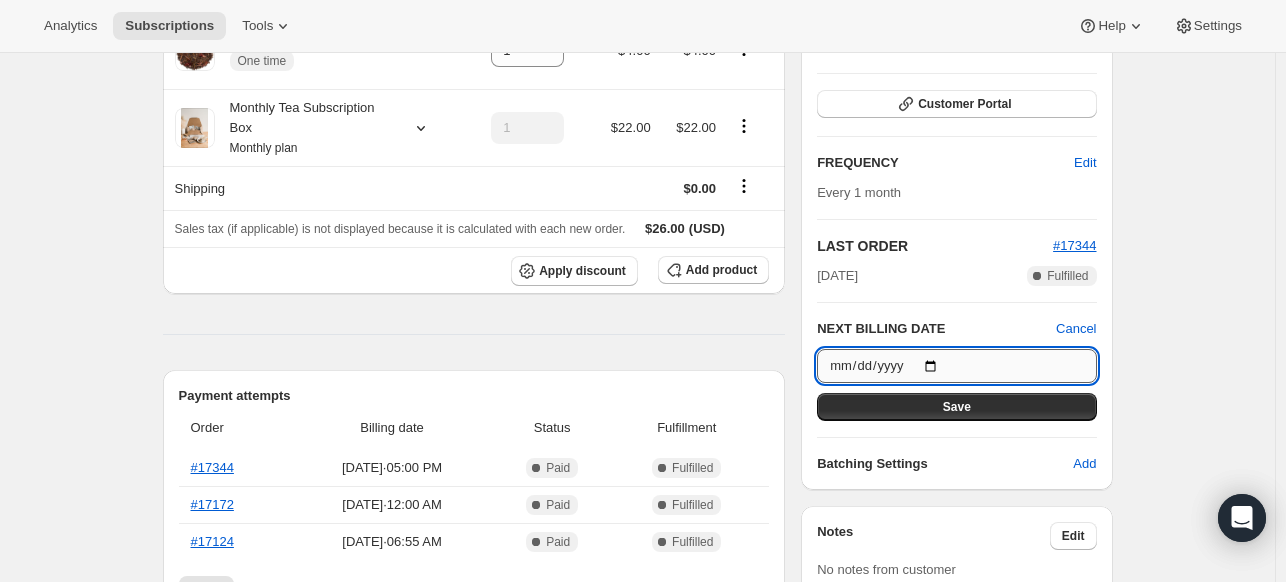 click on "[DATE]" at bounding box center [956, 366] 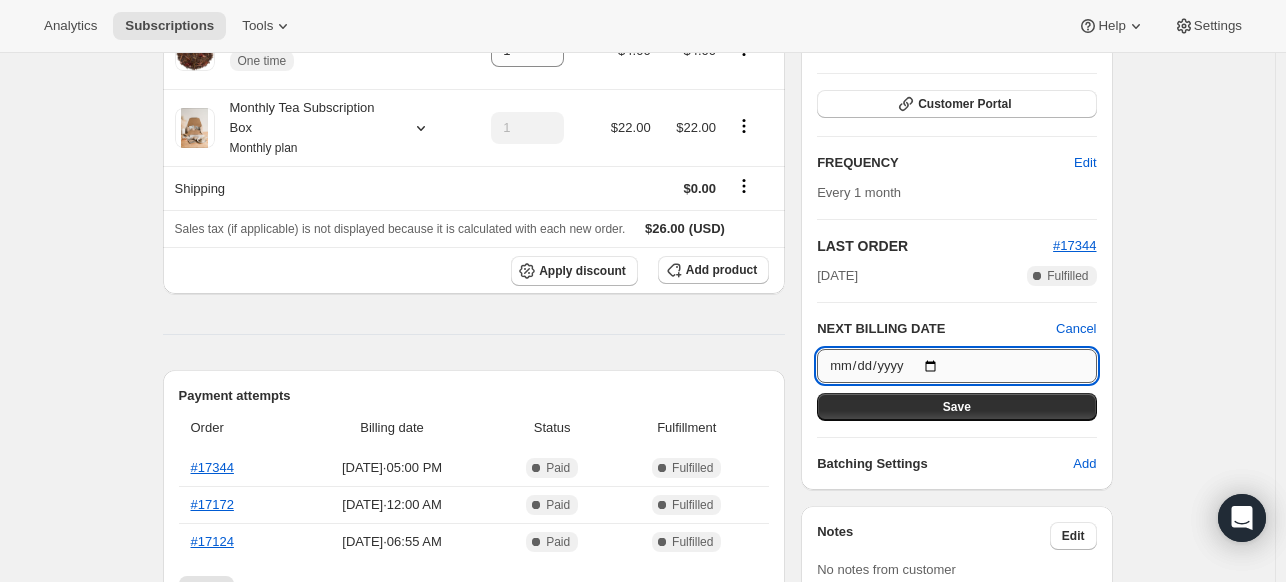 type on "[DATE]" 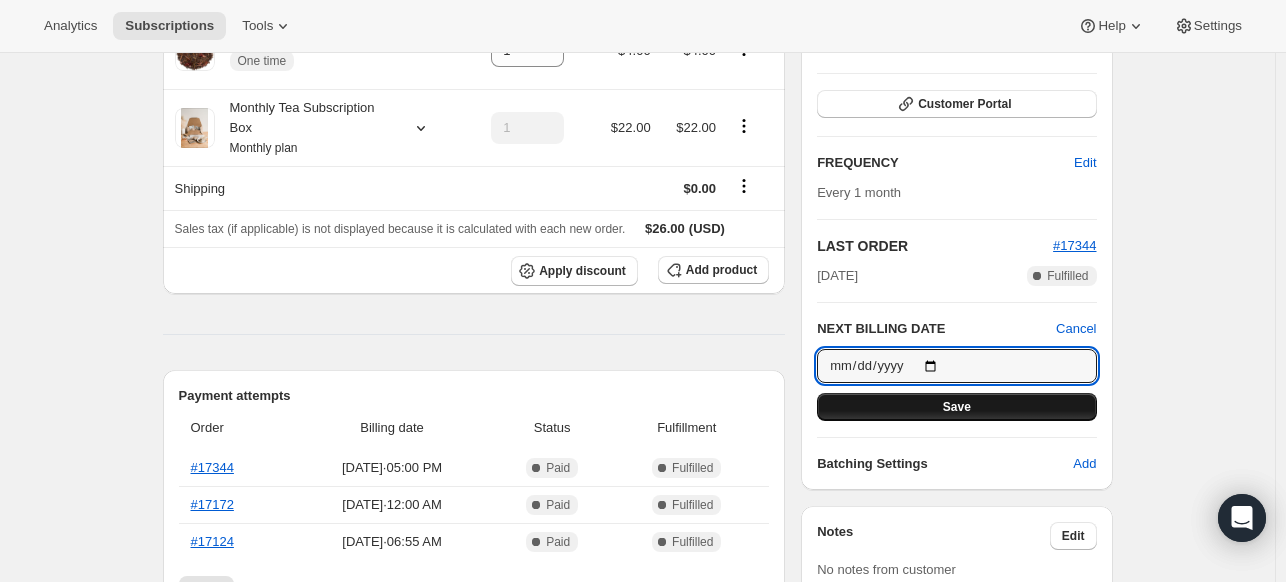 click on "Save" at bounding box center (956, 407) 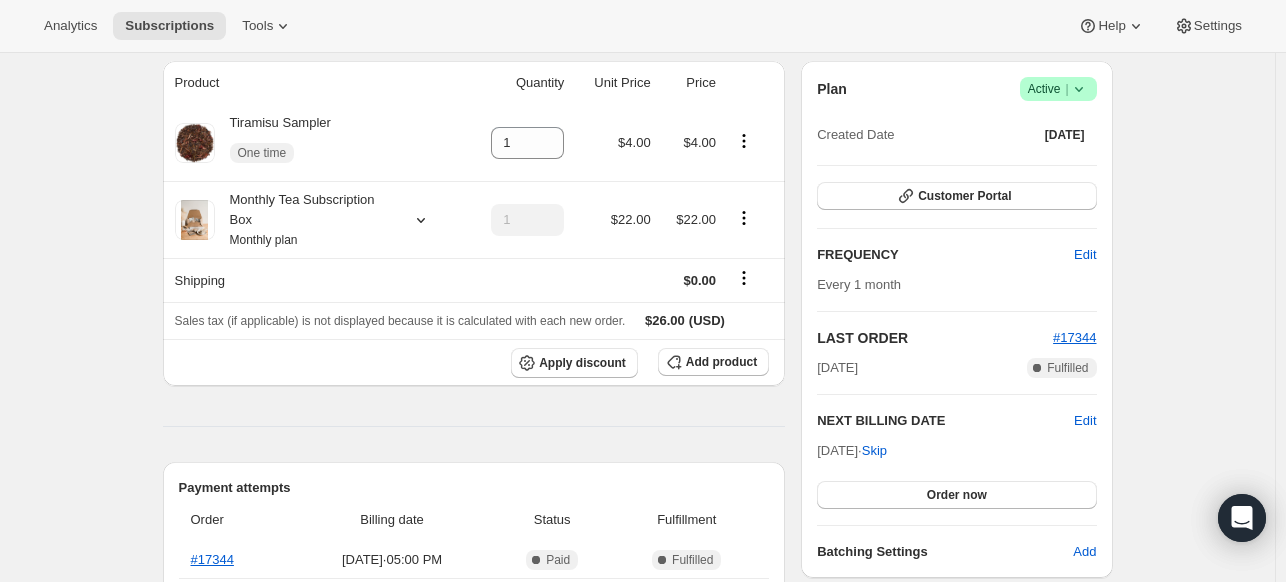 scroll, scrollTop: 0, scrollLeft: 0, axis: both 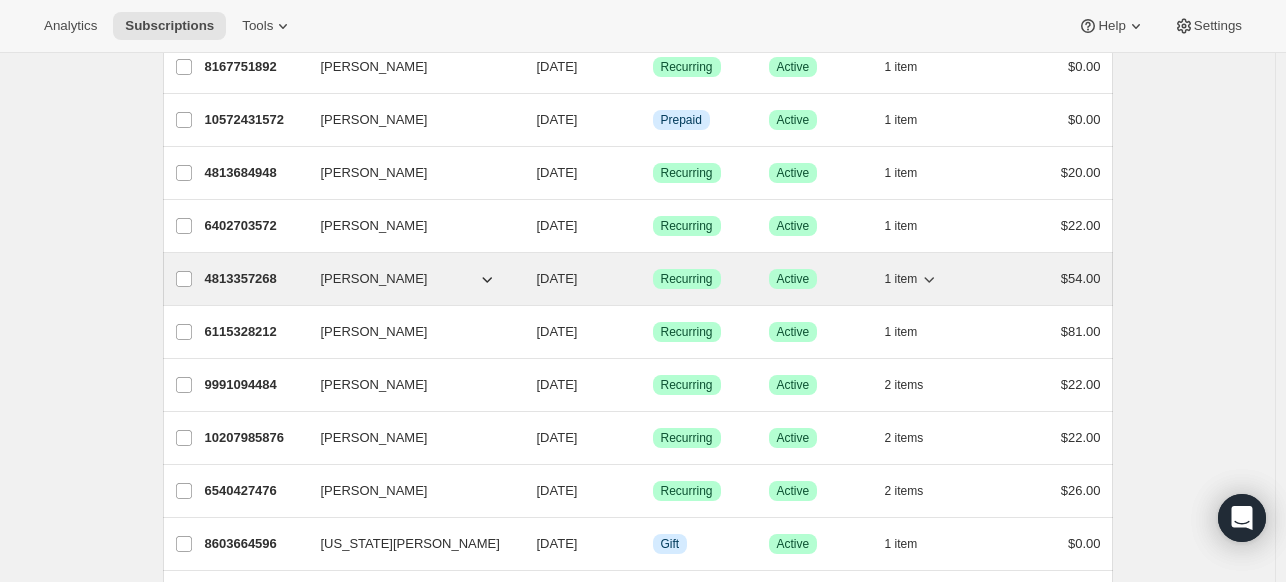 click on "4813357268" at bounding box center (255, 279) 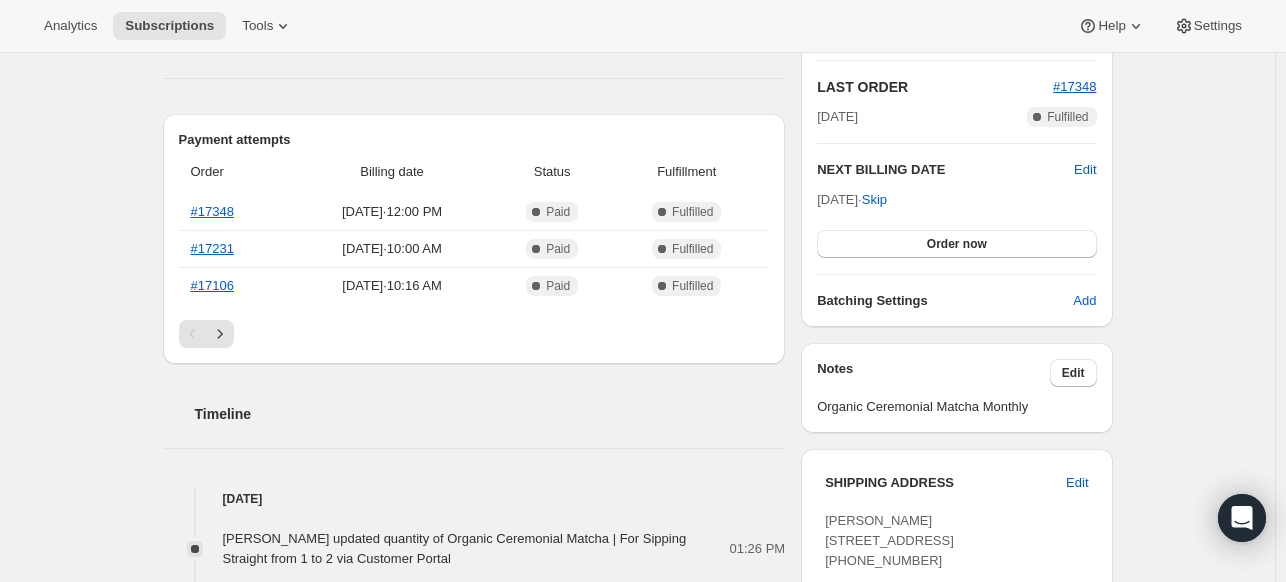 scroll, scrollTop: 420, scrollLeft: 0, axis: vertical 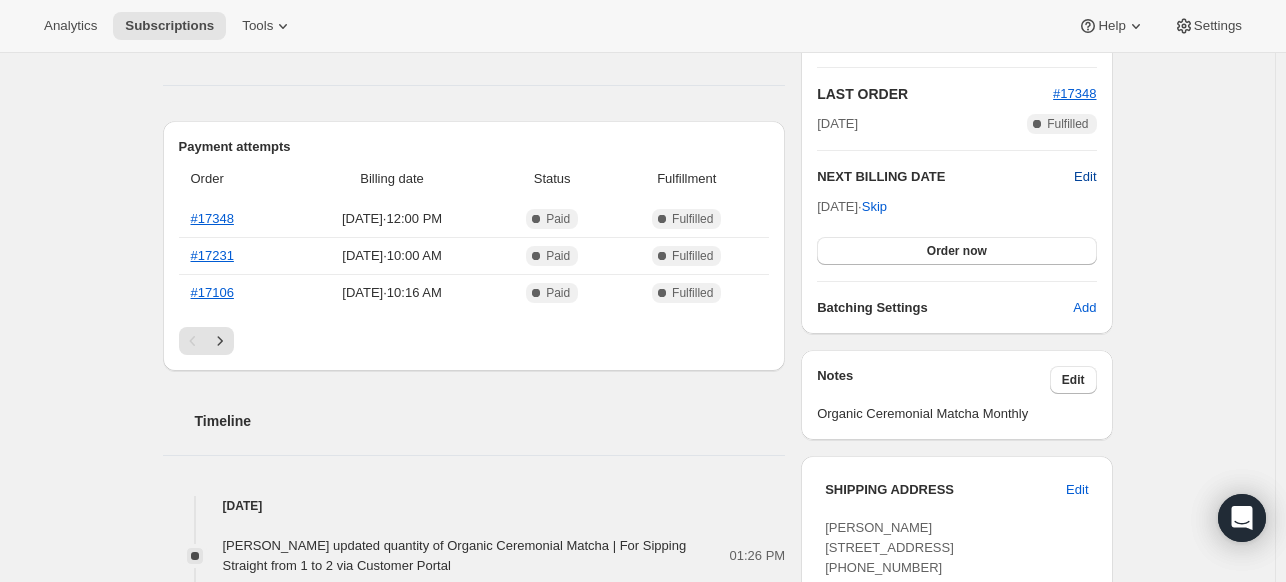click on "Edit" at bounding box center [1085, 177] 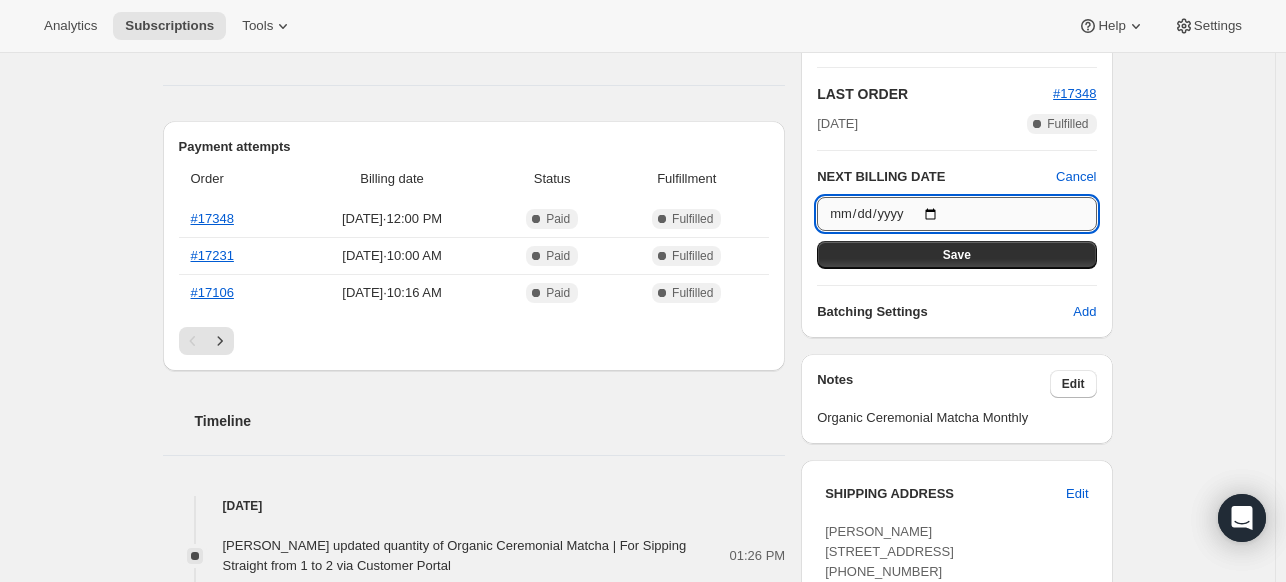 click on "[DATE]" at bounding box center (956, 214) 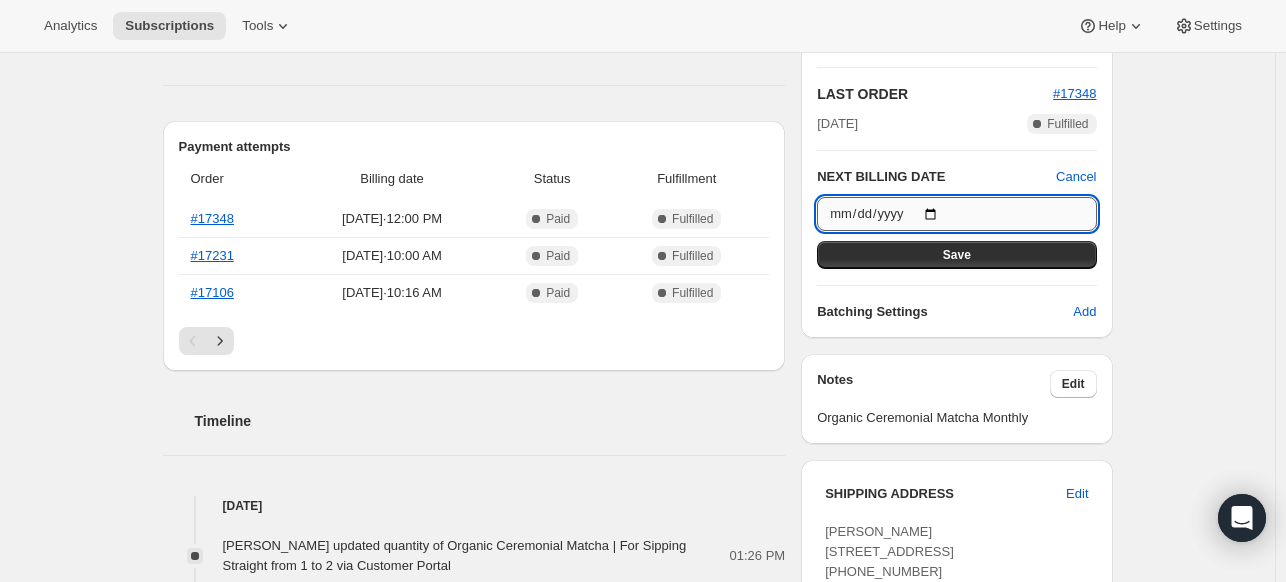 type on "[DATE]" 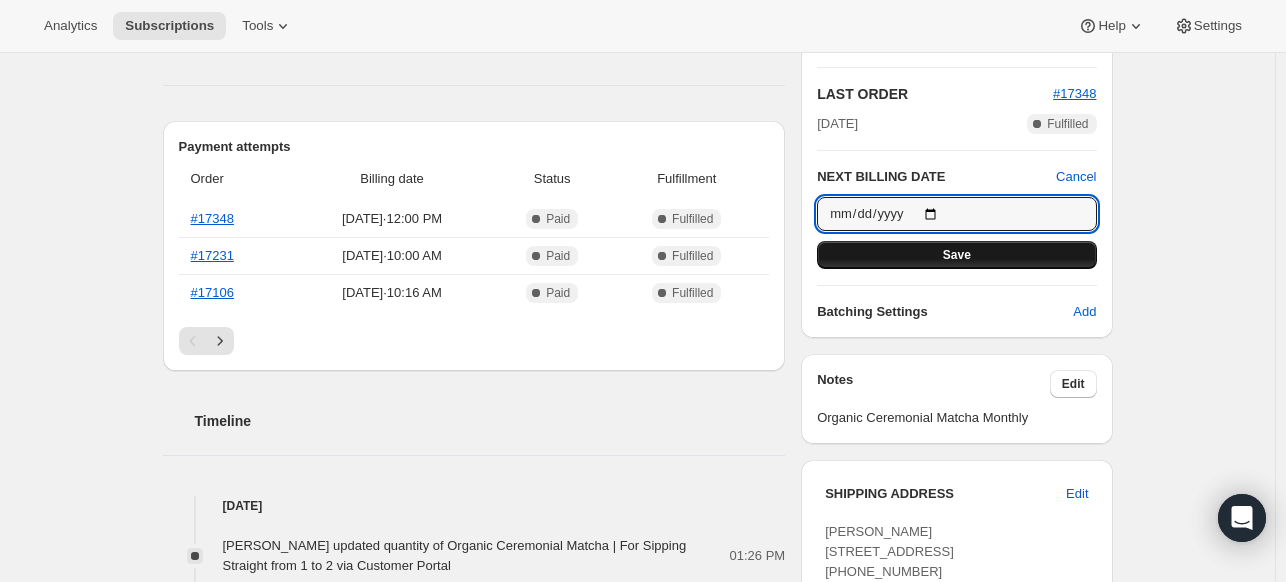 click on "Save" at bounding box center [956, 255] 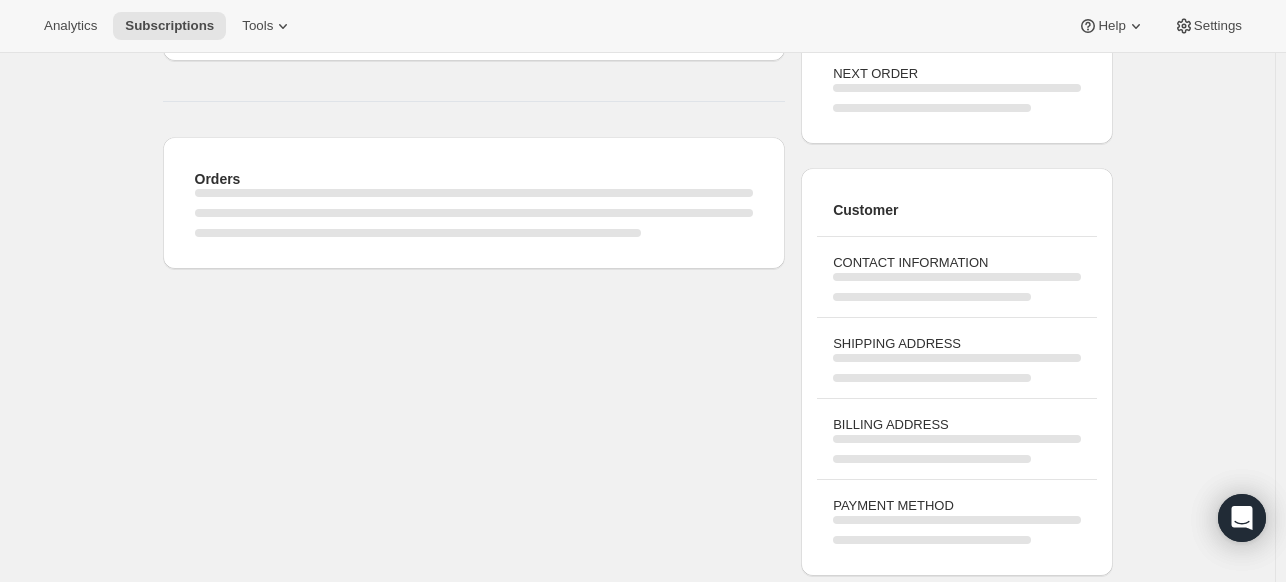 scroll, scrollTop: 420, scrollLeft: 0, axis: vertical 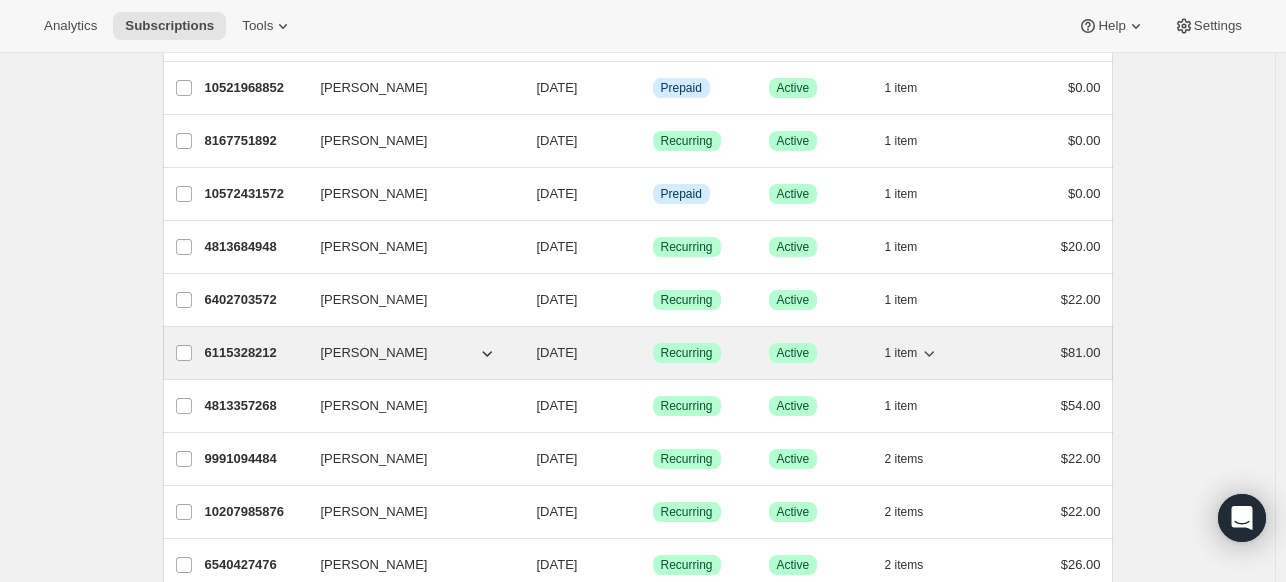 click on "6115328212" at bounding box center (255, 353) 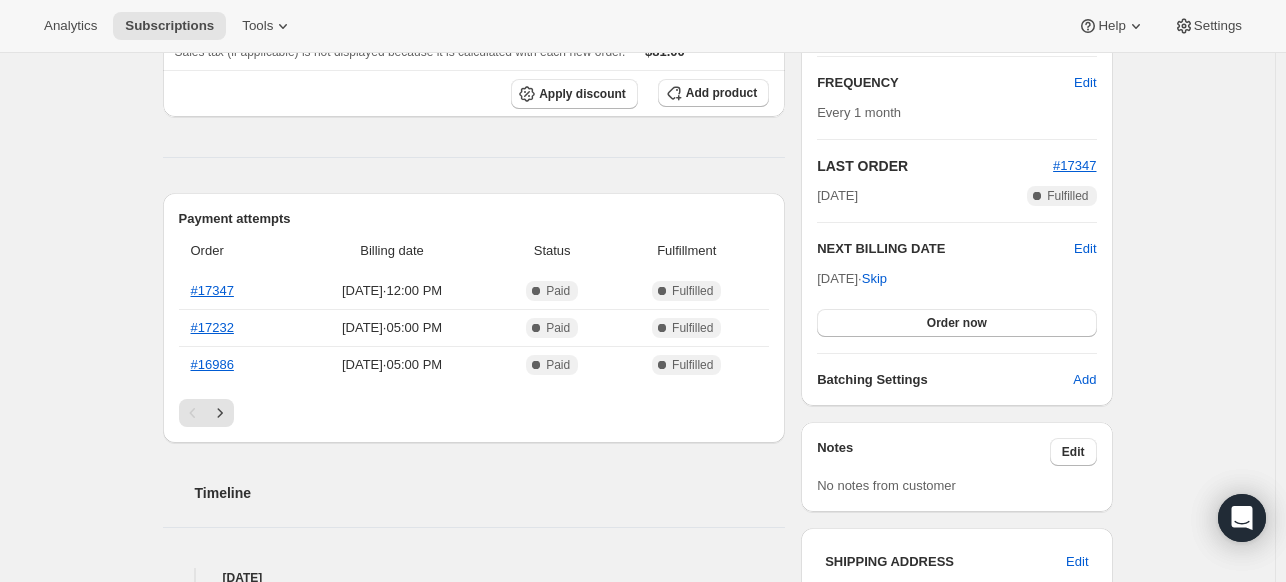 scroll, scrollTop: 351, scrollLeft: 0, axis: vertical 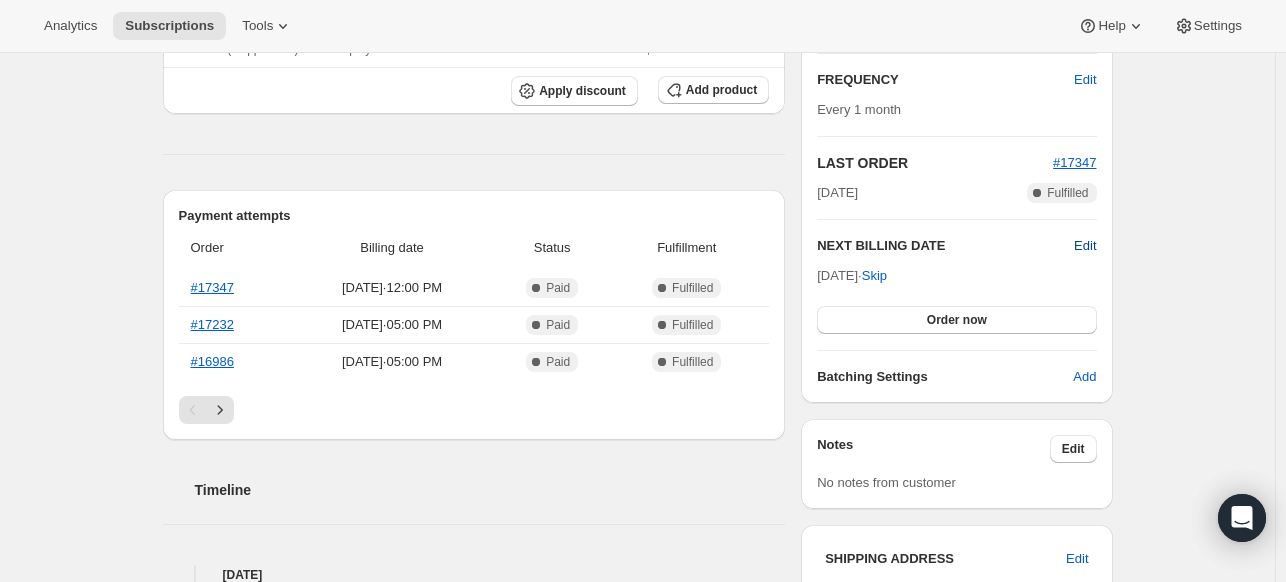 click on "Edit" at bounding box center (1085, 246) 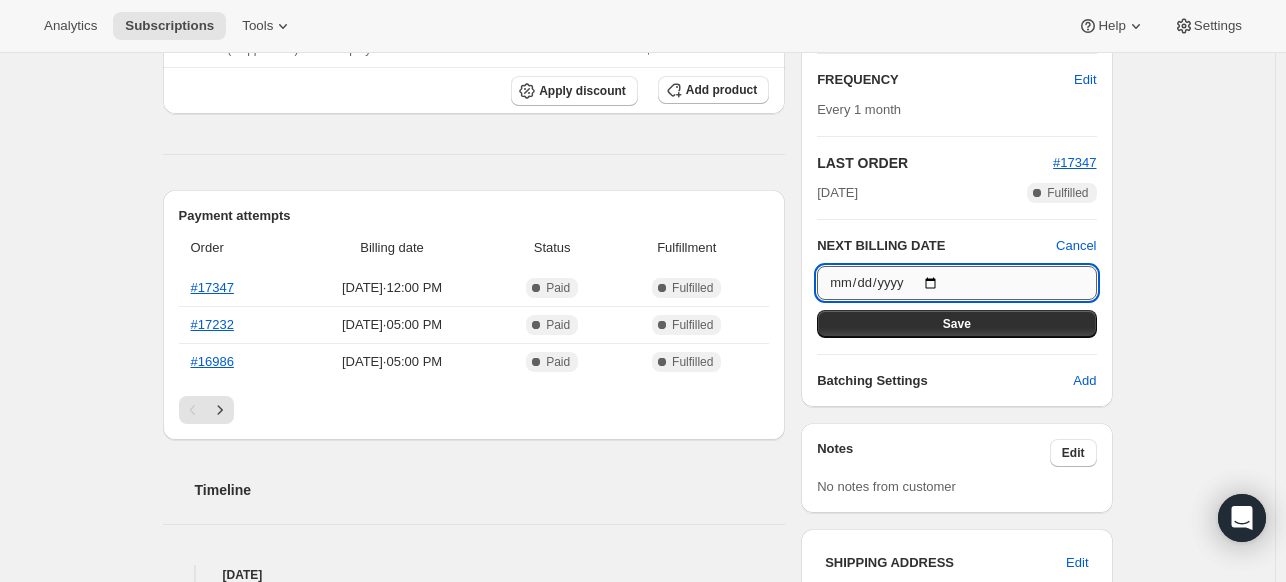 click on "[DATE]" at bounding box center [956, 283] 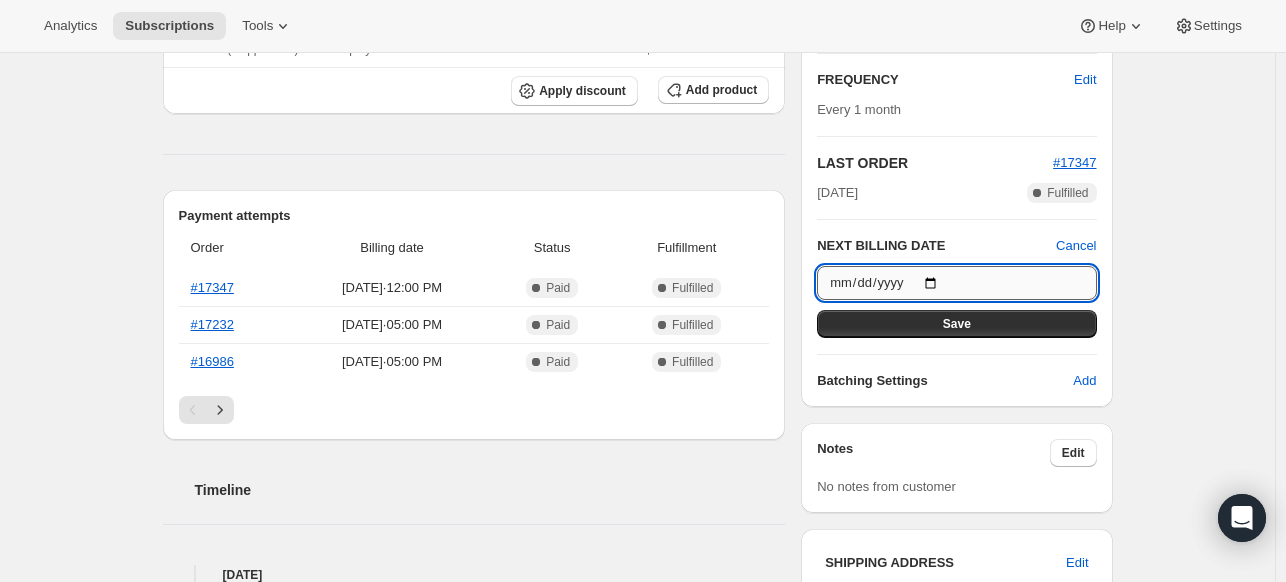 type on "[DATE]" 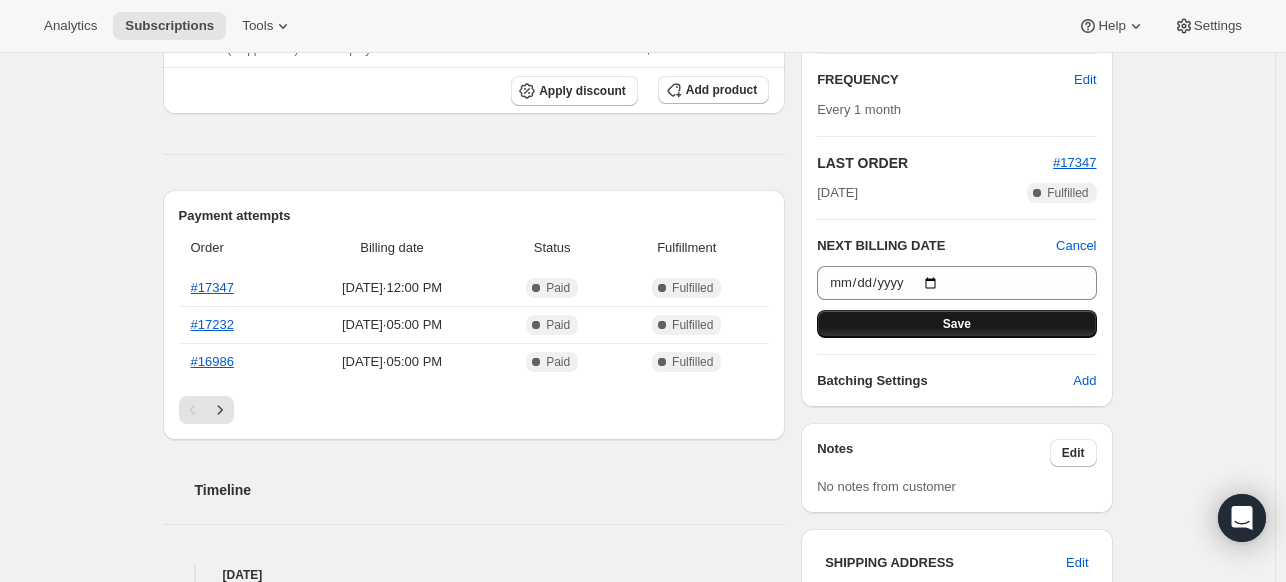 click on "Save" at bounding box center [957, 324] 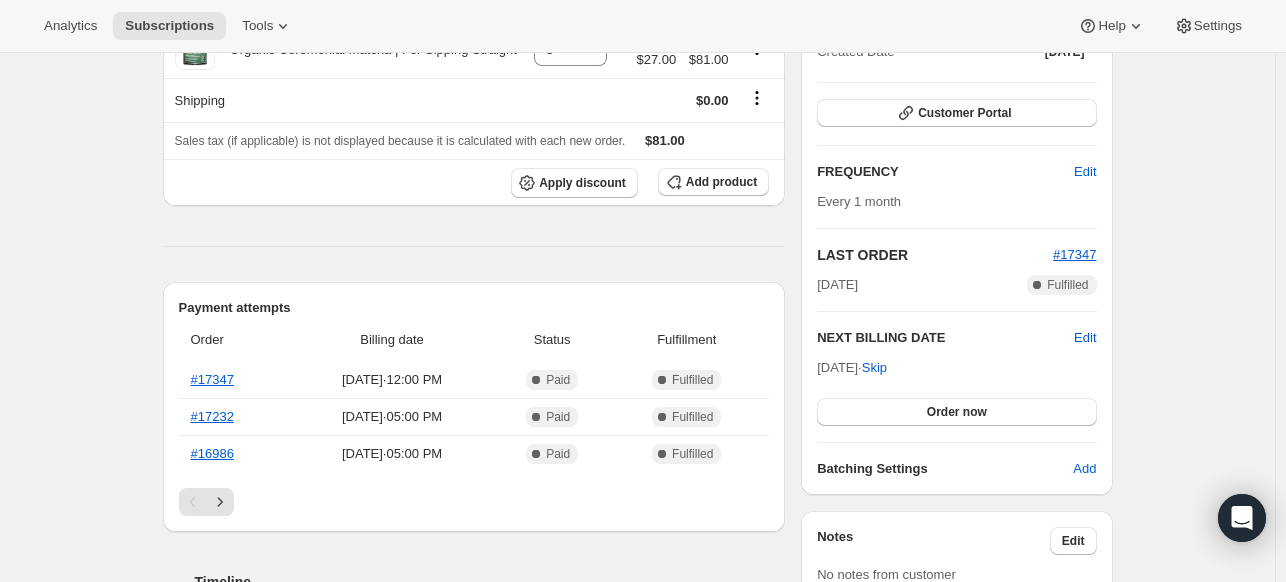 scroll, scrollTop: 0, scrollLeft: 0, axis: both 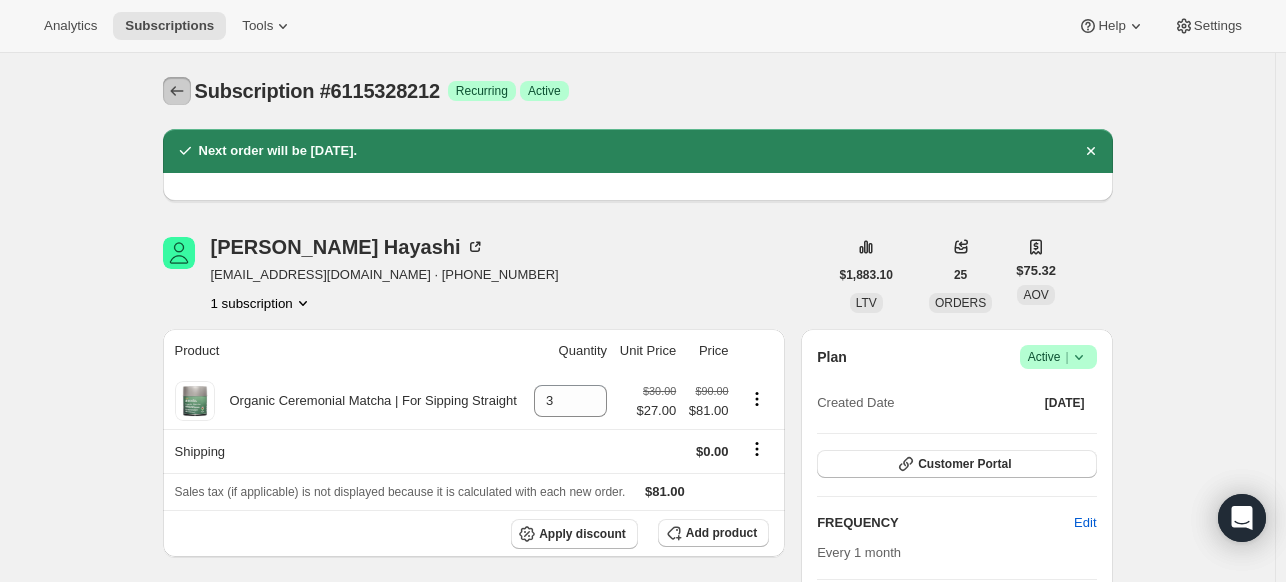 click 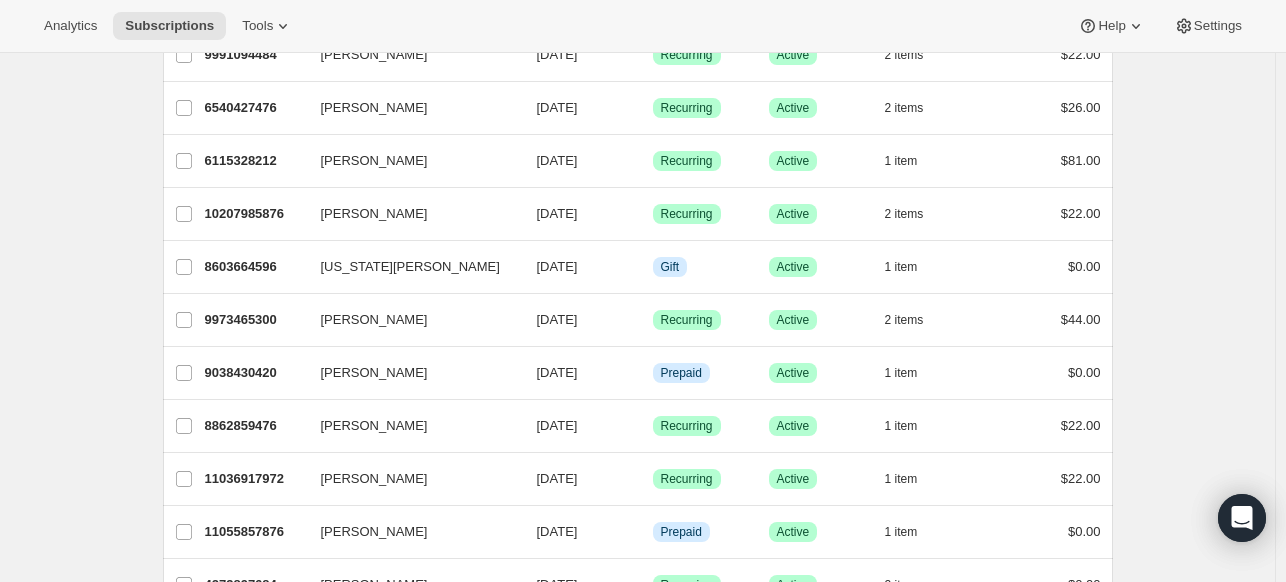 scroll, scrollTop: 2199, scrollLeft: 0, axis: vertical 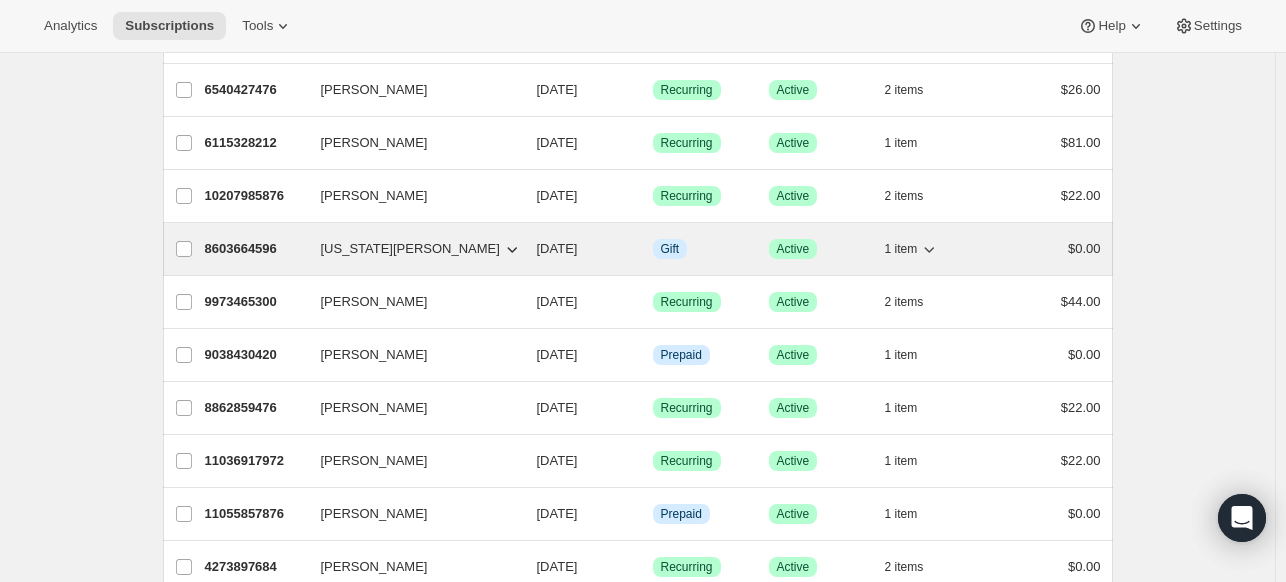 click on "[US_STATE][PERSON_NAME]" at bounding box center [410, 249] 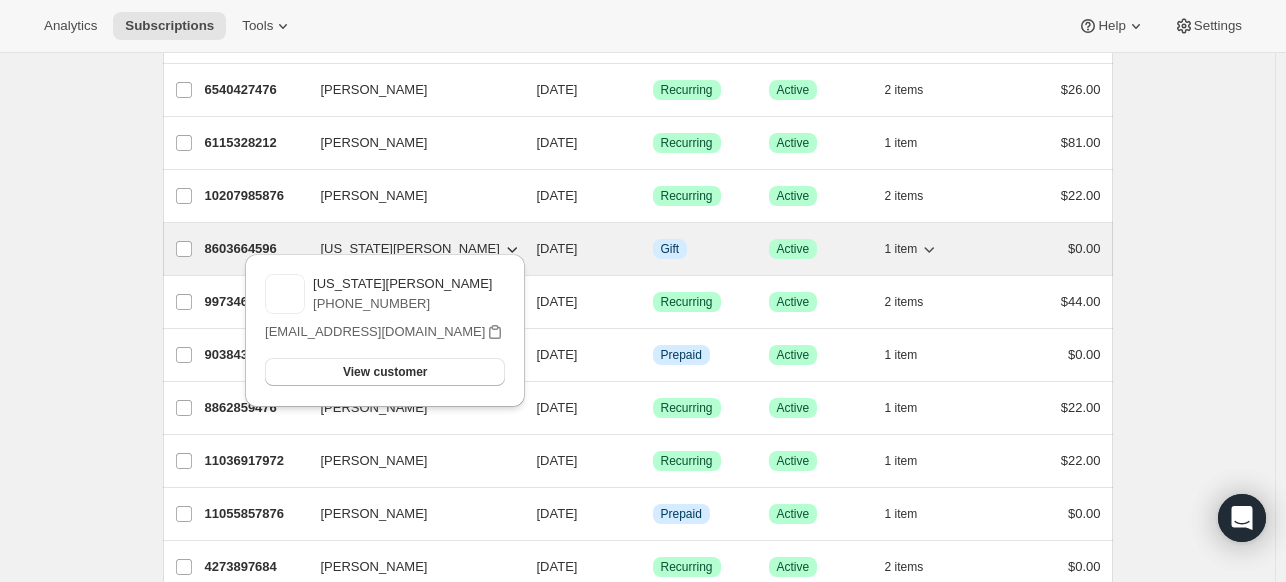 click on "8603664596 [US_STATE][PERSON_NAME] [DATE] Info Gift Success Active 1   item $0.00" at bounding box center (653, 249) 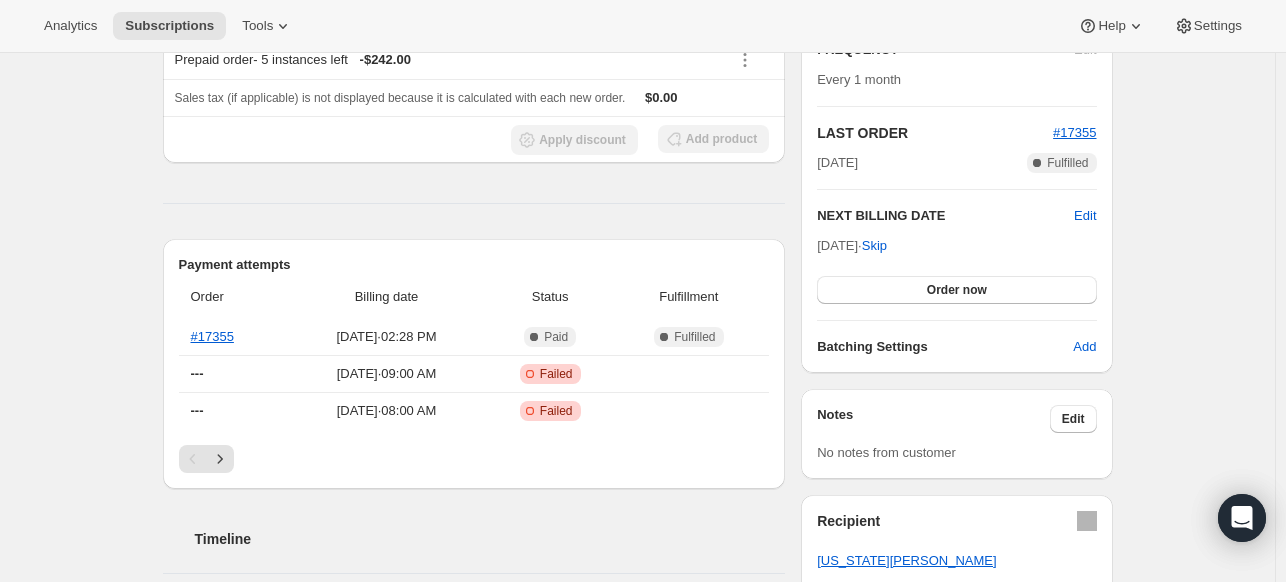 scroll, scrollTop: 371, scrollLeft: 0, axis: vertical 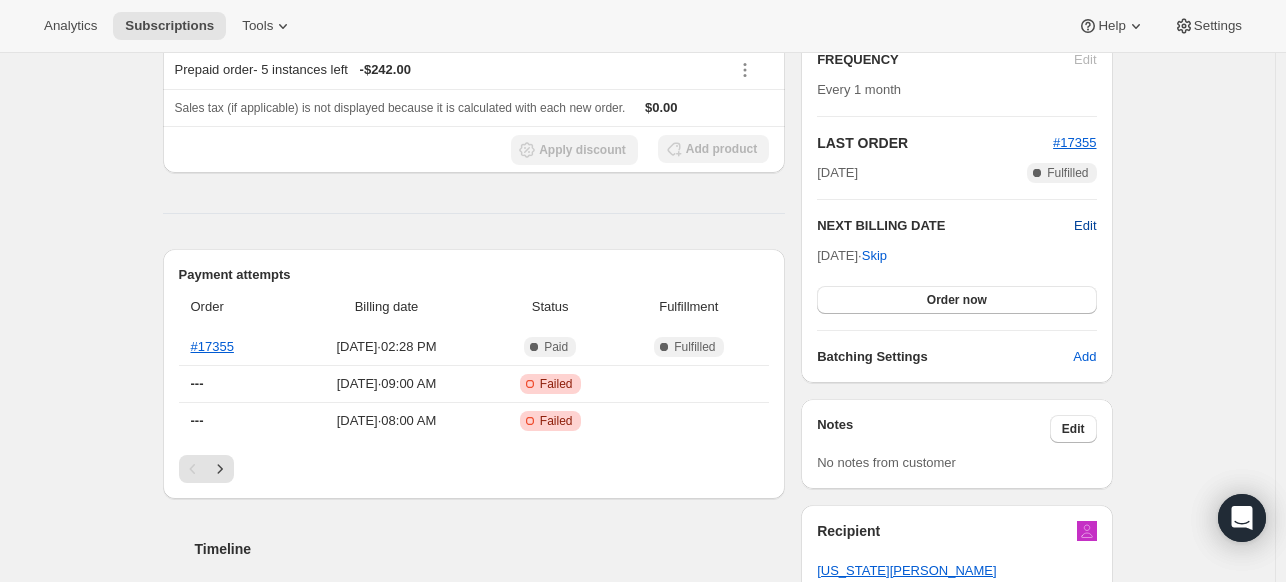 click on "Edit" at bounding box center [1085, 226] 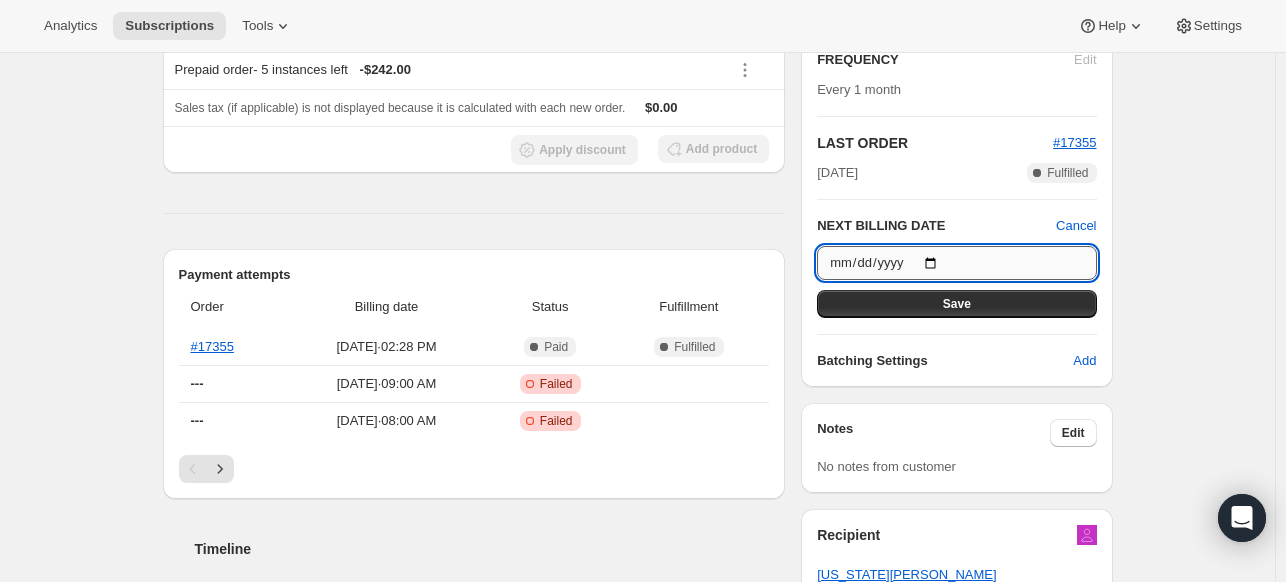 click on "[DATE]" at bounding box center (956, 263) 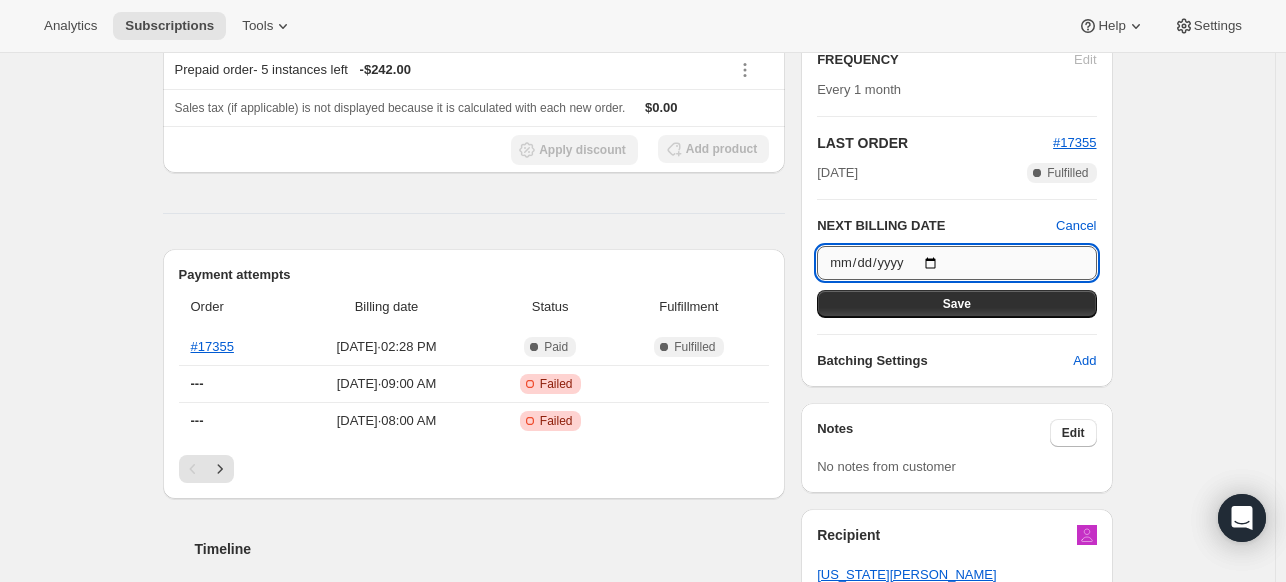 type on "[DATE]" 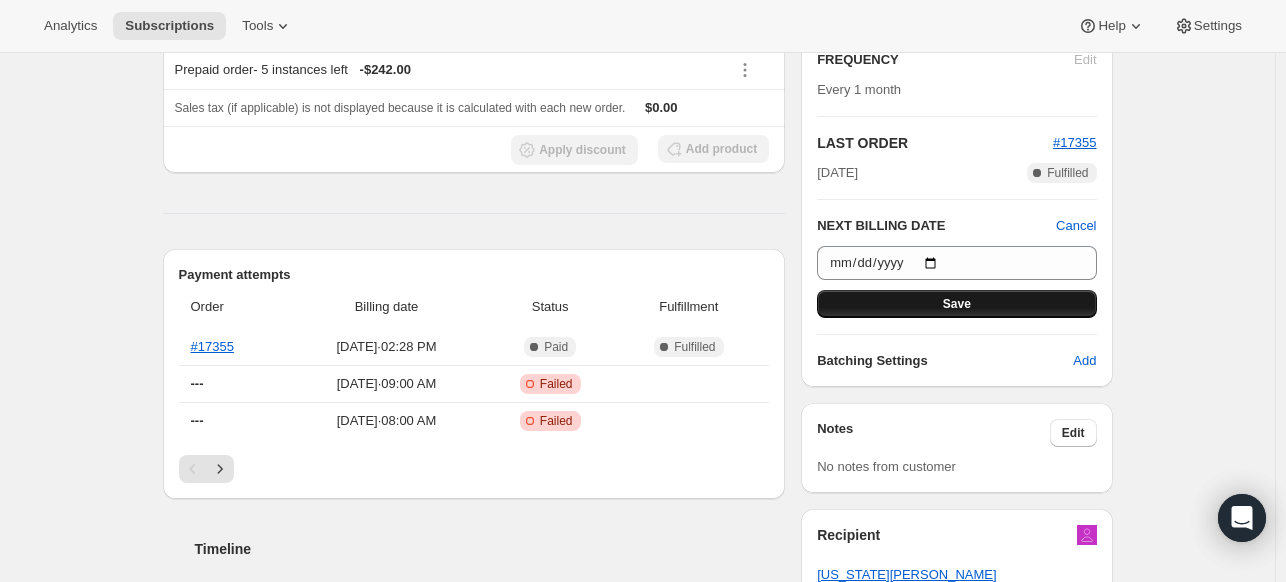 click on "Save" at bounding box center (956, 304) 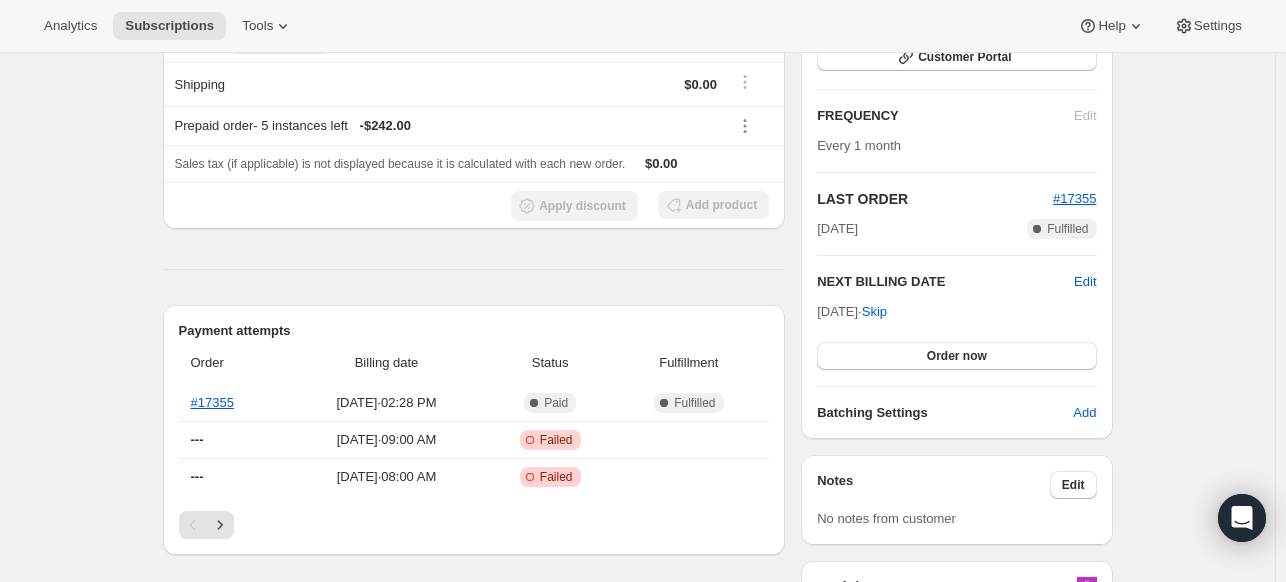 scroll, scrollTop: 408, scrollLeft: 0, axis: vertical 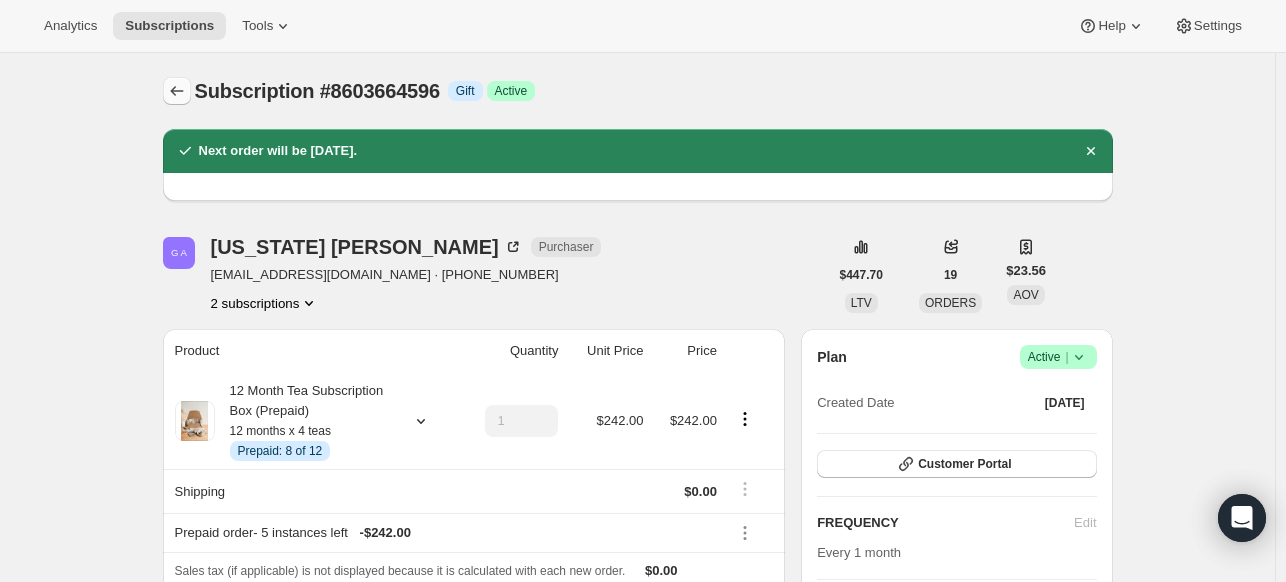 click 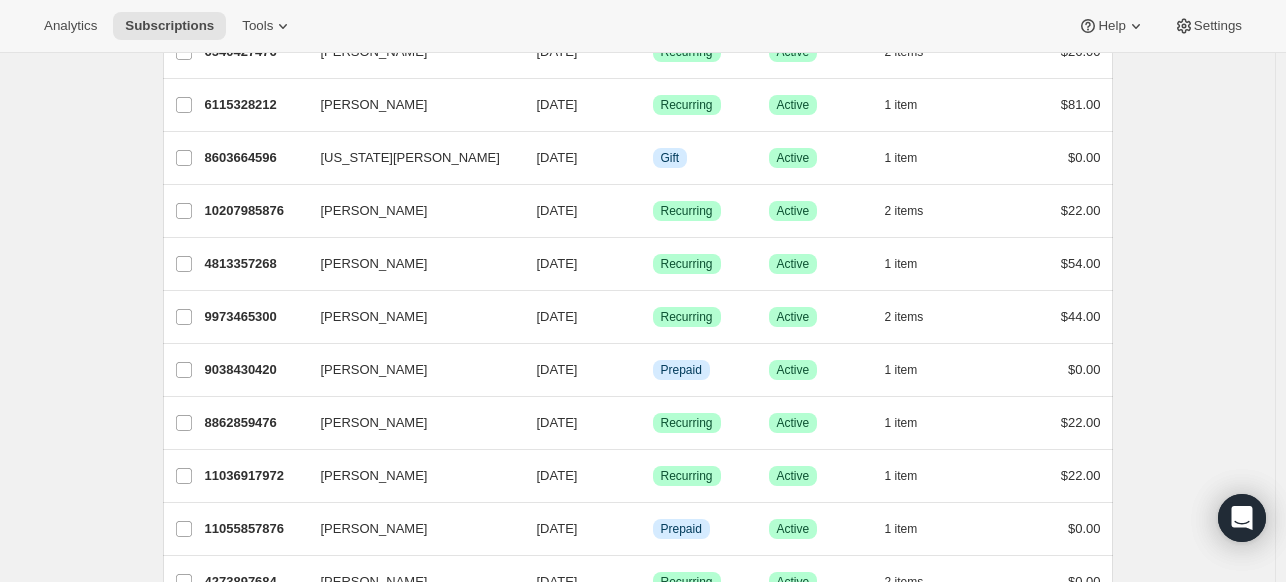 scroll, scrollTop: 2189, scrollLeft: 0, axis: vertical 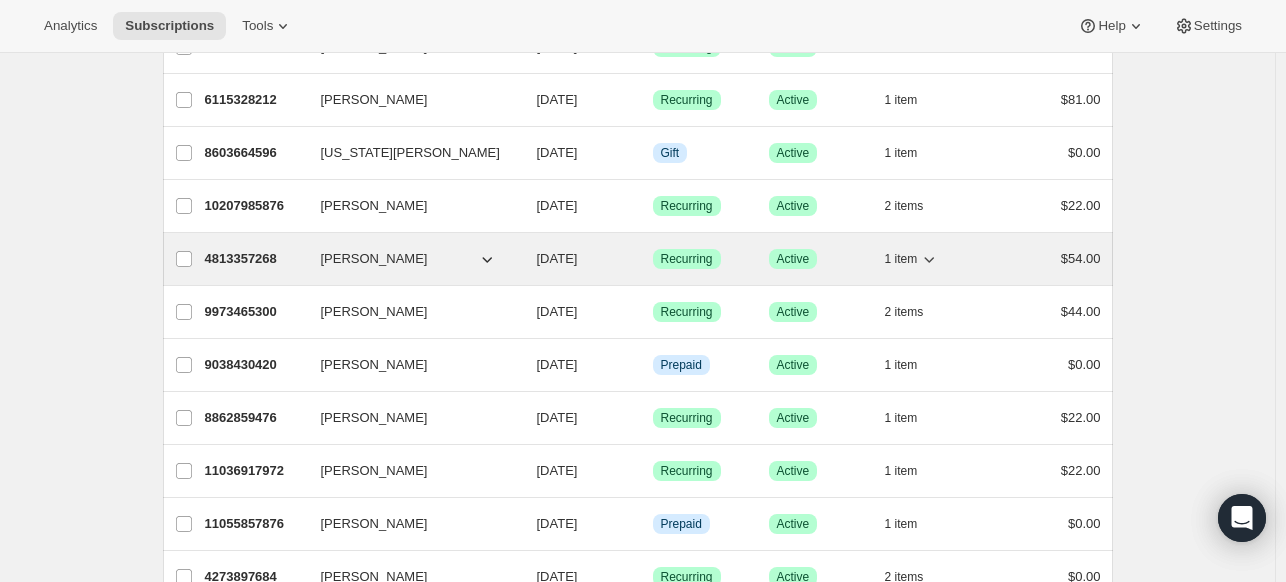 click on "[PERSON_NAME]" at bounding box center [374, 259] 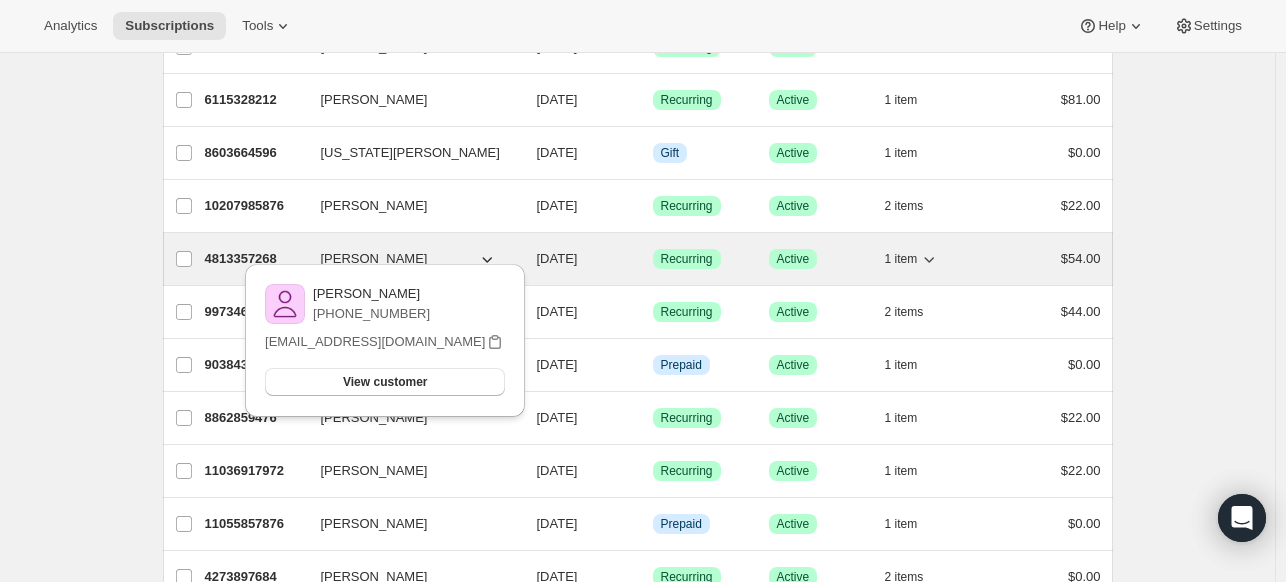 click on "4813357268" at bounding box center [255, 259] 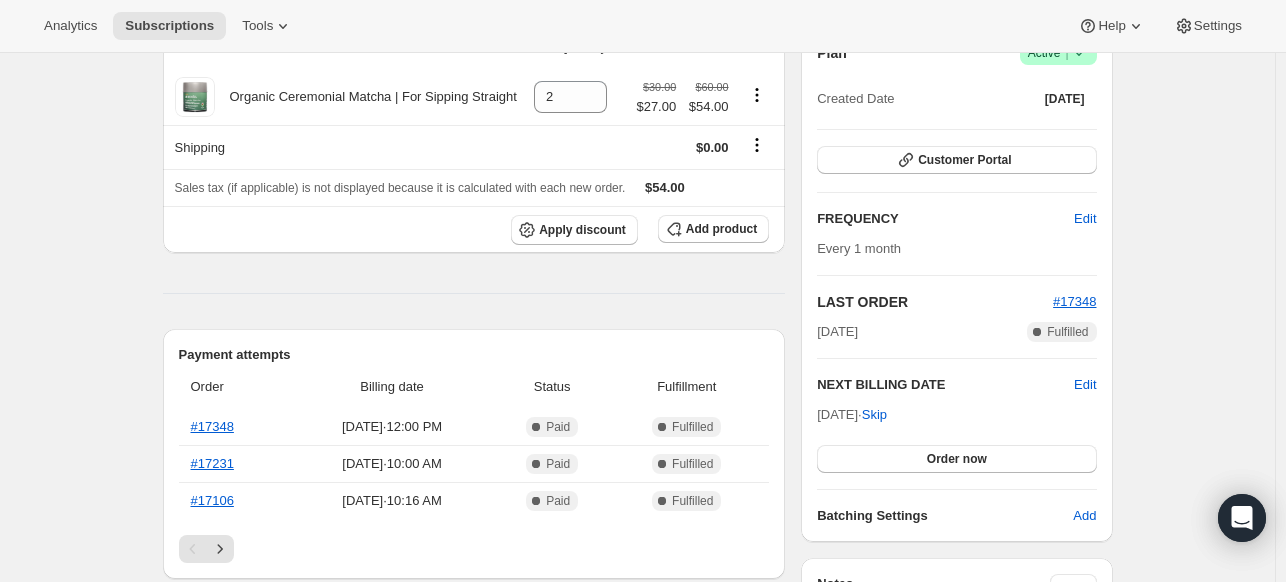 scroll, scrollTop: 219, scrollLeft: 0, axis: vertical 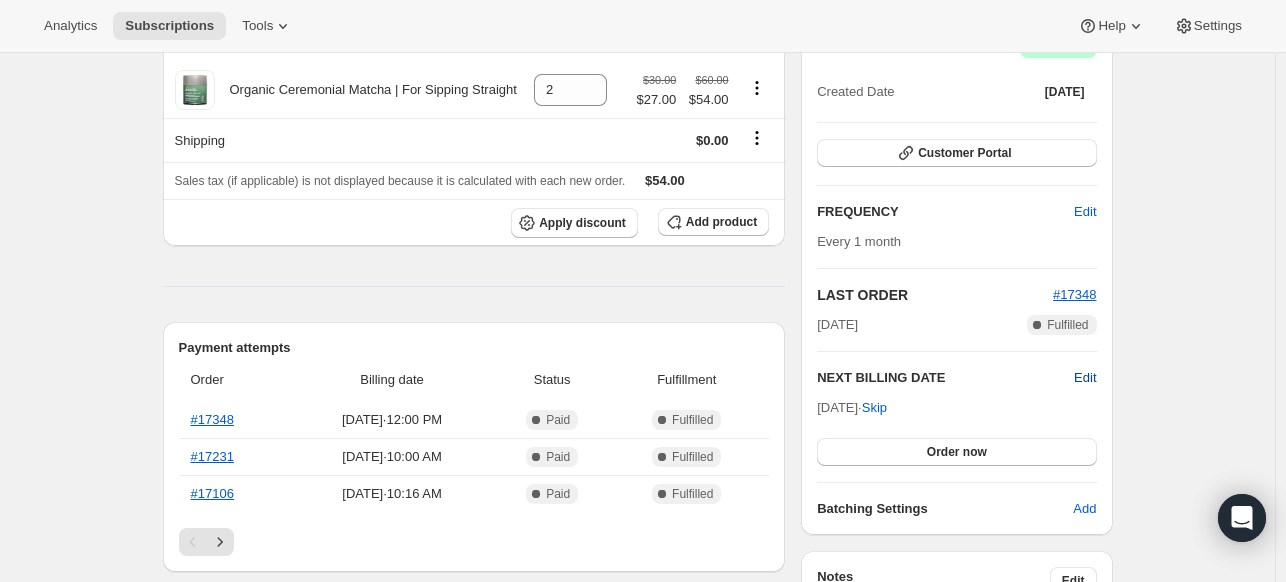 click on "Edit" at bounding box center (1085, 378) 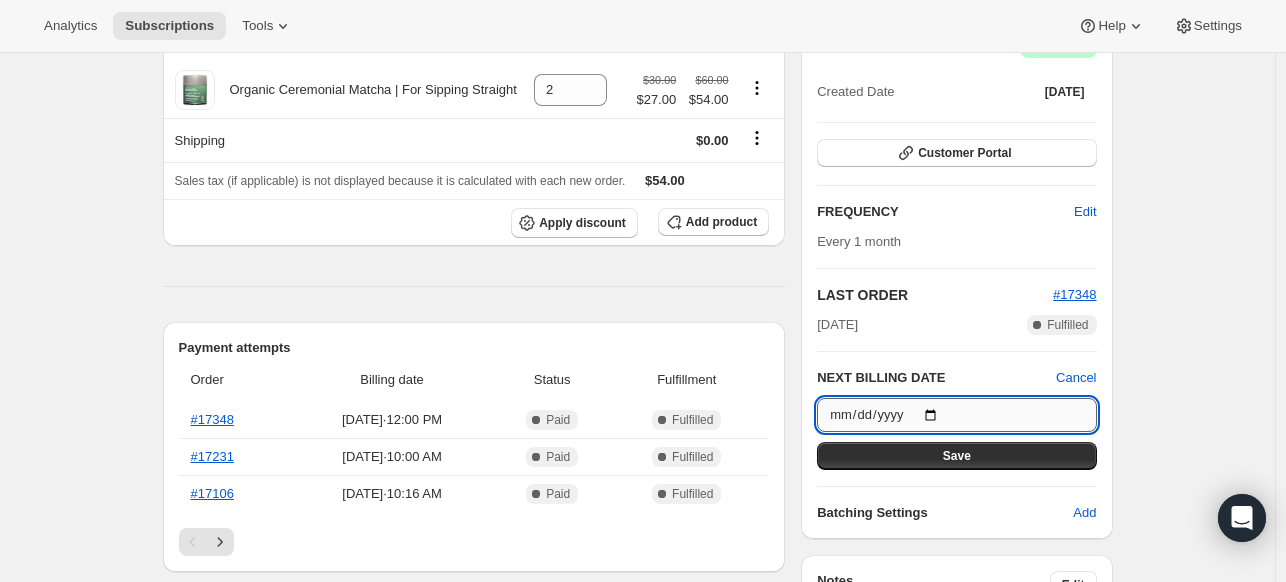 click on "[DATE]" at bounding box center (956, 415) 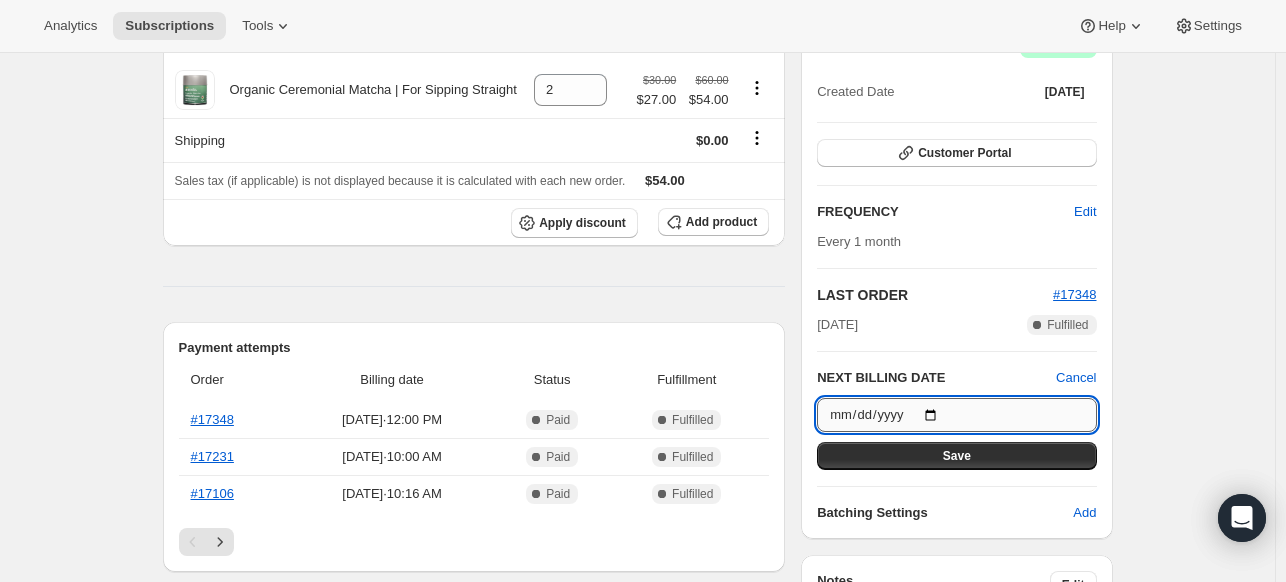 type on "[DATE]" 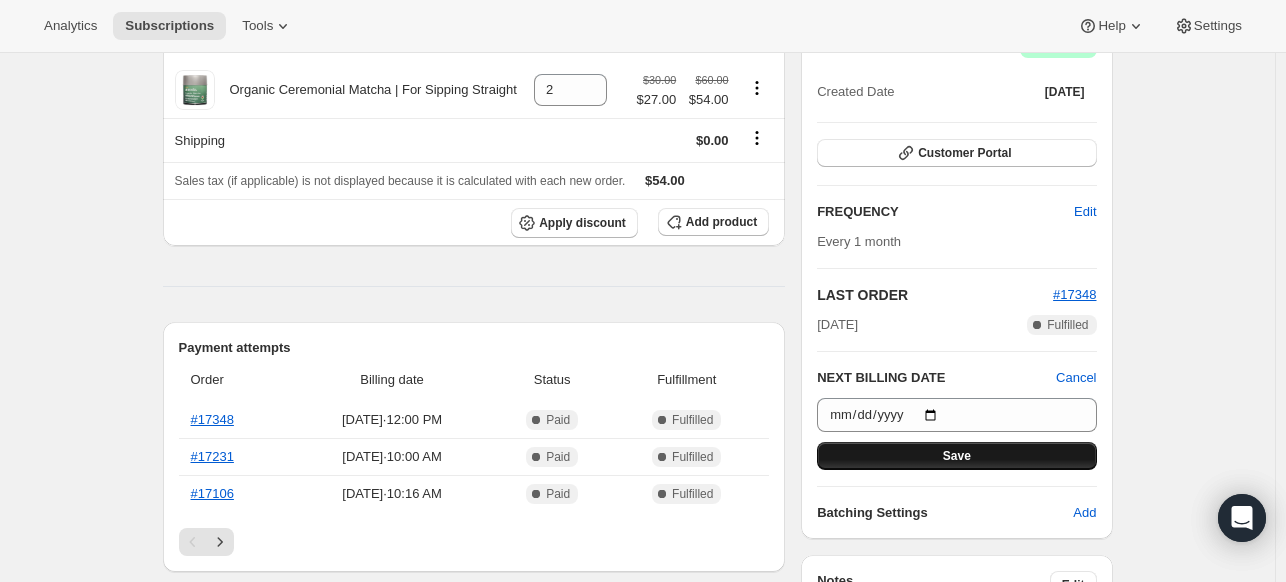 click on "Save" at bounding box center [957, 456] 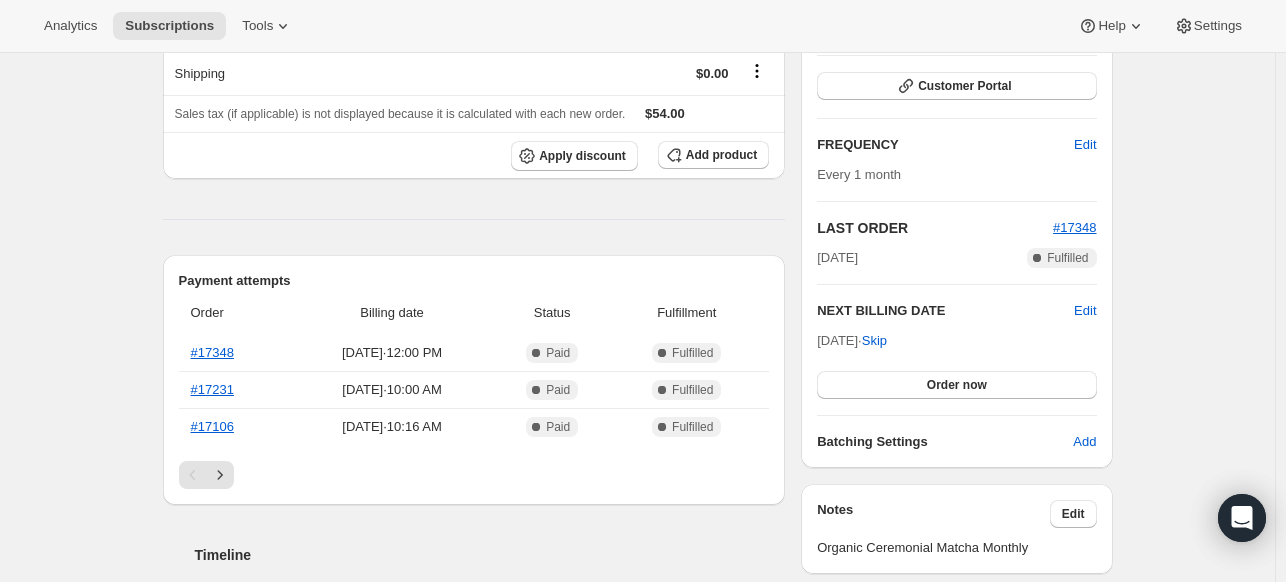 scroll, scrollTop: 368, scrollLeft: 0, axis: vertical 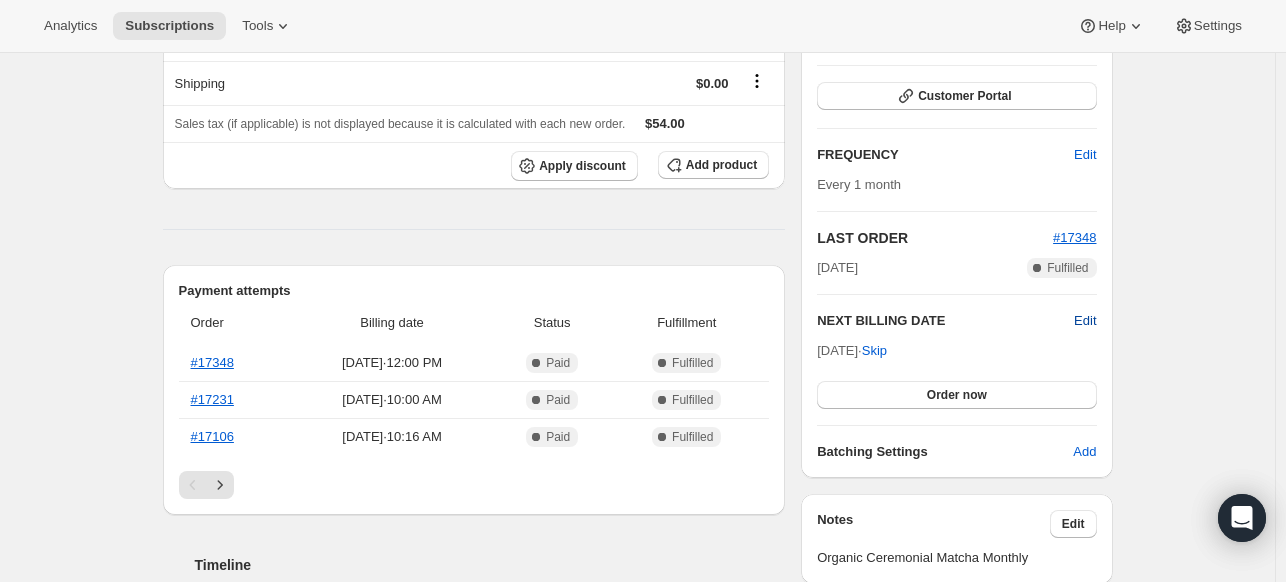 click on "Edit" at bounding box center (1085, 321) 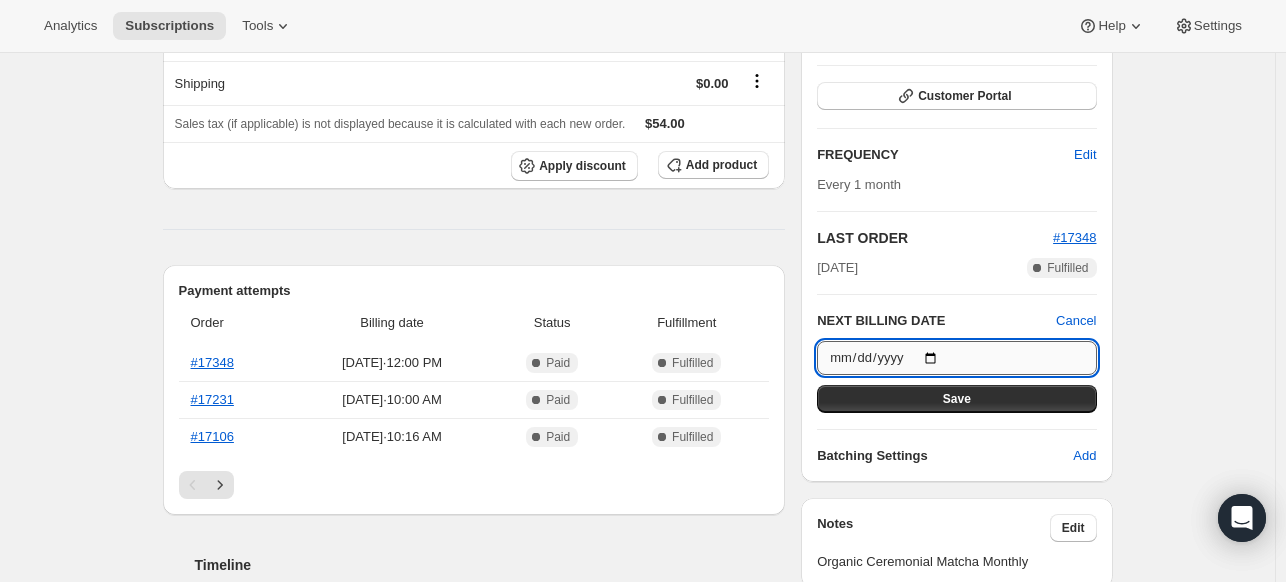 click on "[DATE]" at bounding box center [956, 358] 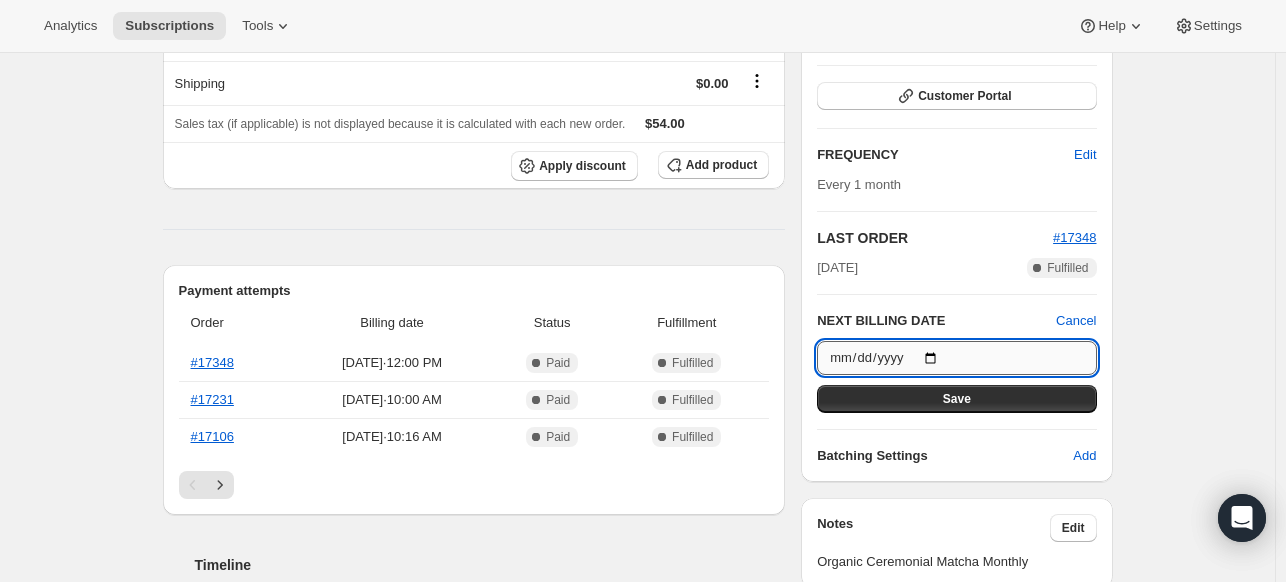 type on "[DATE]" 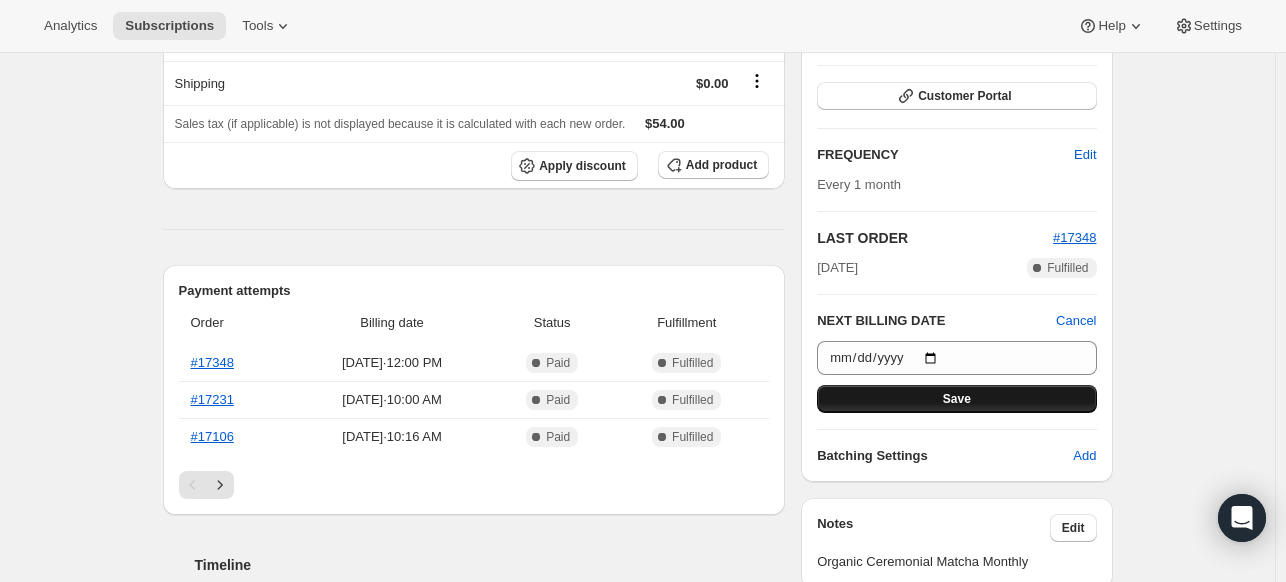 click on "Save" at bounding box center [956, 399] 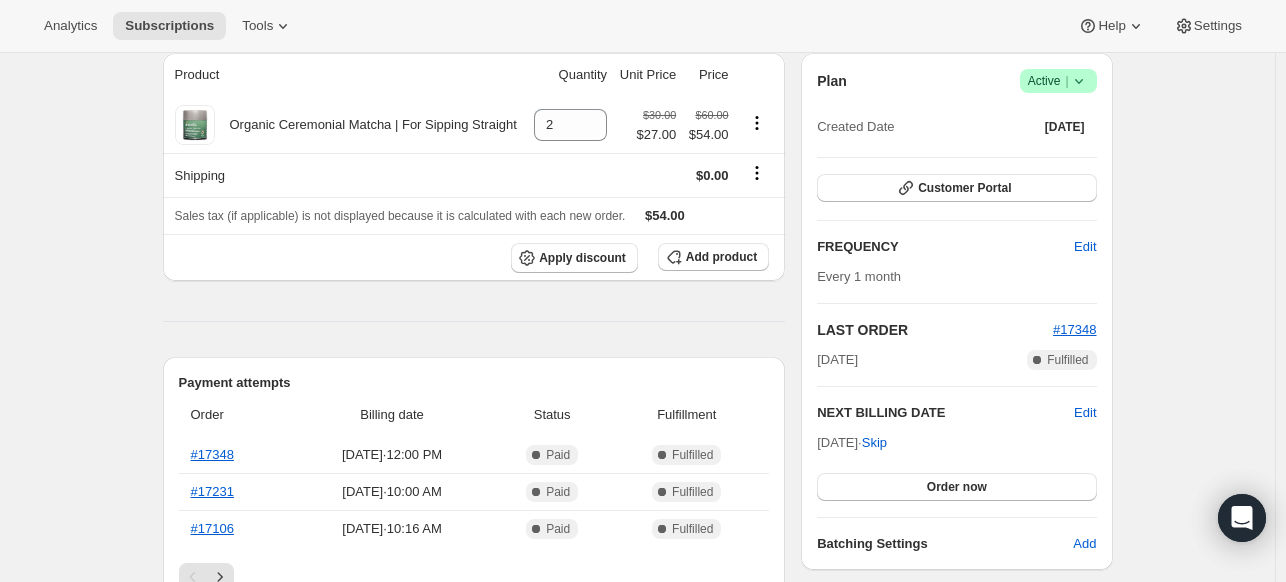 scroll, scrollTop: 0, scrollLeft: 0, axis: both 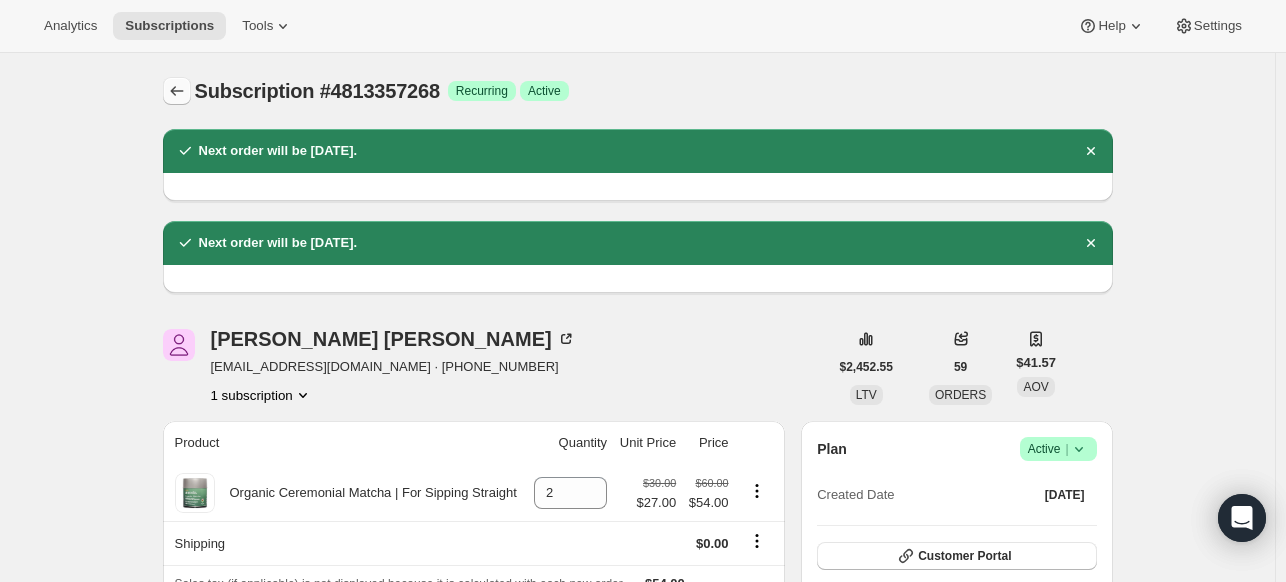 click 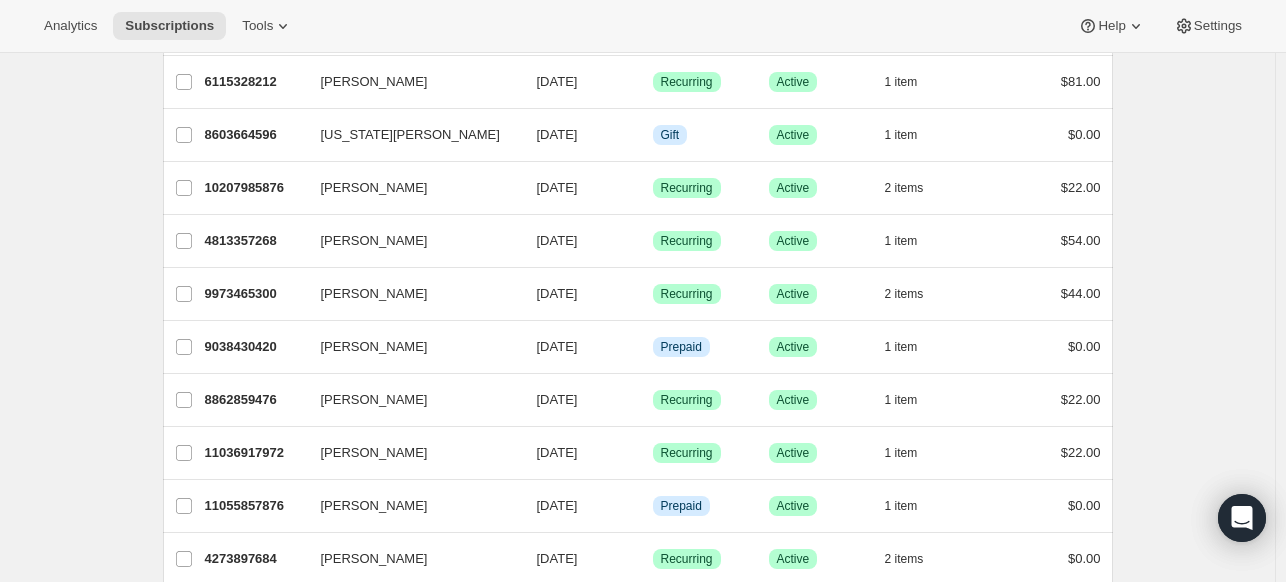 scroll, scrollTop: 2224, scrollLeft: 0, axis: vertical 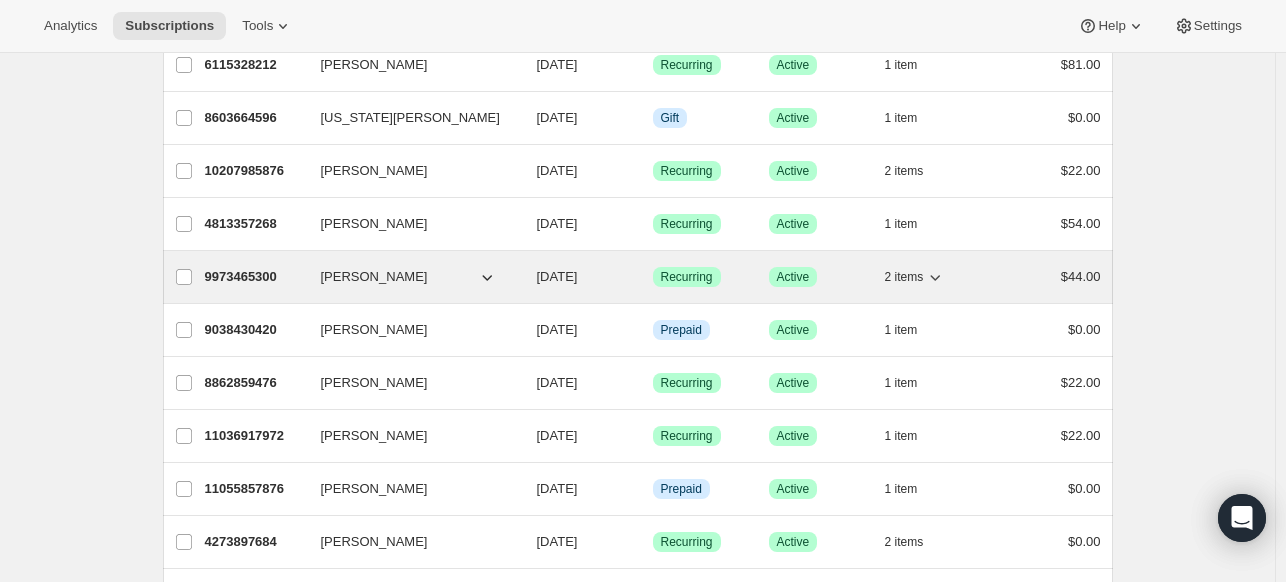 click on "[PERSON_NAME]" at bounding box center [374, 277] 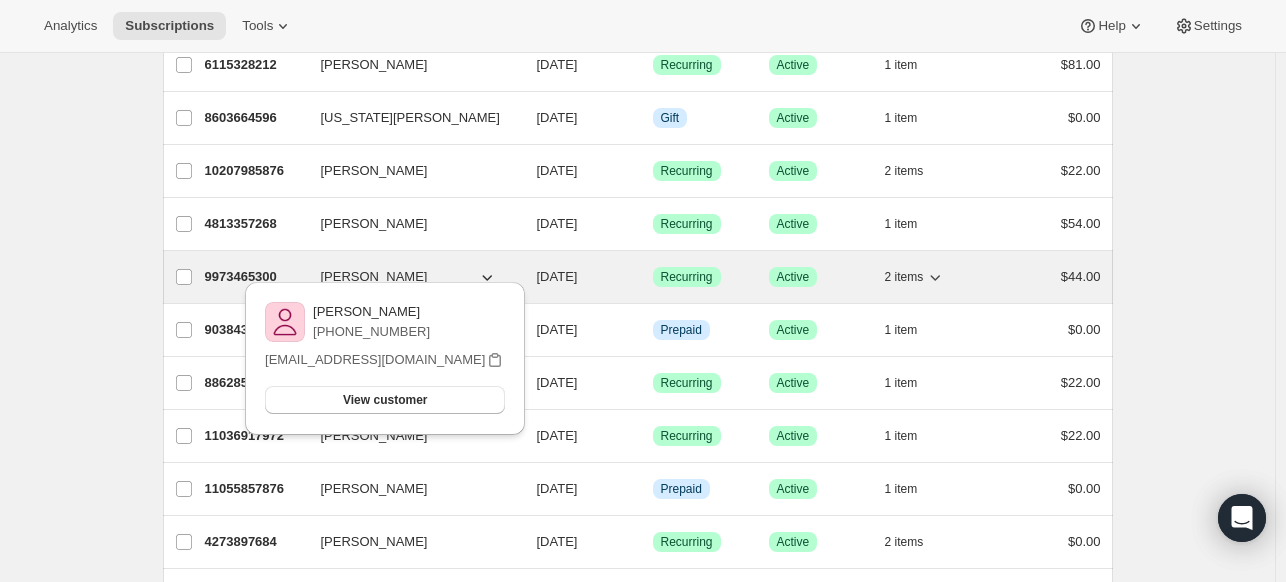 click on "9973465300" at bounding box center [255, 277] 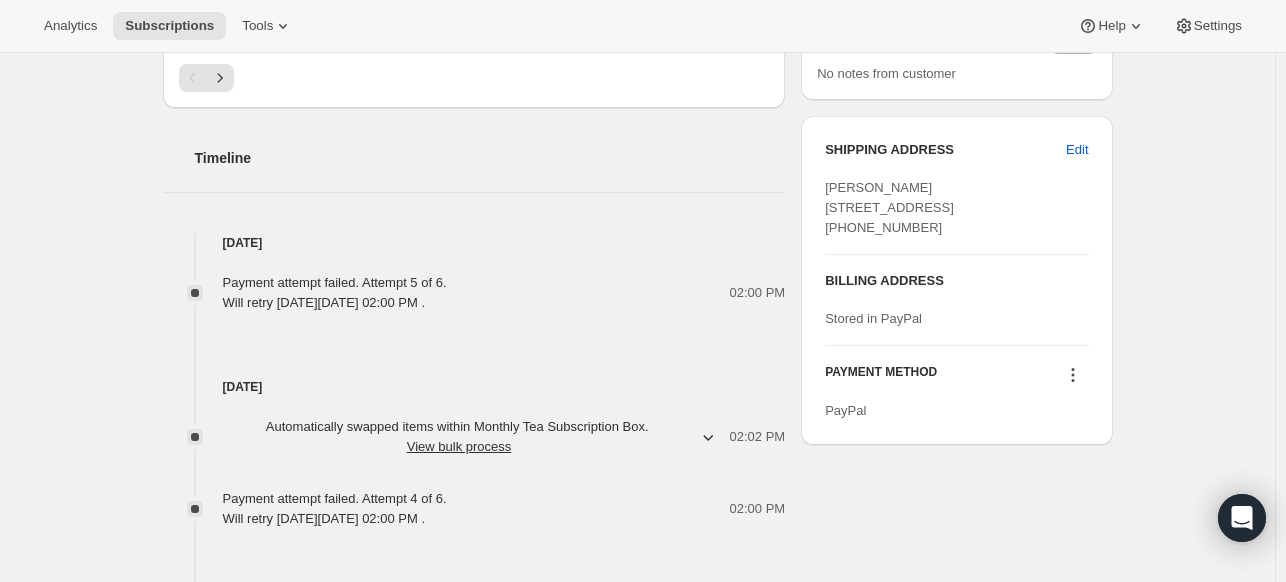 scroll, scrollTop: 994, scrollLeft: 0, axis: vertical 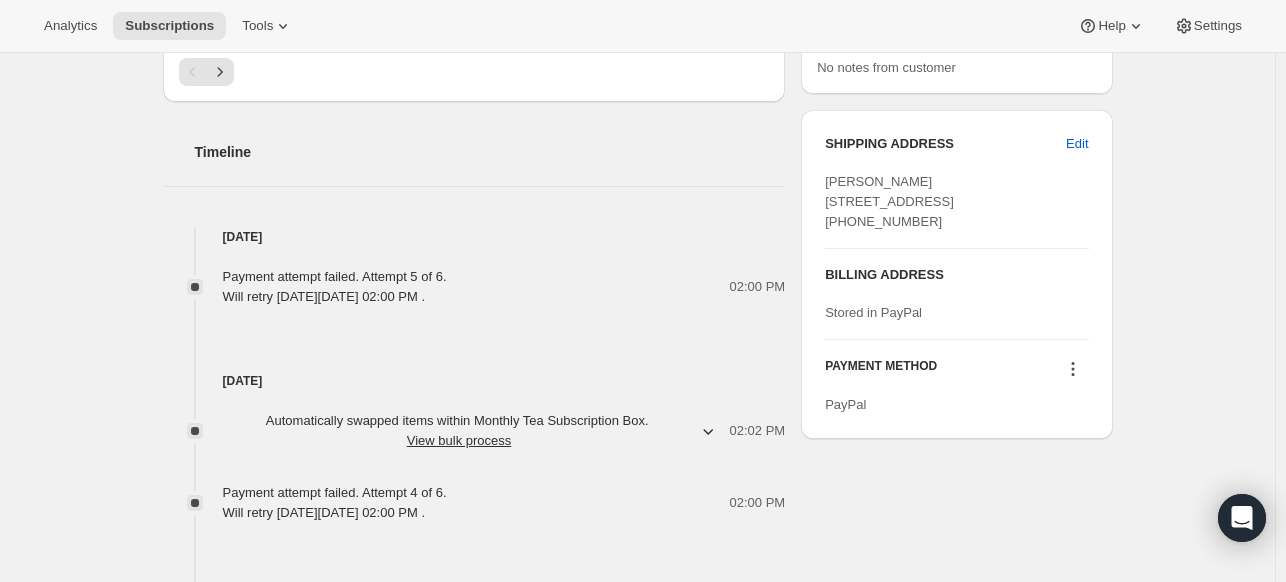click 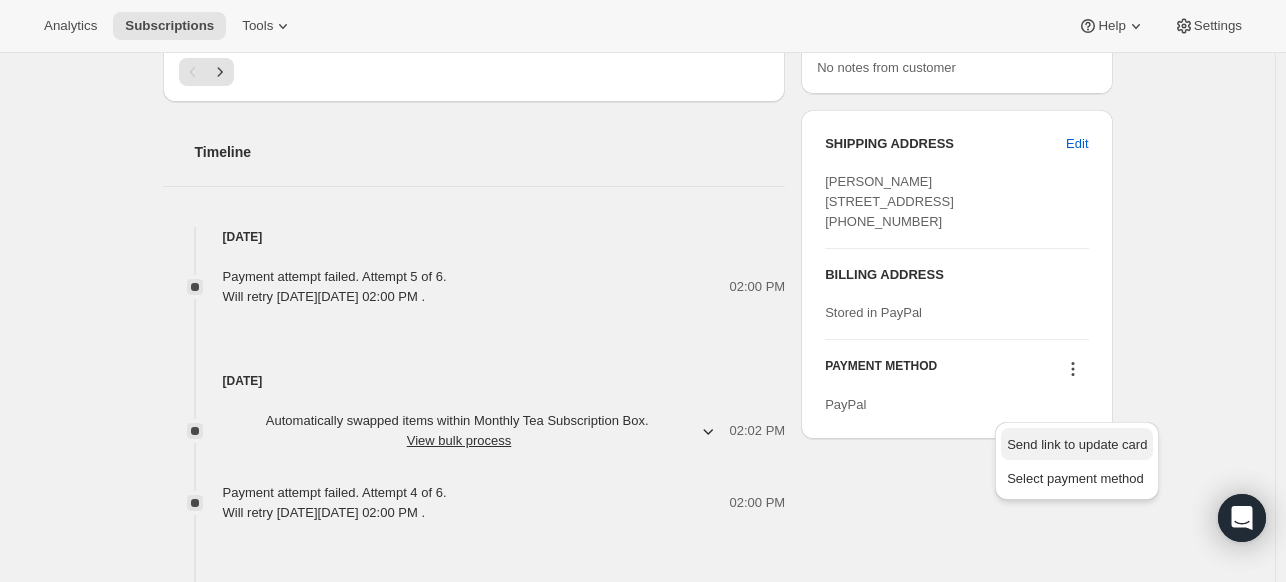 click on "Send link to update card" at bounding box center (1077, 444) 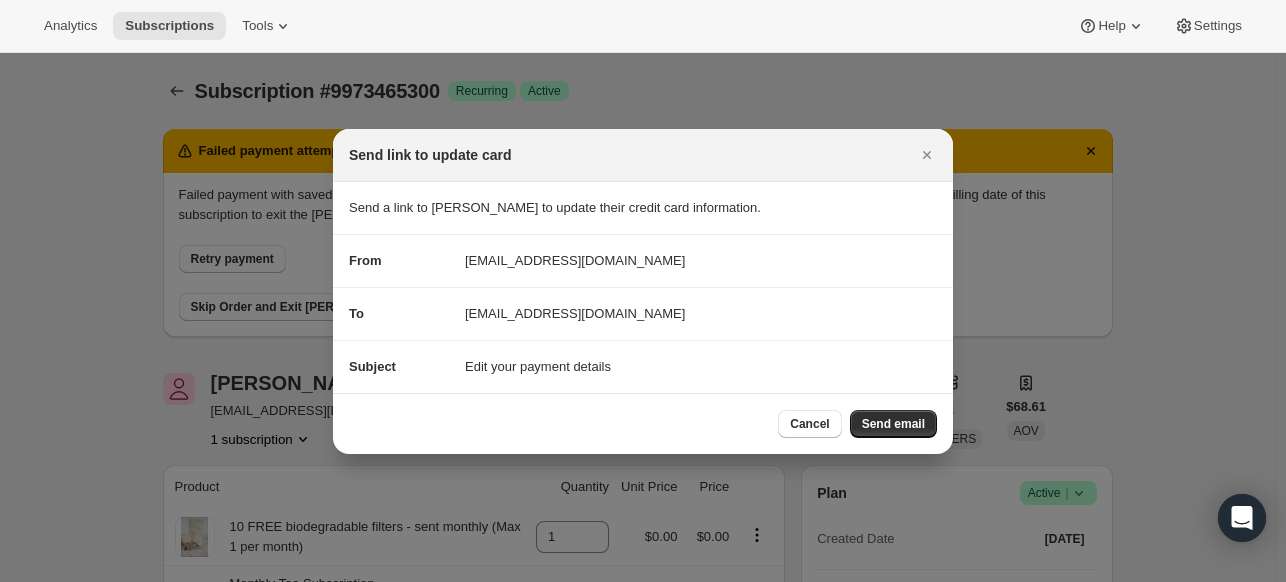 scroll, scrollTop: 994, scrollLeft: 0, axis: vertical 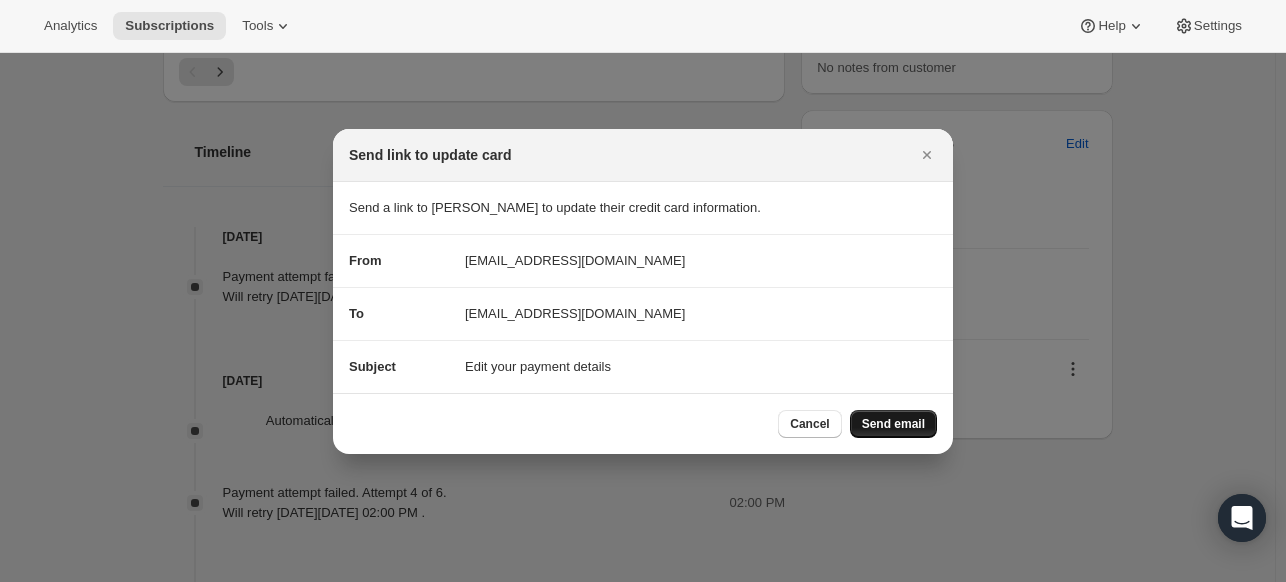 click on "Send email" at bounding box center [893, 424] 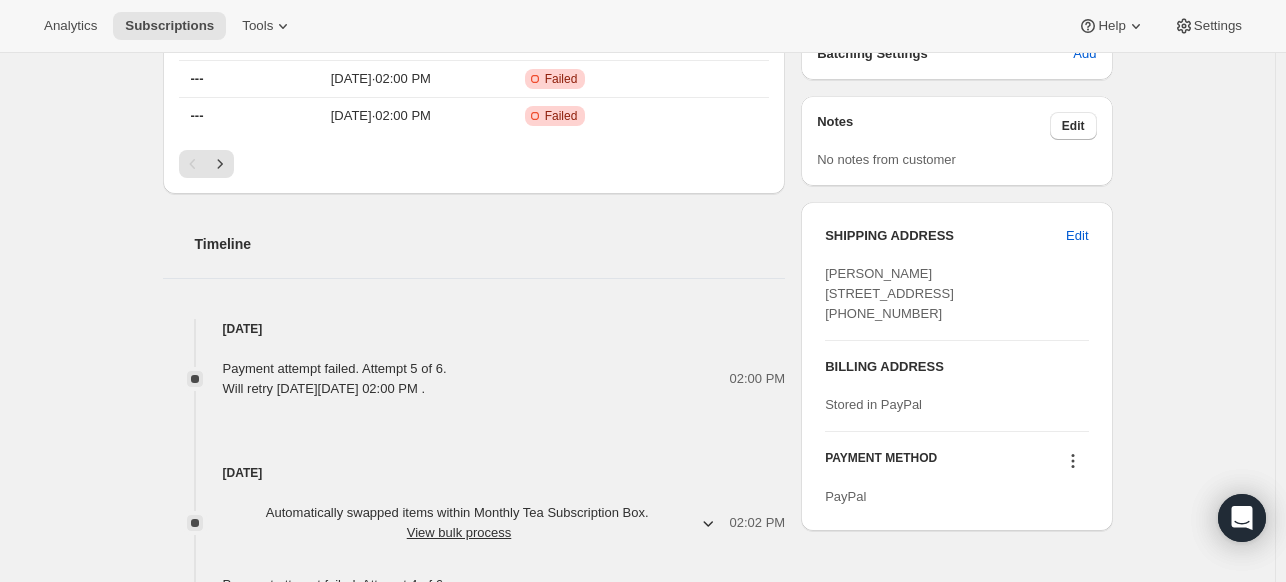 scroll, scrollTop: 484, scrollLeft: 0, axis: vertical 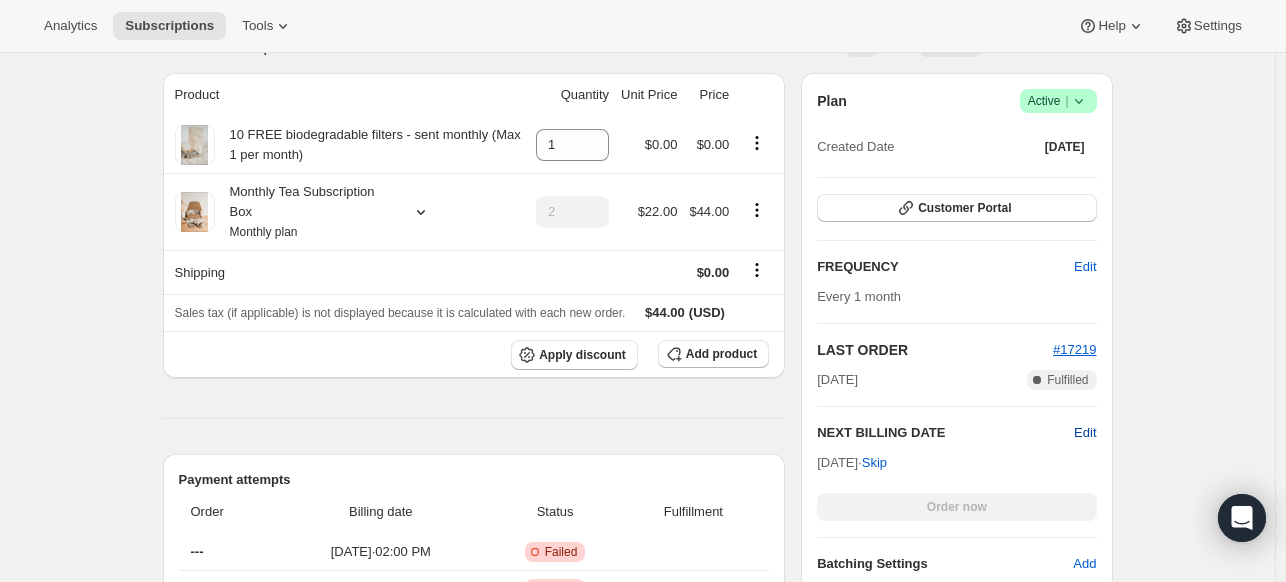 click on "Edit" at bounding box center (1085, 433) 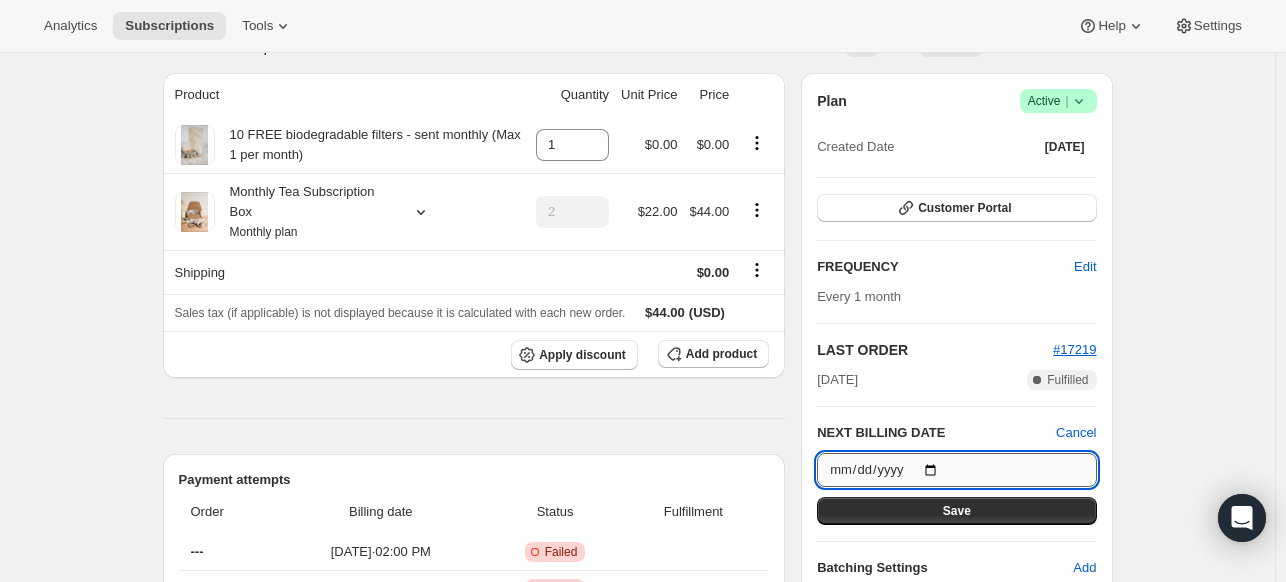 click on "[DATE]" at bounding box center (956, 470) 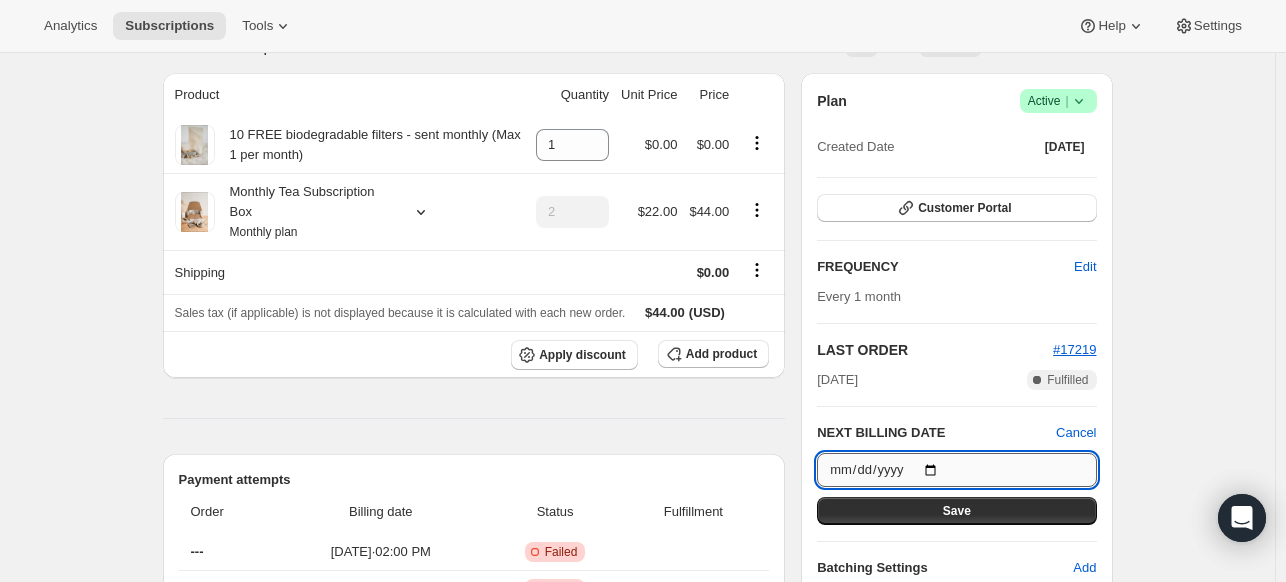 type on "[DATE]" 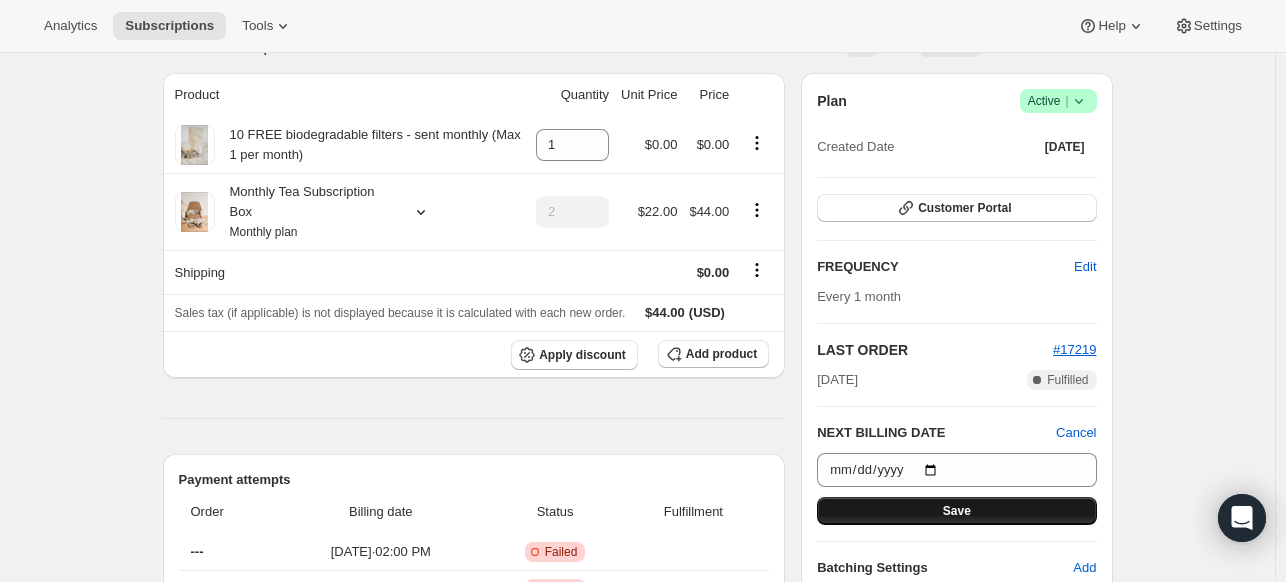 click on "Save" at bounding box center [956, 511] 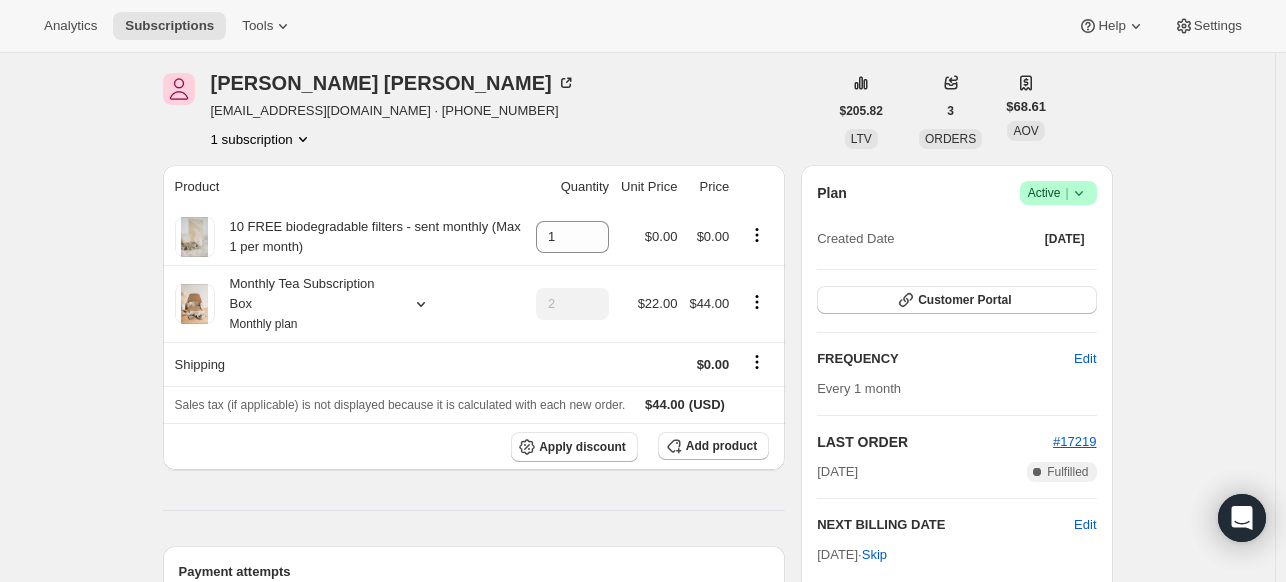 scroll, scrollTop: 0, scrollLeft: 0, axis: both 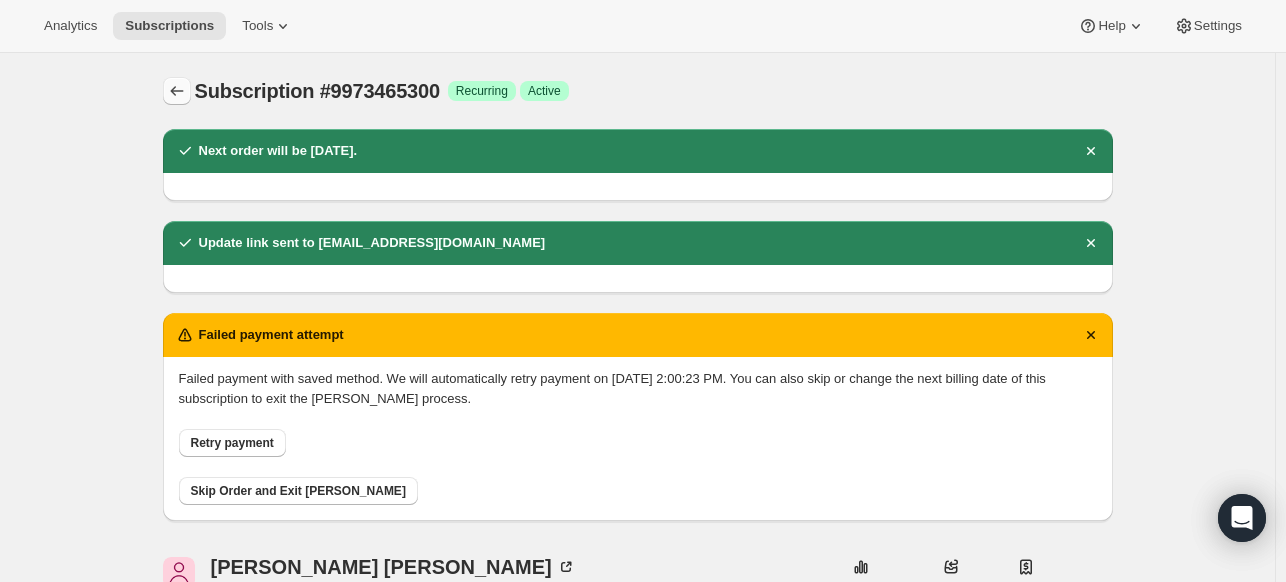 click 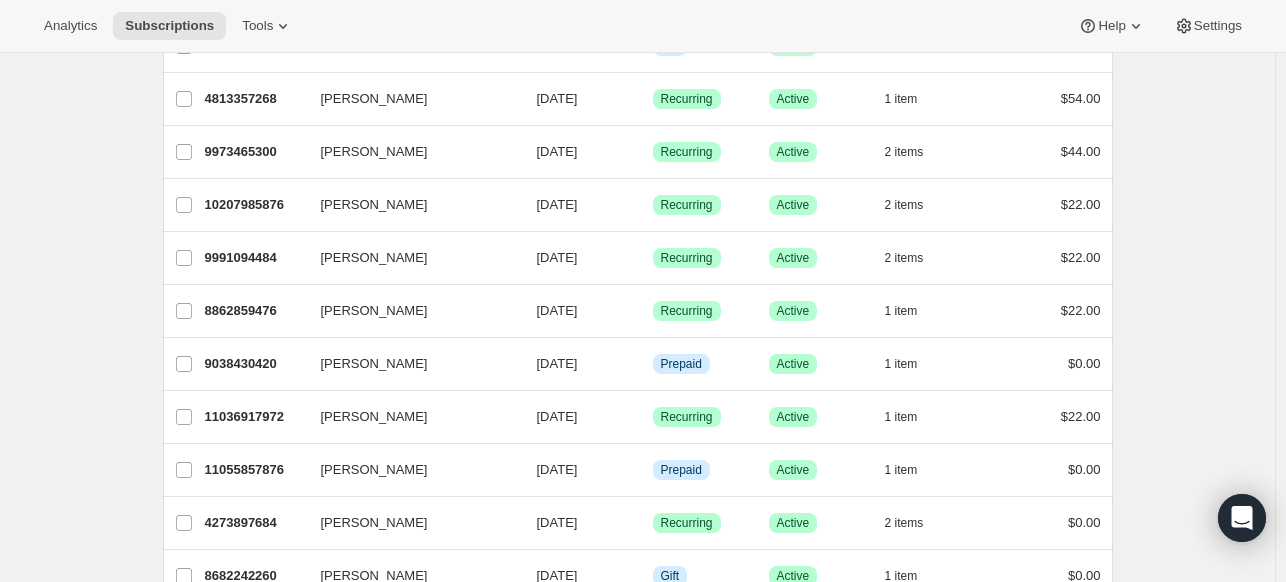 scroll, scrollTop: 2248, scrollLeft: 0, axis: vertical 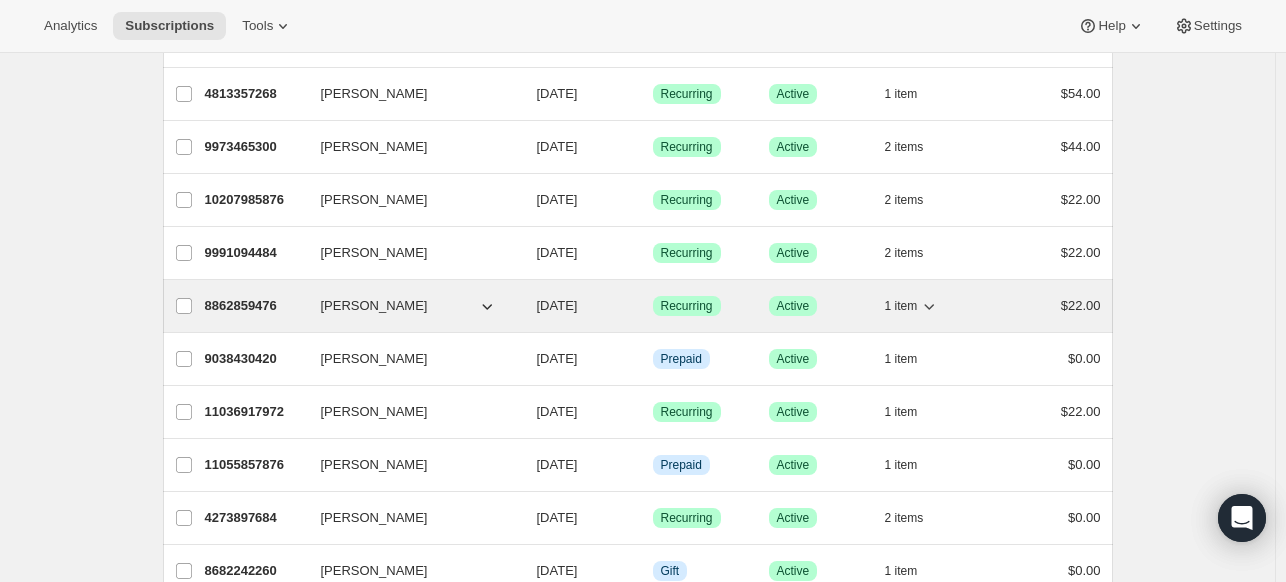 click on "[PERSON_NAME]" at bounding box center [374, 306] 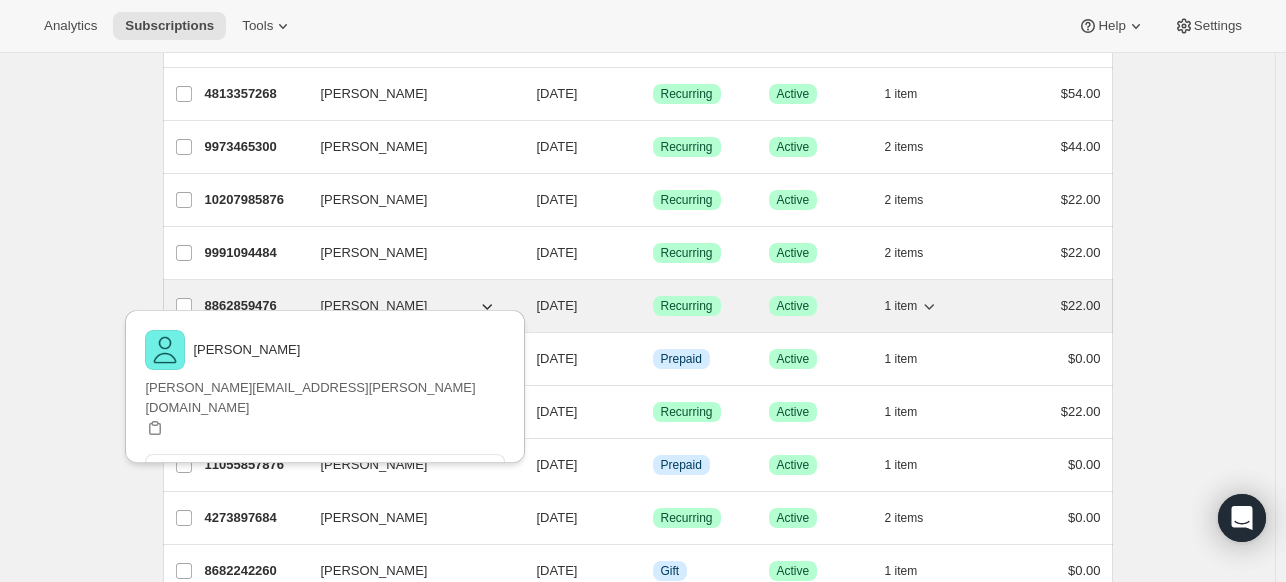 click on "[PERSON_NAME]" at bounding box center [374, 306] 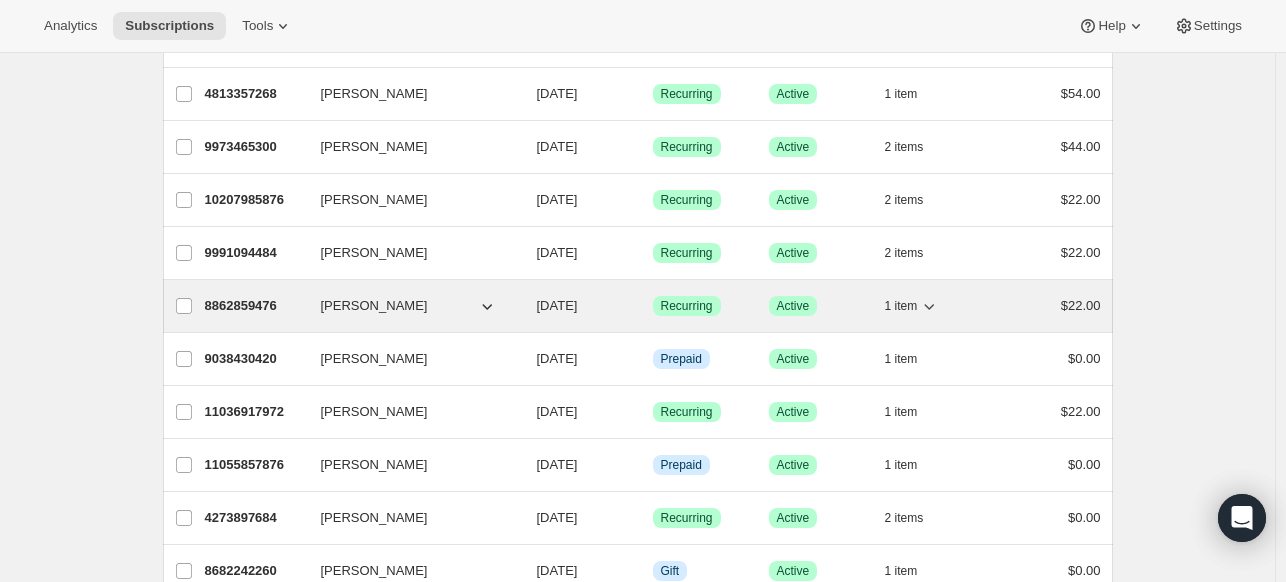 click on "8862859476" at bounding box center [255, 306] 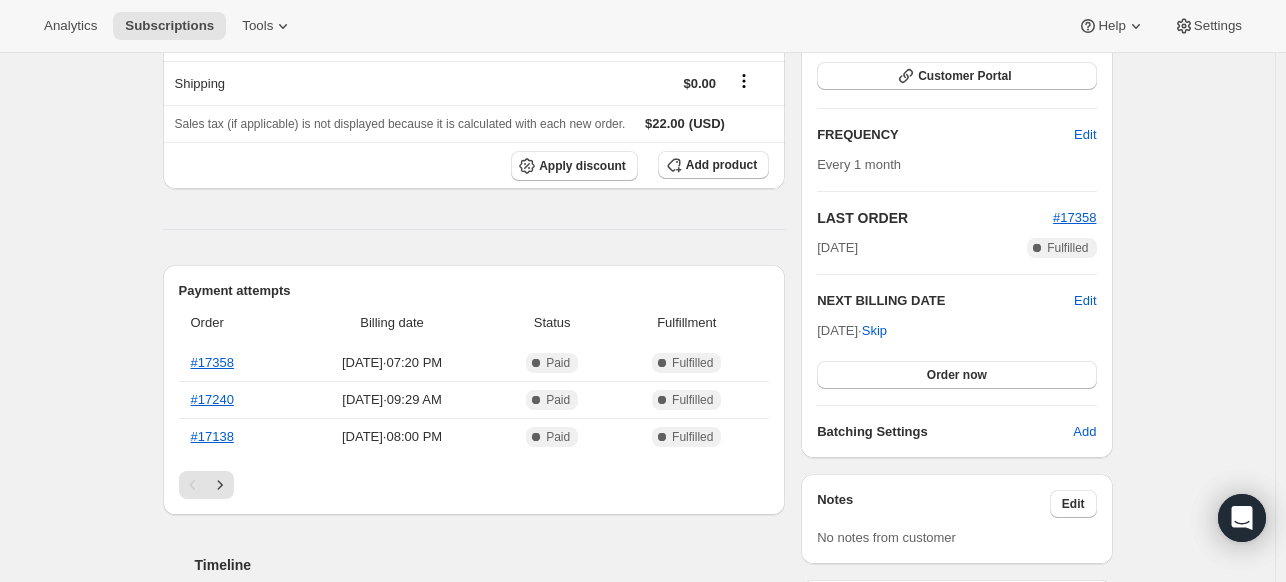 scroll, scrollTop: 304, scrollLeft: 0, axis: vertical 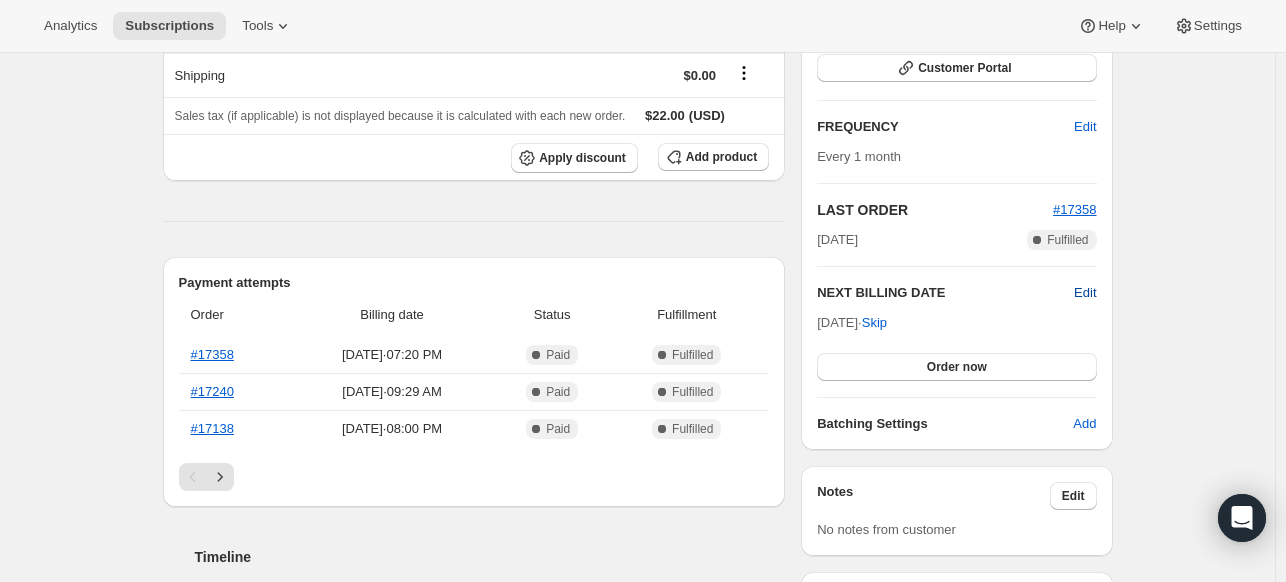 click on "Edit" at bounding box center [1085, 293] 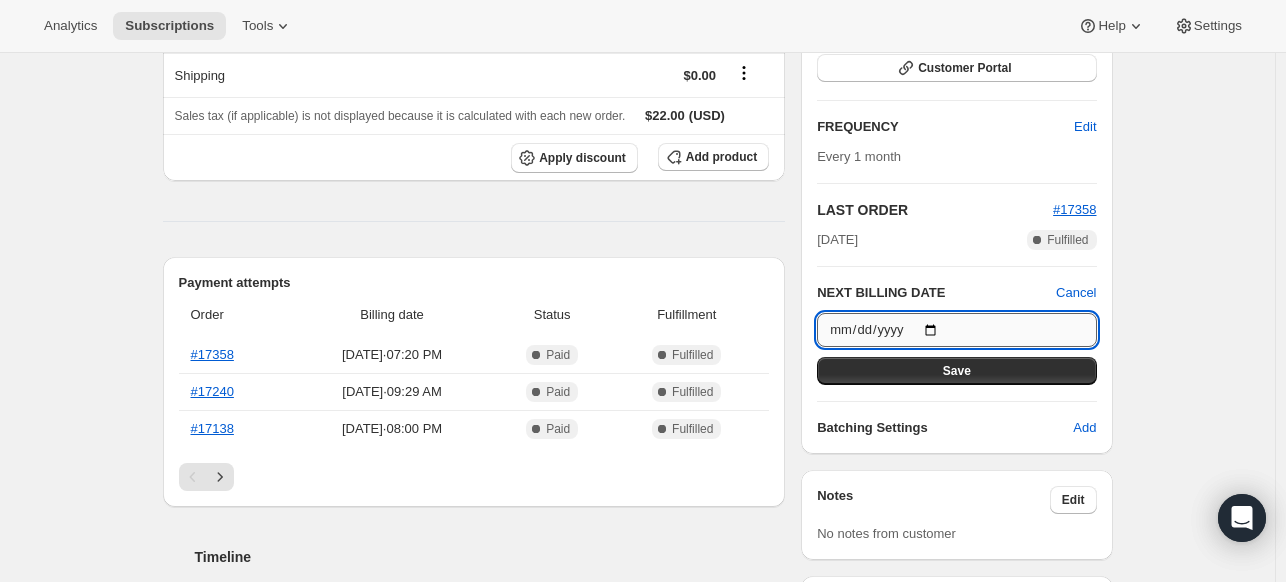 click on "[DATE]" at bounding box center (956, 330) 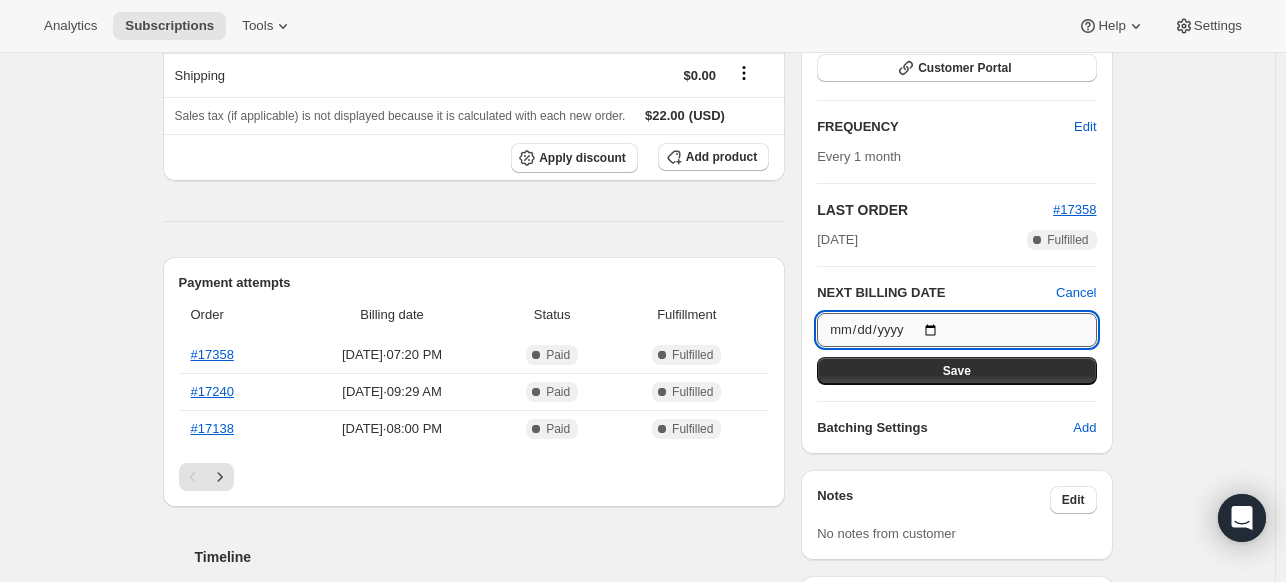 type on "[DATE]" 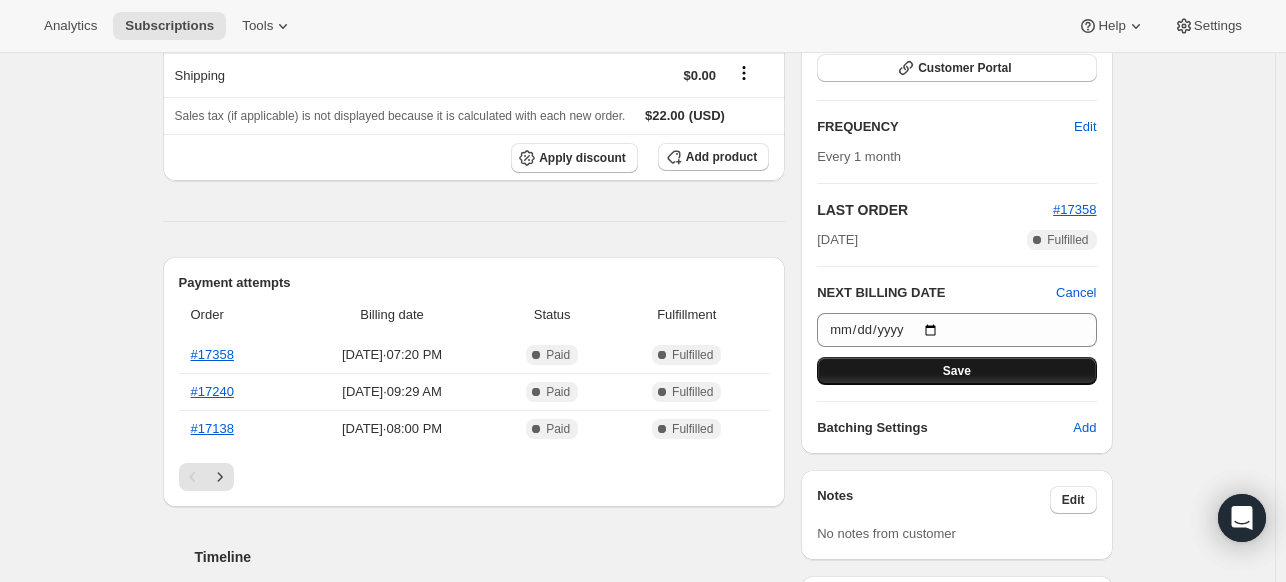 click on "Save" at bounding box center [956, 371] 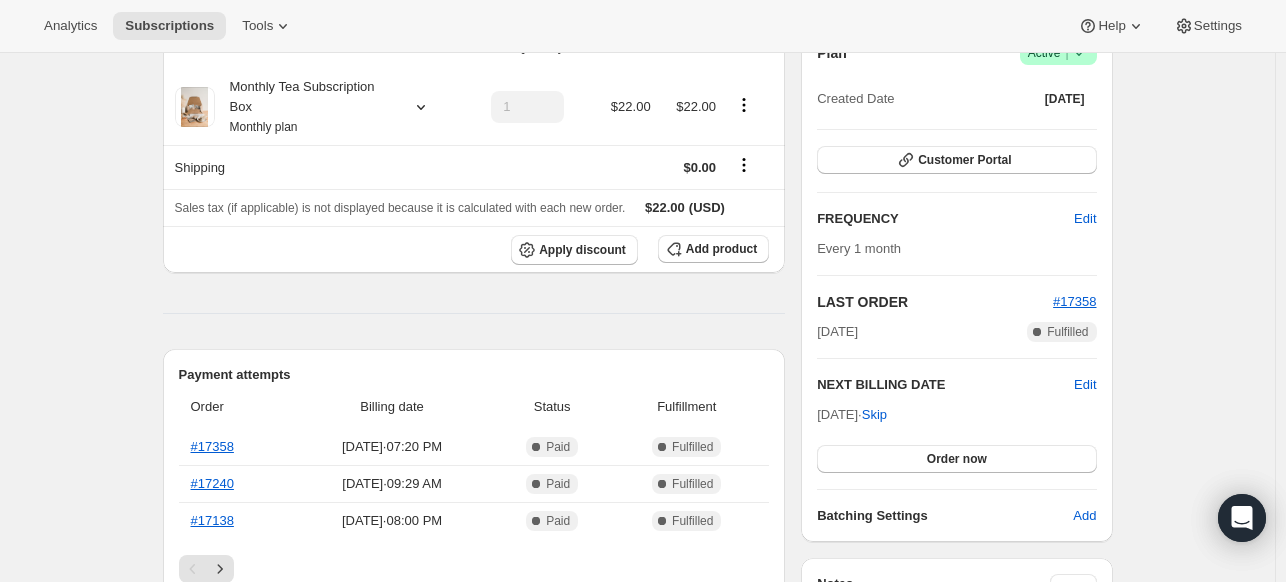 scroll, scrollTop: 0, scrollLeft: 0, axis: both 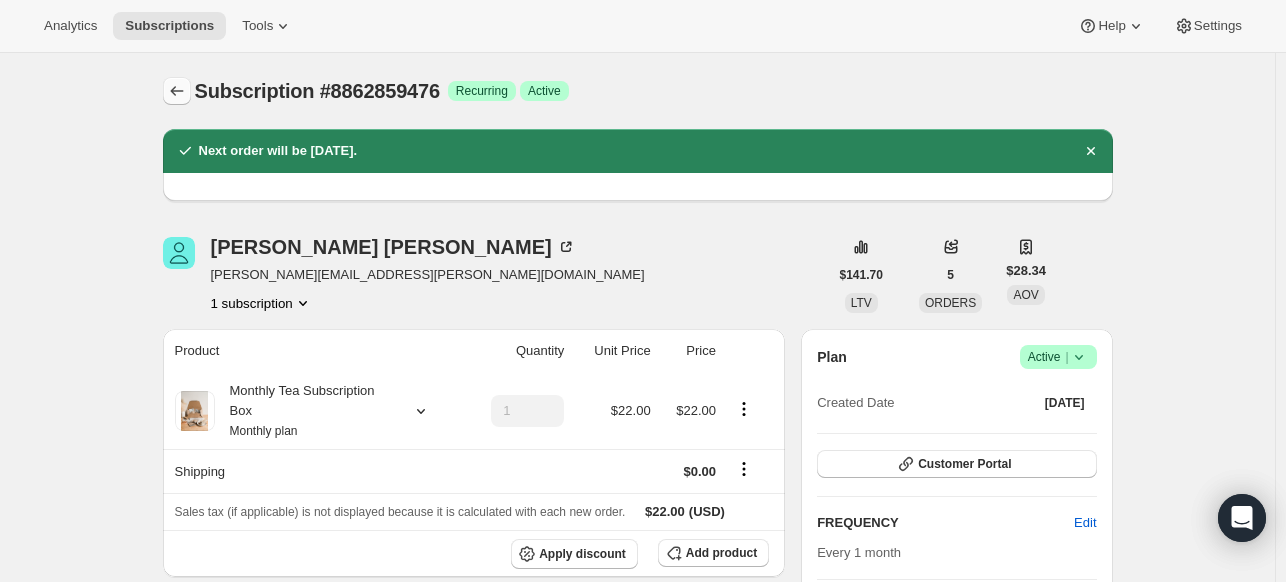 click 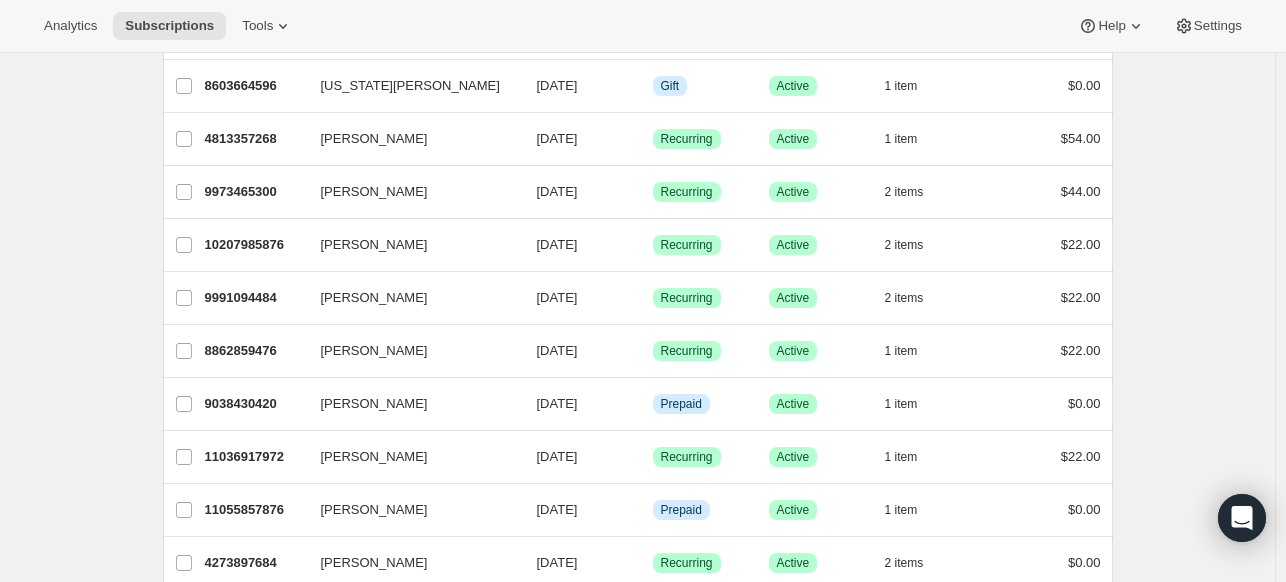 scroll, scrollTop: 2233, scrollLeft: 0, axis: vertical 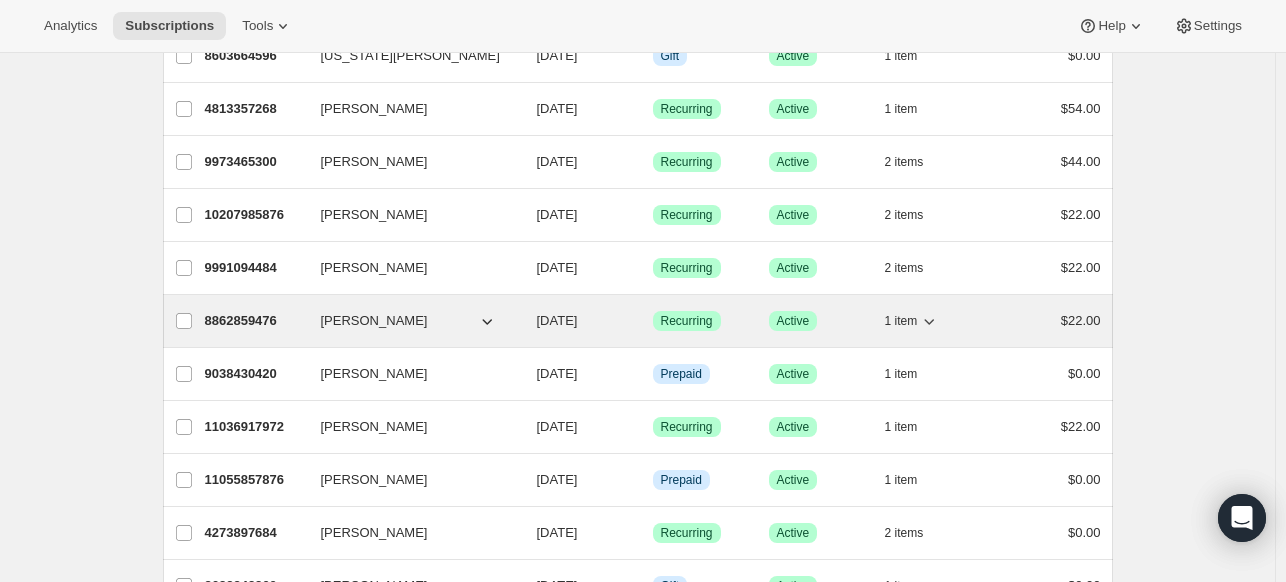 click on "[PERSON_NAME]" at bounding box center [374, 321] 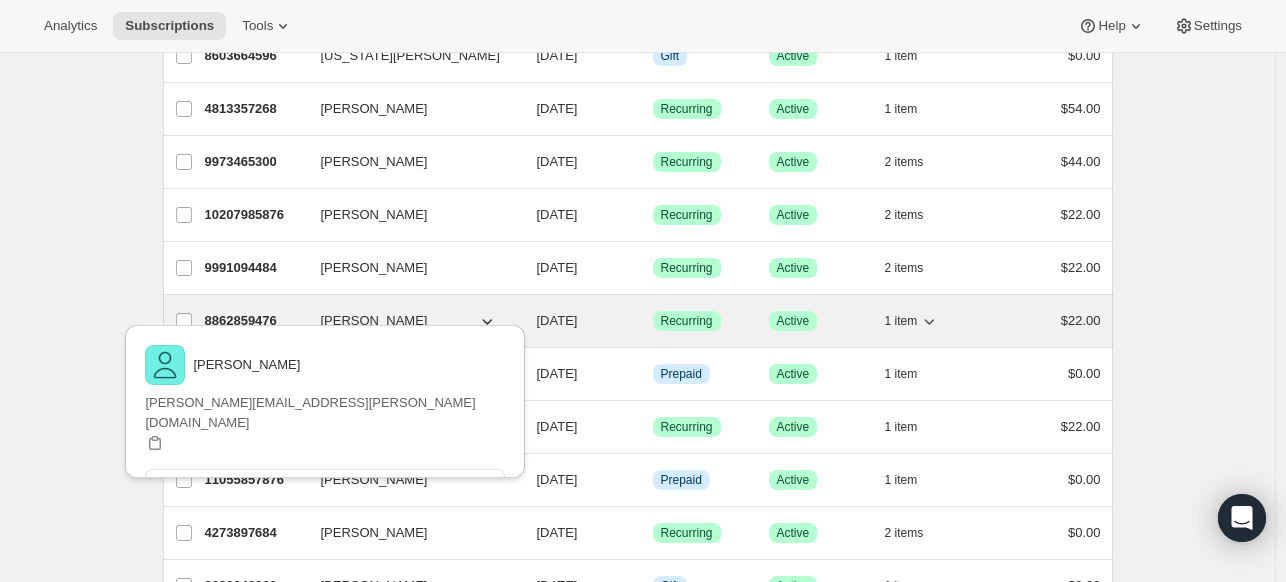 click on "8862859476" at bounding box center [255, 321] 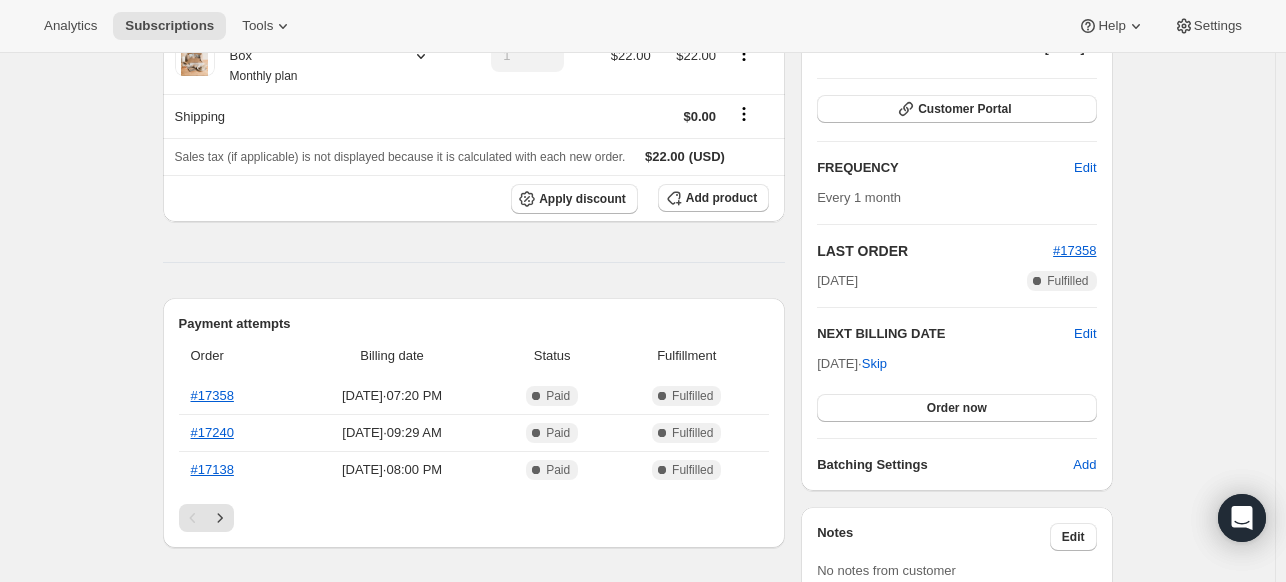 scroll, scrollTop: 251, scrollLeft: 0, axis: vertical 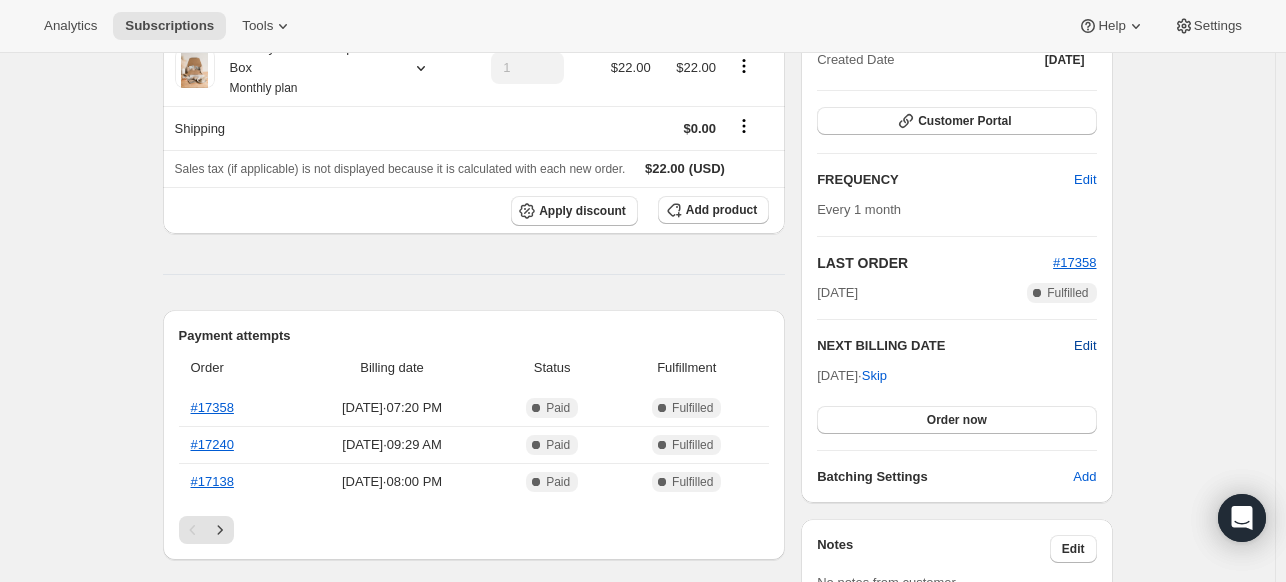 click on "Edit" at bounding box center (1085, 346) 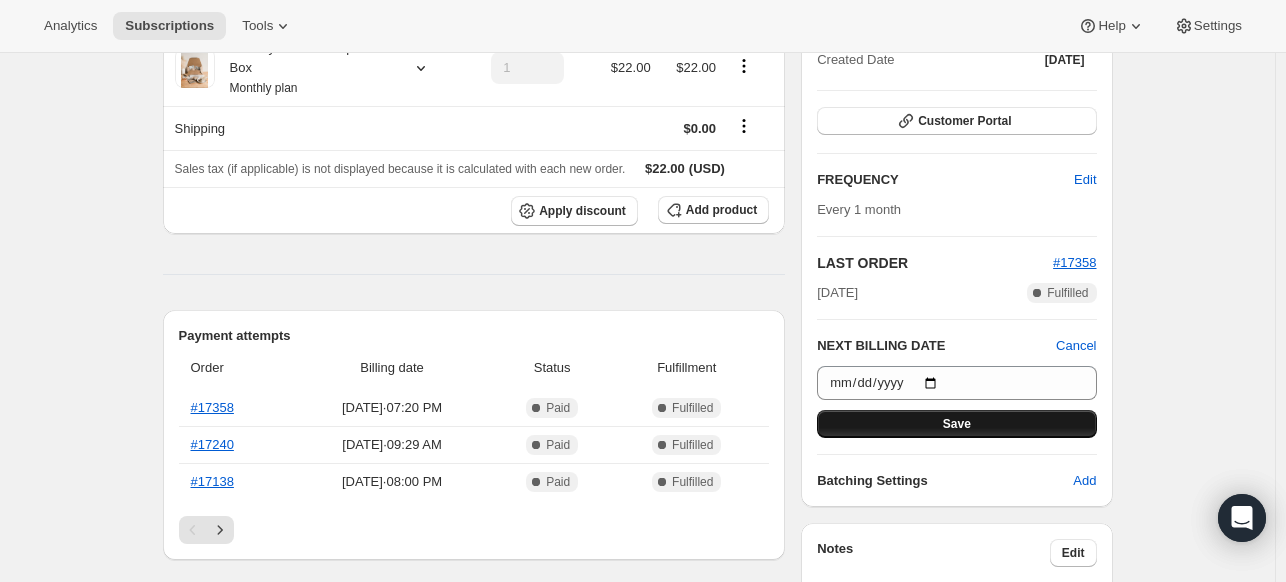 click on "Save" at bounding box center (956, 424) 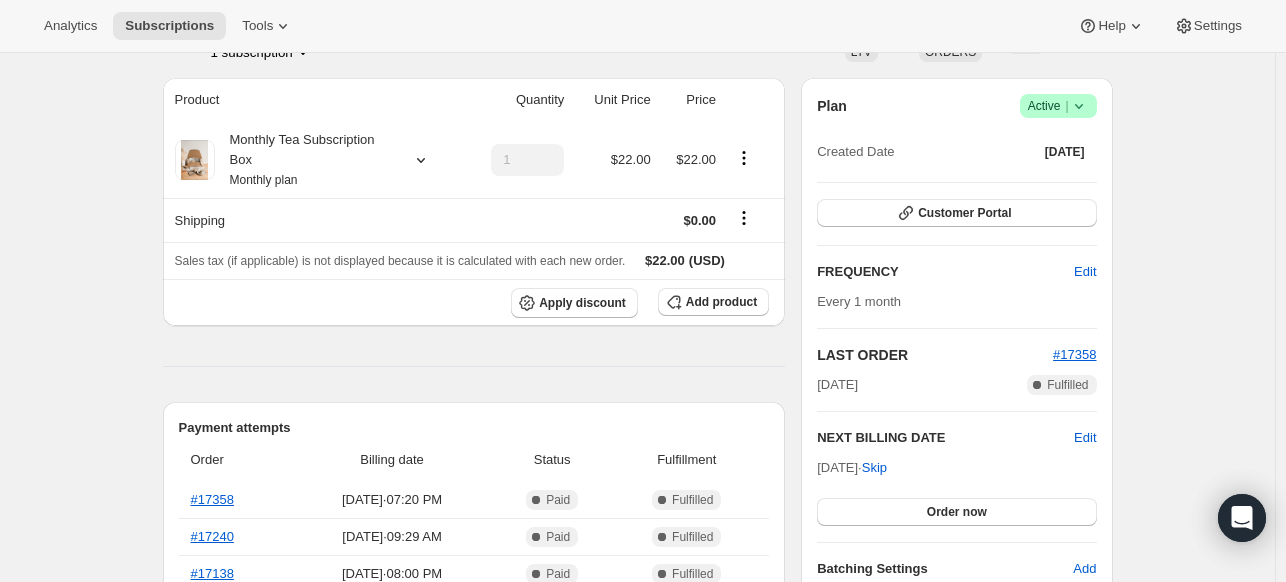 scroll, scrollTop: 0, scrollLeft: 0, axis: both 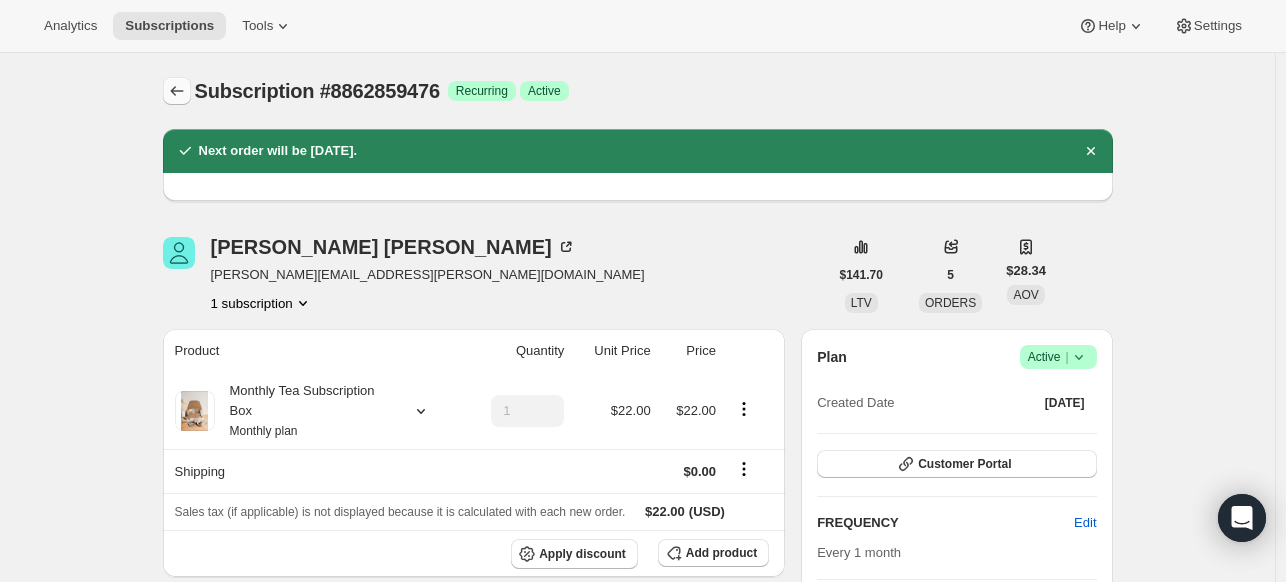 click 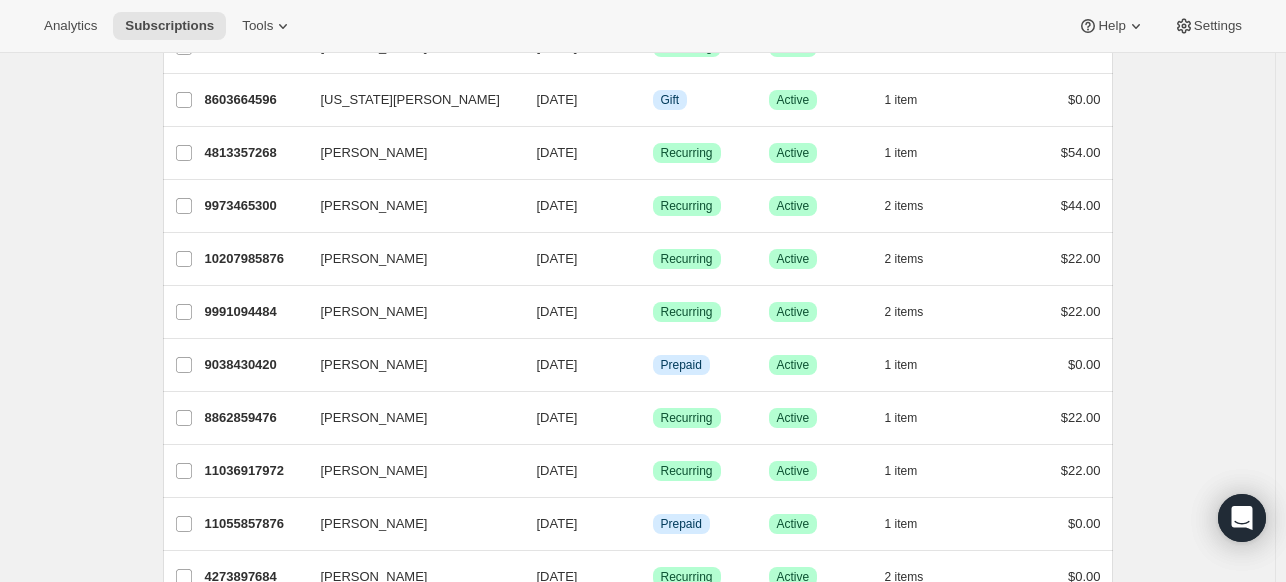 scroll, scrollTop: 2207, scrollLeft: 0, axis: vertical 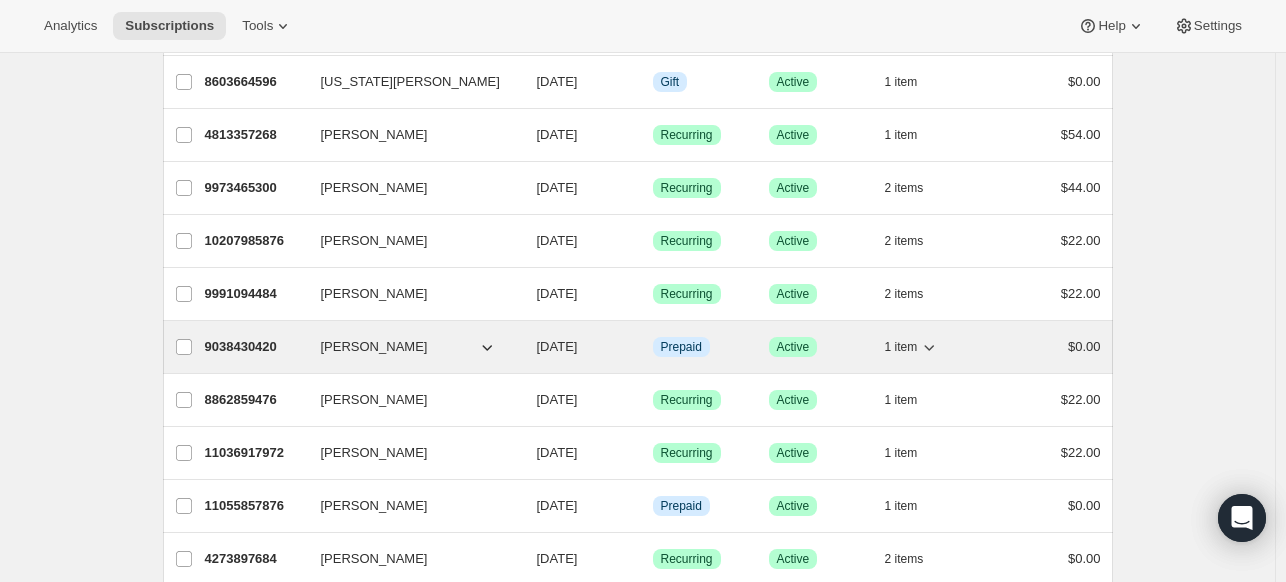 click on "[PERSON_NAME]" at bounding box center (374, 347) 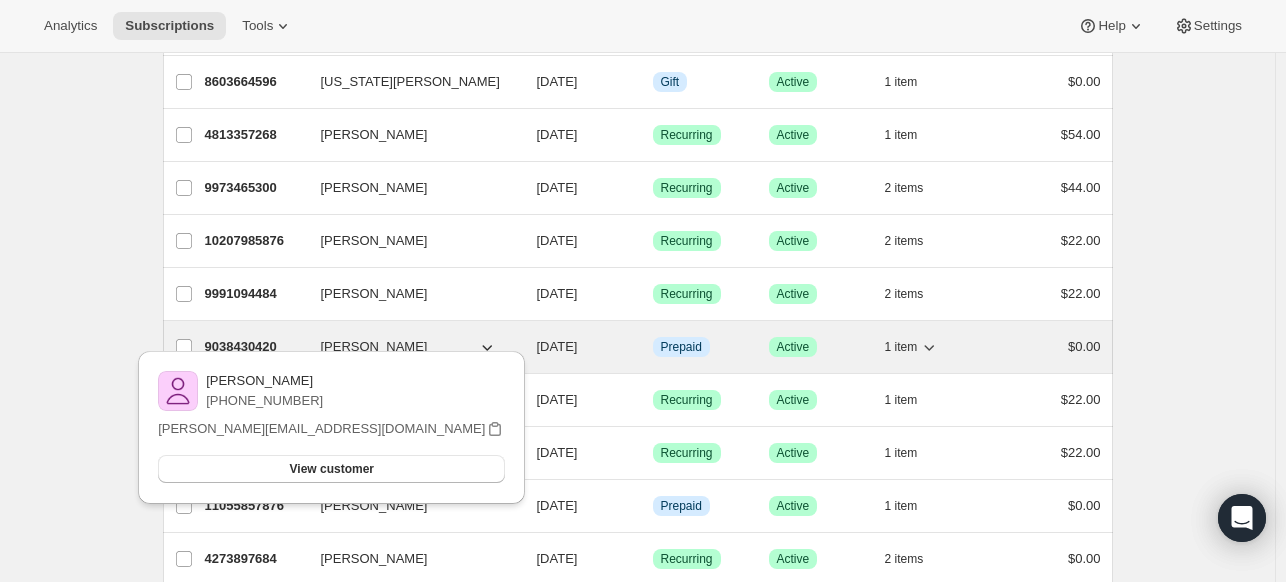 click on "9038430420" at bounding box center (255, 347) 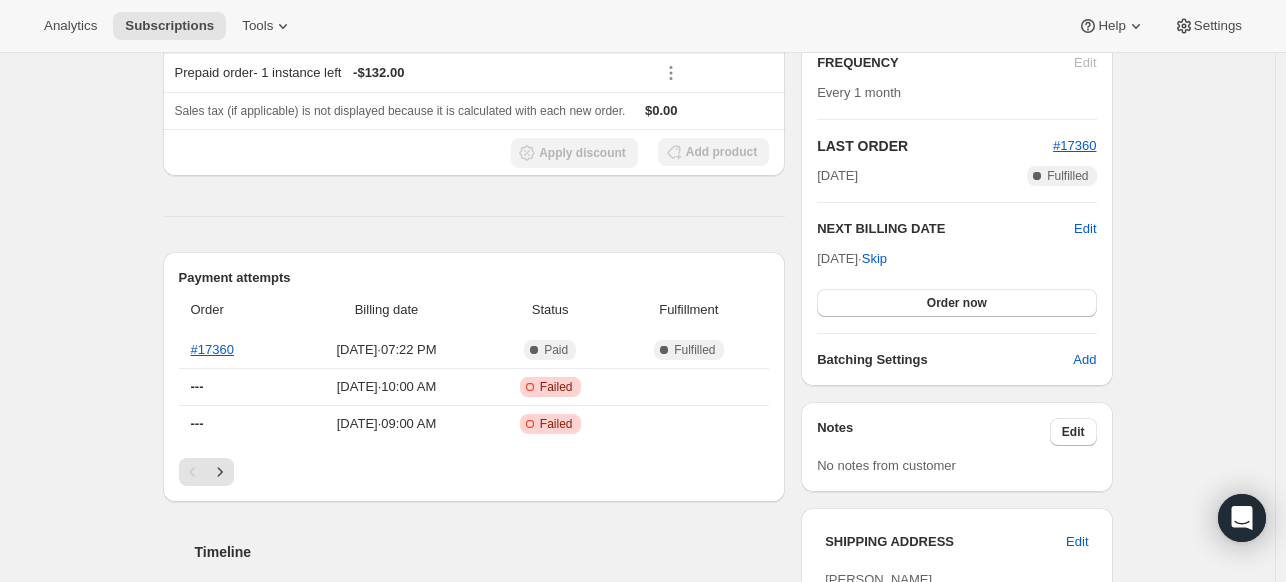 scroll, scrollTop: 360, scrollLeft: 0, axis: vertical 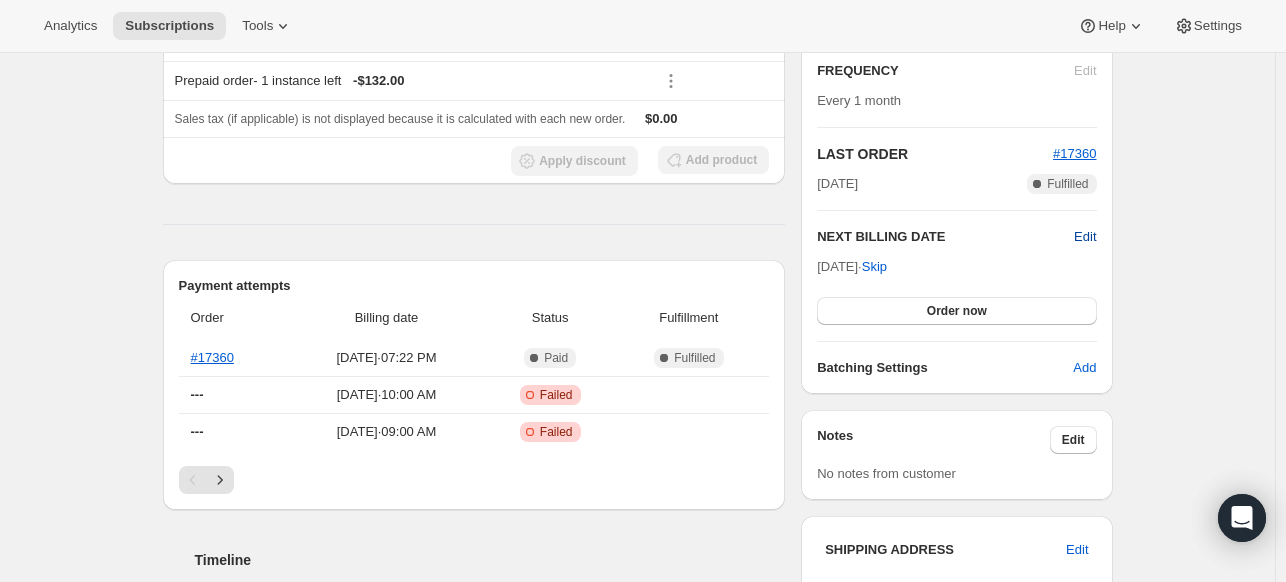 click on "Edit" at bounding box center [1085, 237] 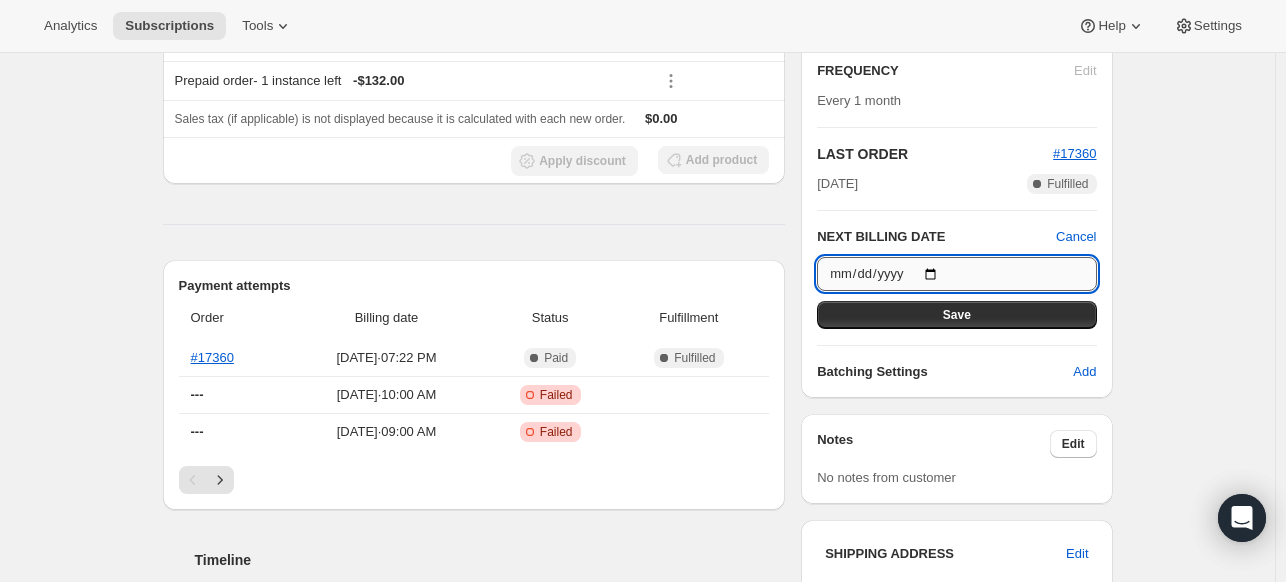 click on "[DATE]" at bounding box center (956, 274) 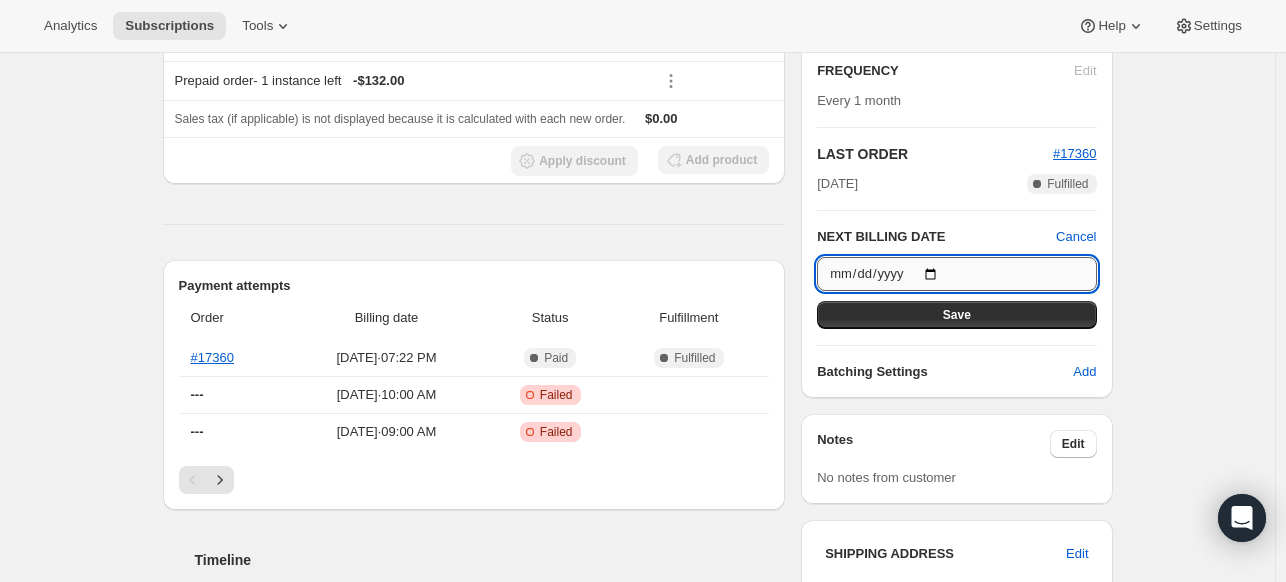 type on "[DATE]" 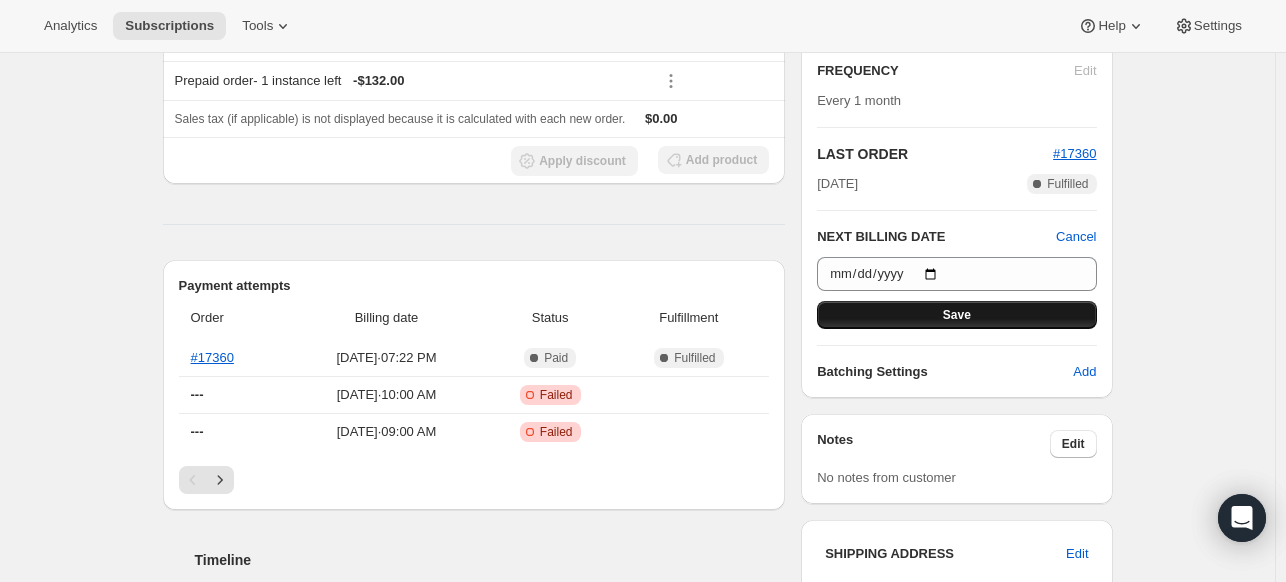 click on "Save" at bounding box center [957, 315] 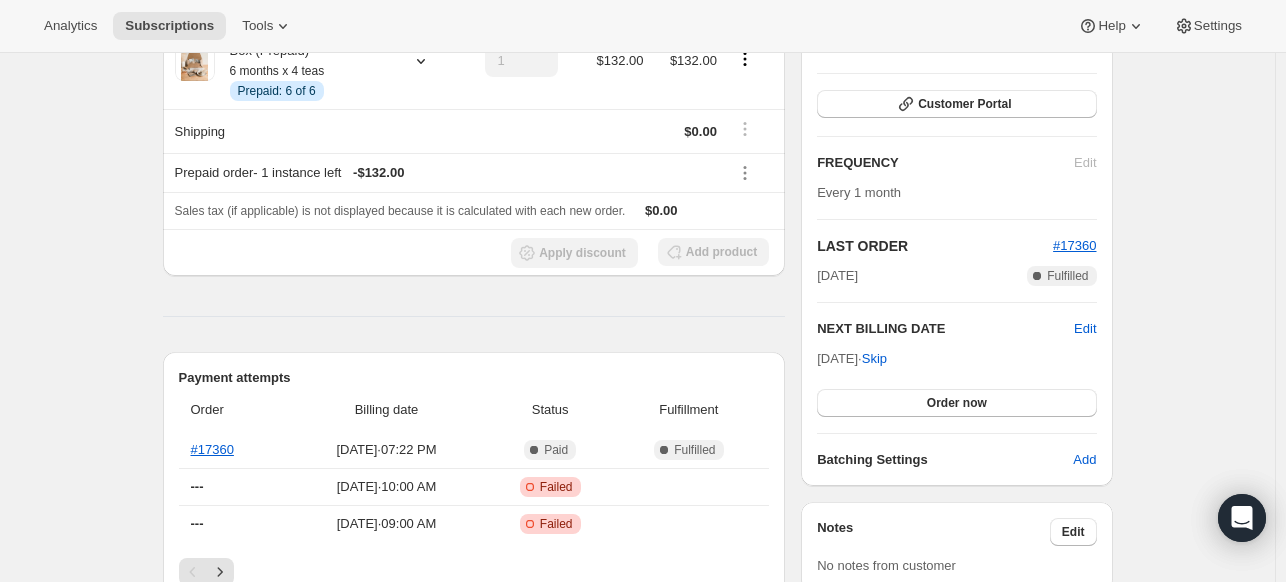 scroll, scrollTop: 0, scrollLeft: 0, axis: both 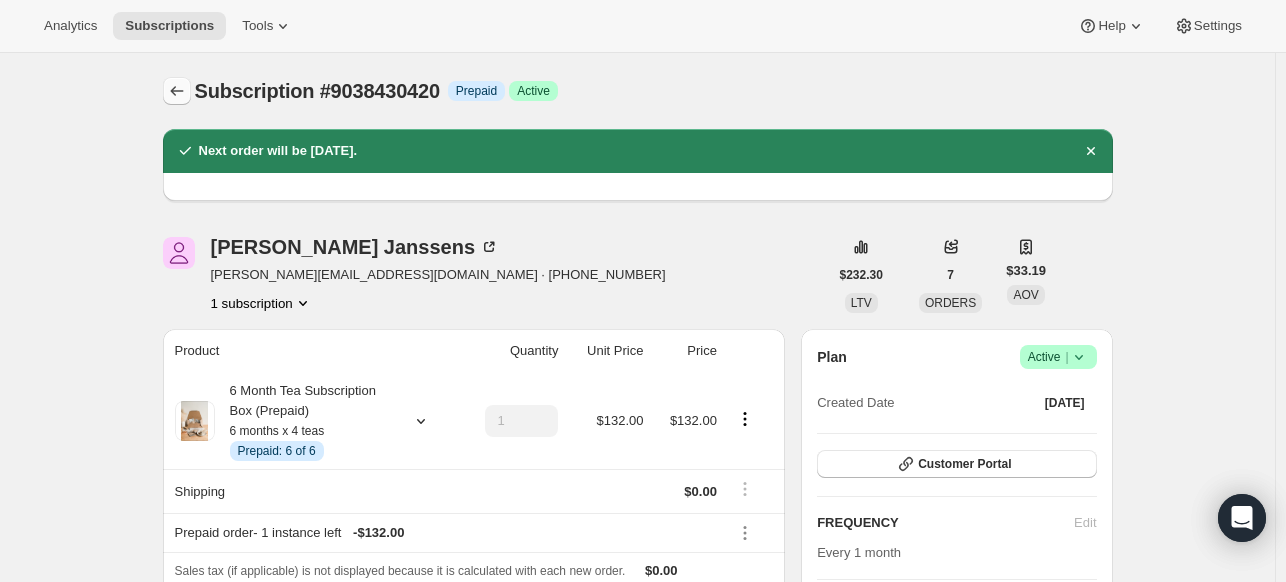 click 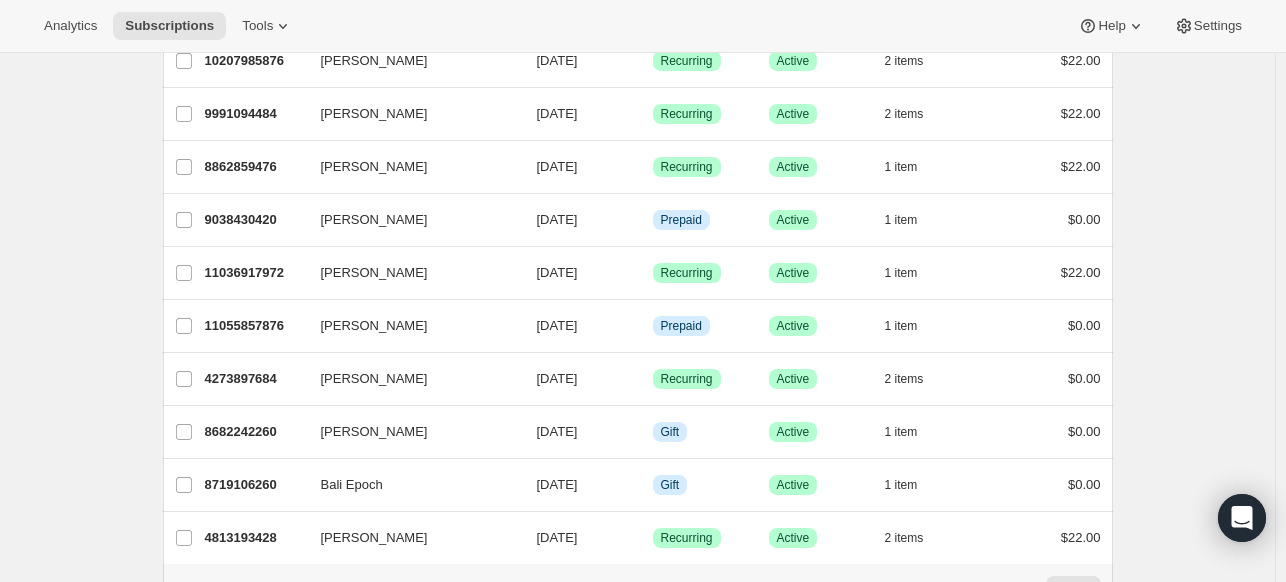 scroll, scrollTop: 2412, scrollLeft: 0, axis: vertical 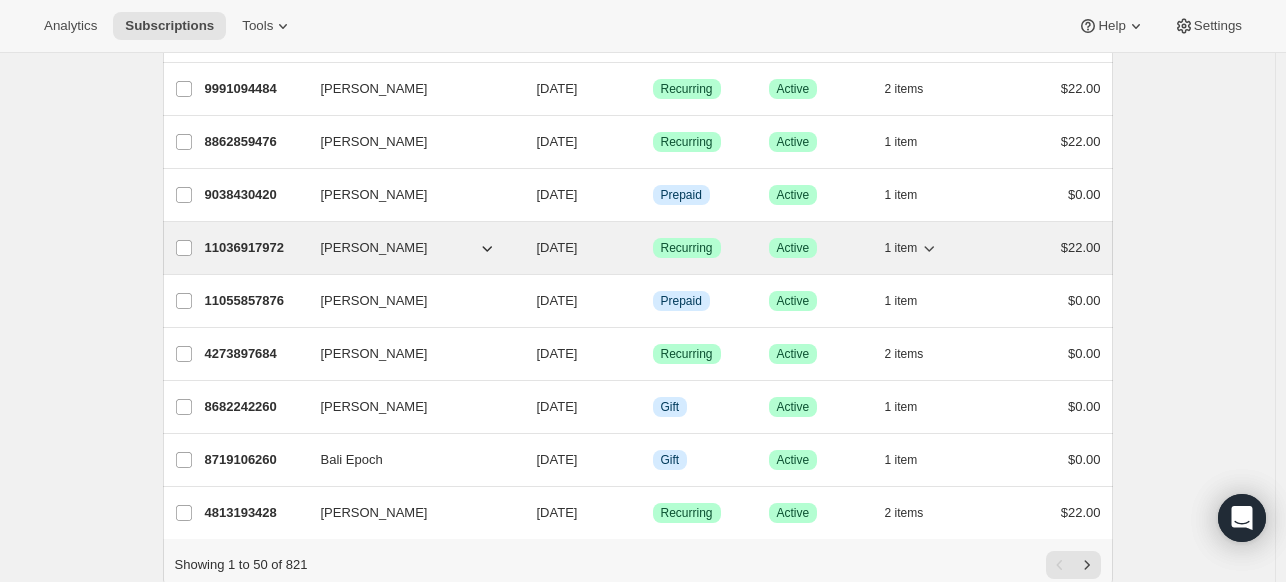 click on "11036917972" at bounding box center [255, 248] 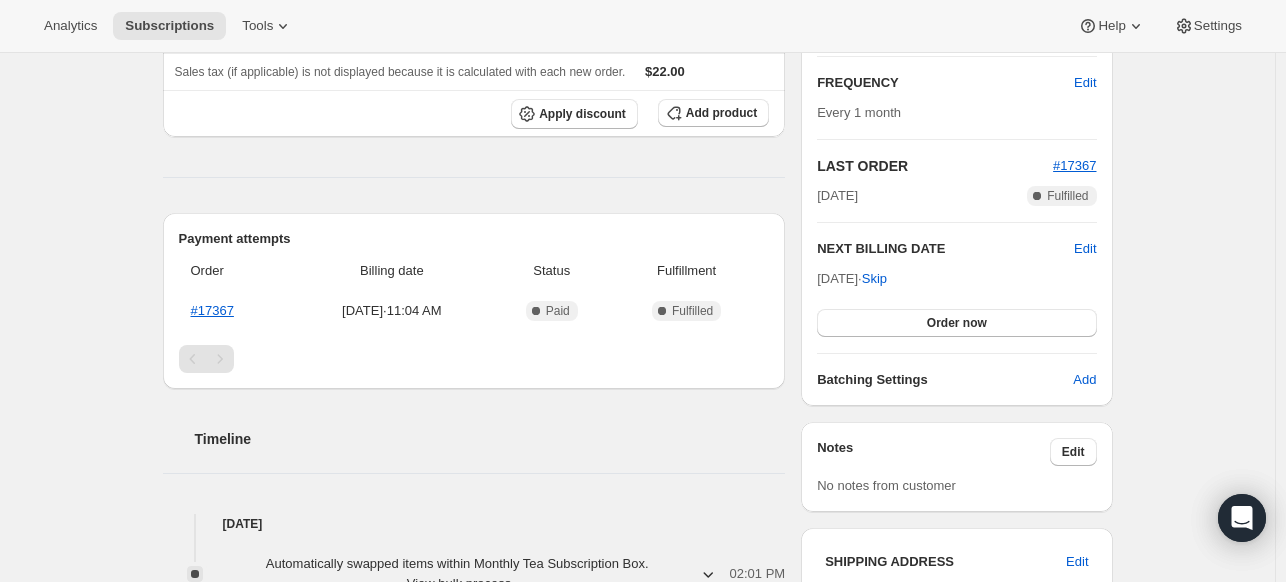 scroll, scrollTop: 338, scrollLeft: 0, axis: vertical 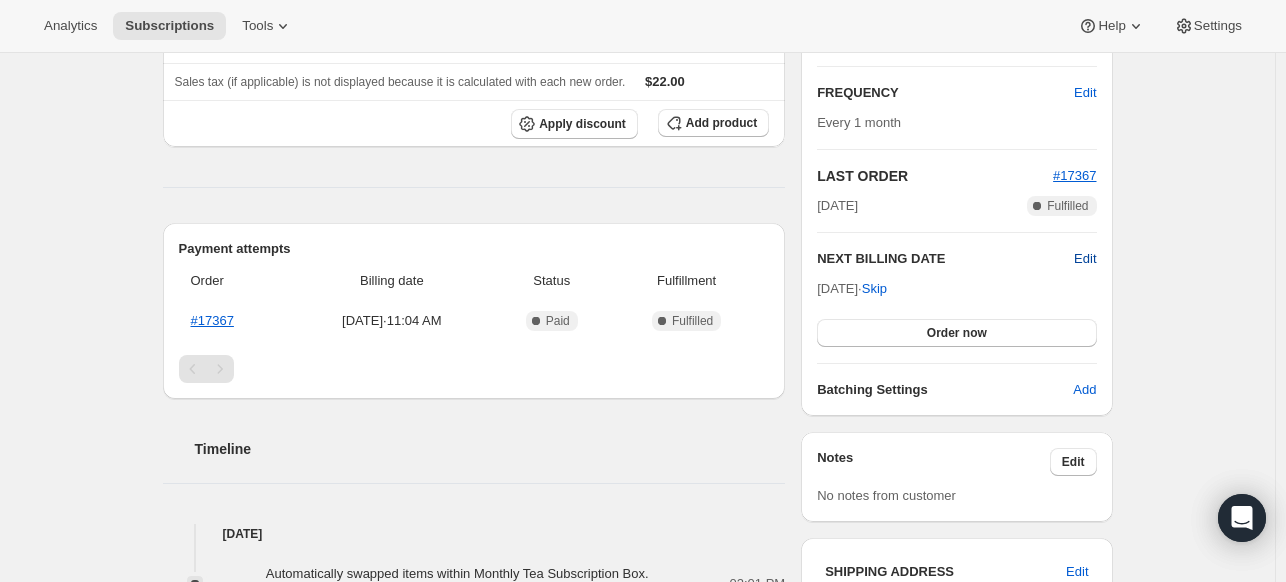 click on "Edit" at bounding box center [1085, 259] 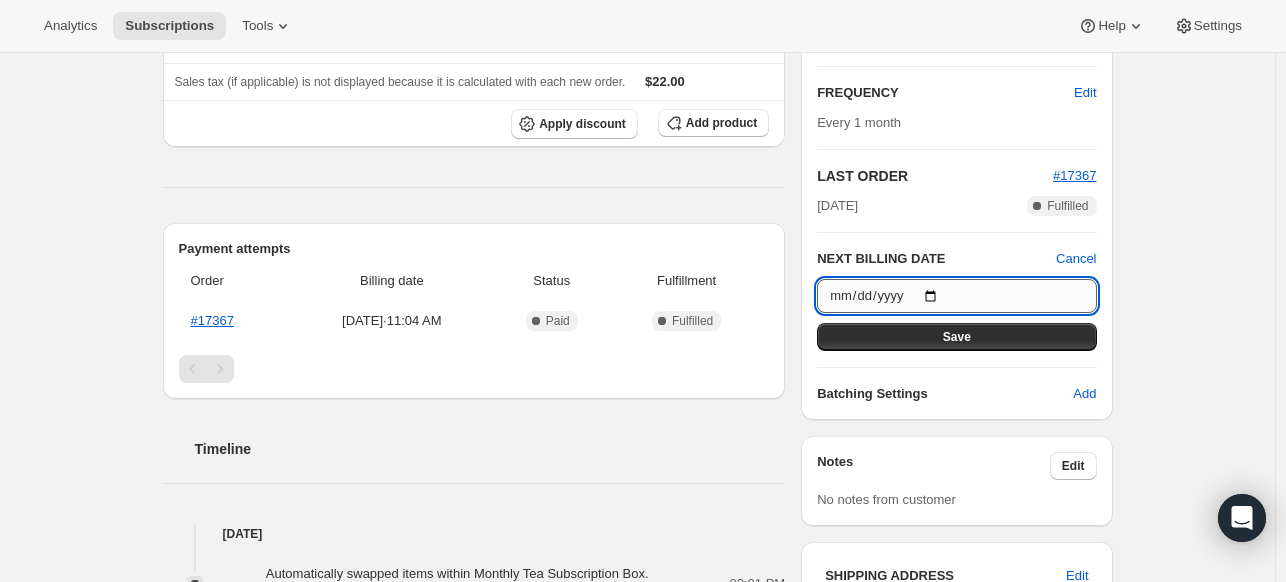 click on "[DATE]" at bounding box center [956, 296] 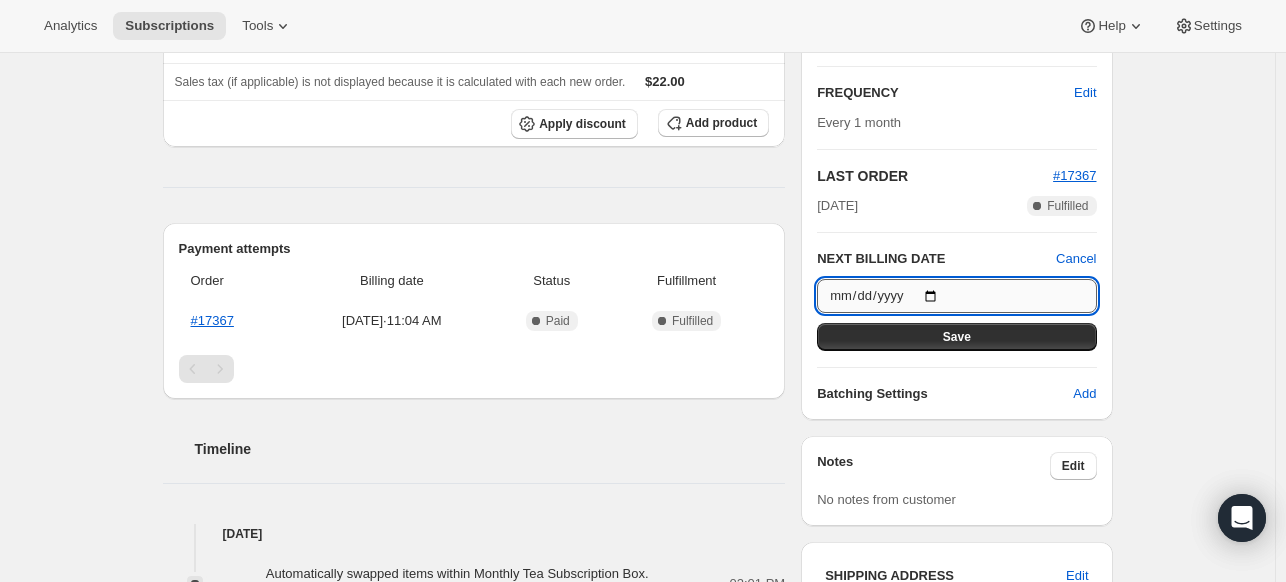 type on "[DATE]" 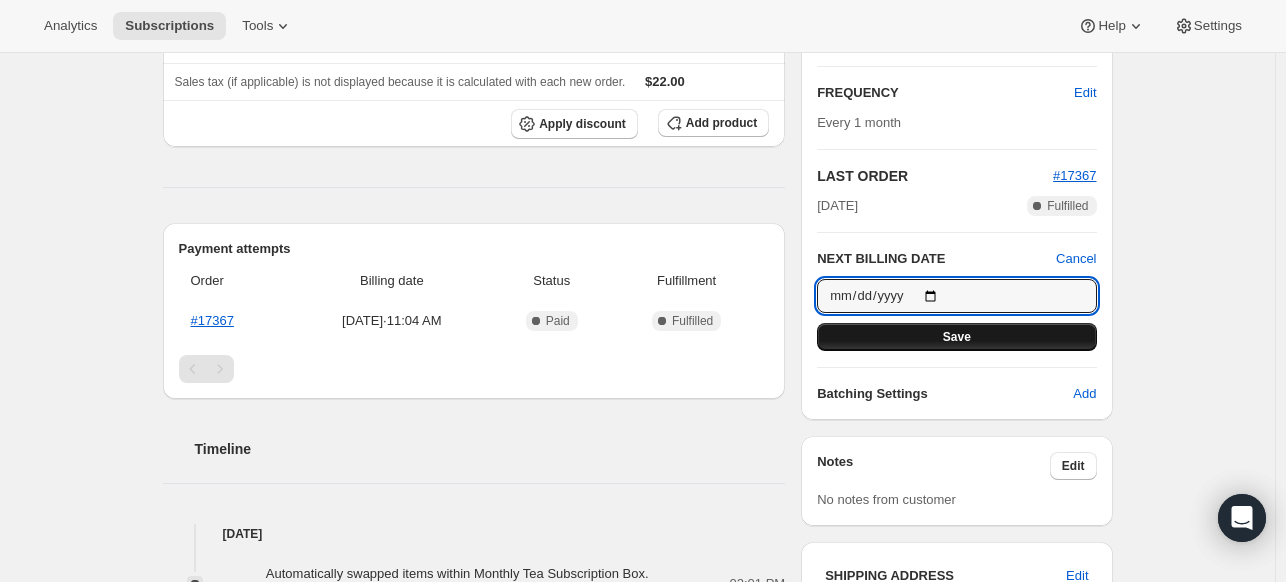click on "Save" at bounding box center [956, 337] 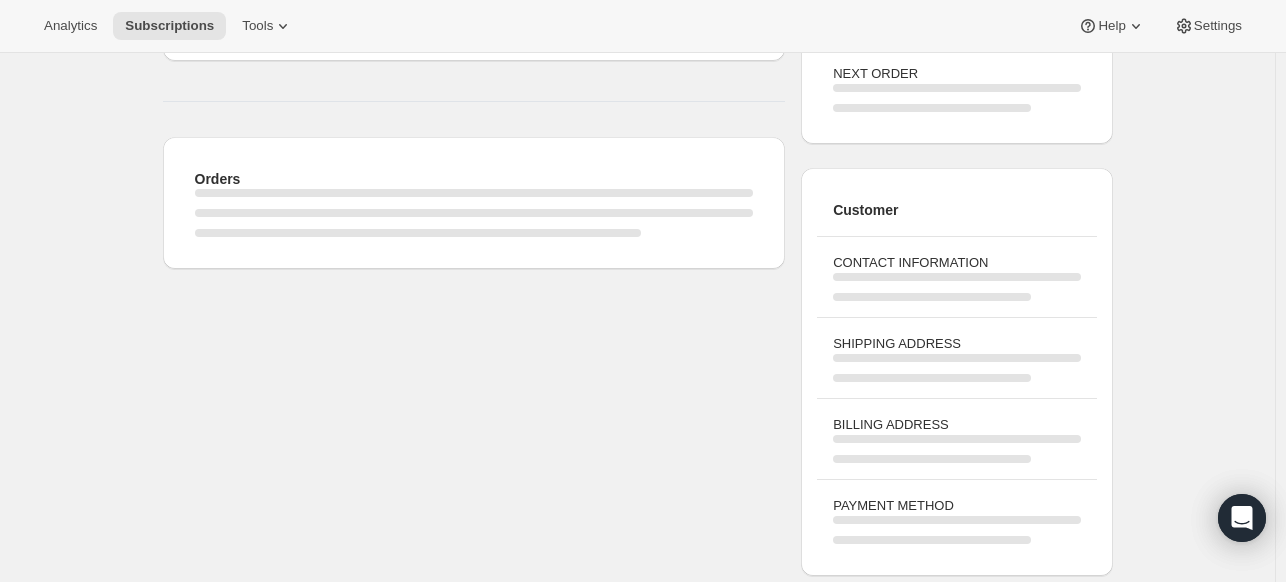 scroll, scrollTop: 338, scrollLeft: 0, axis: vertical 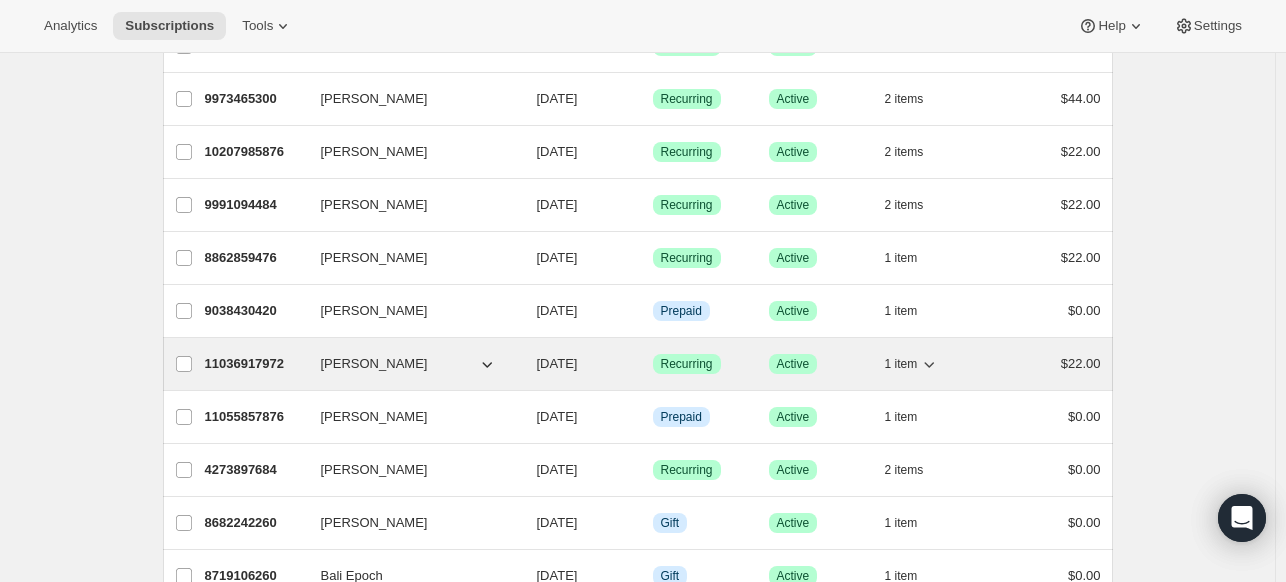 click on "11036917972" at bounding box center [255, 364] 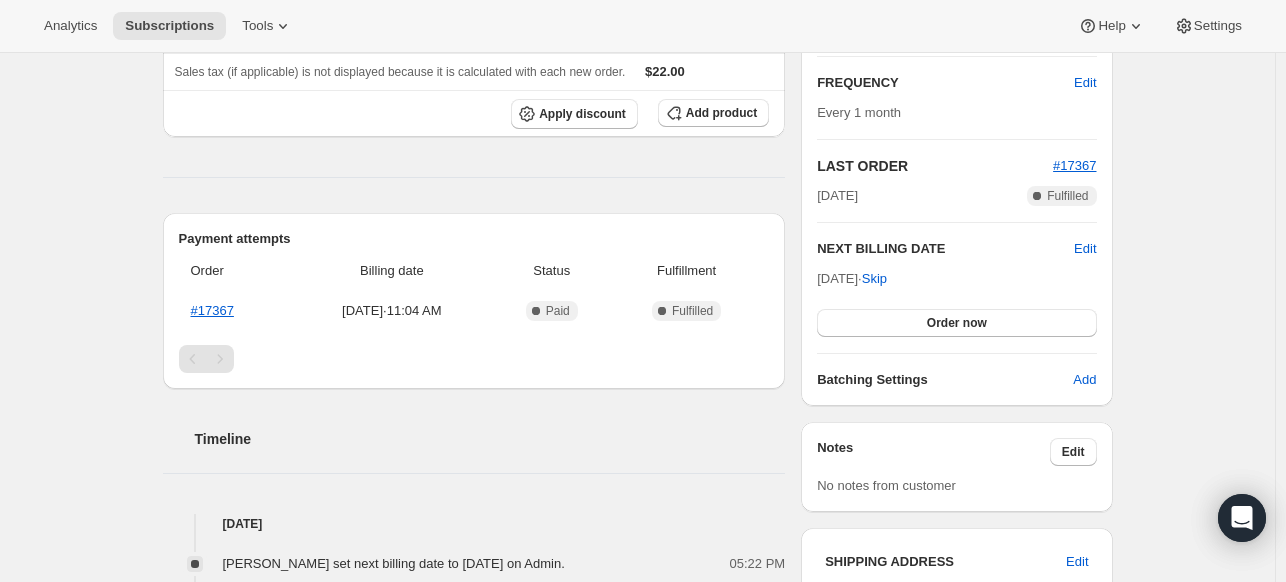 scroll, scrollTop: 369, scrollLeft: 0, axis: vertical 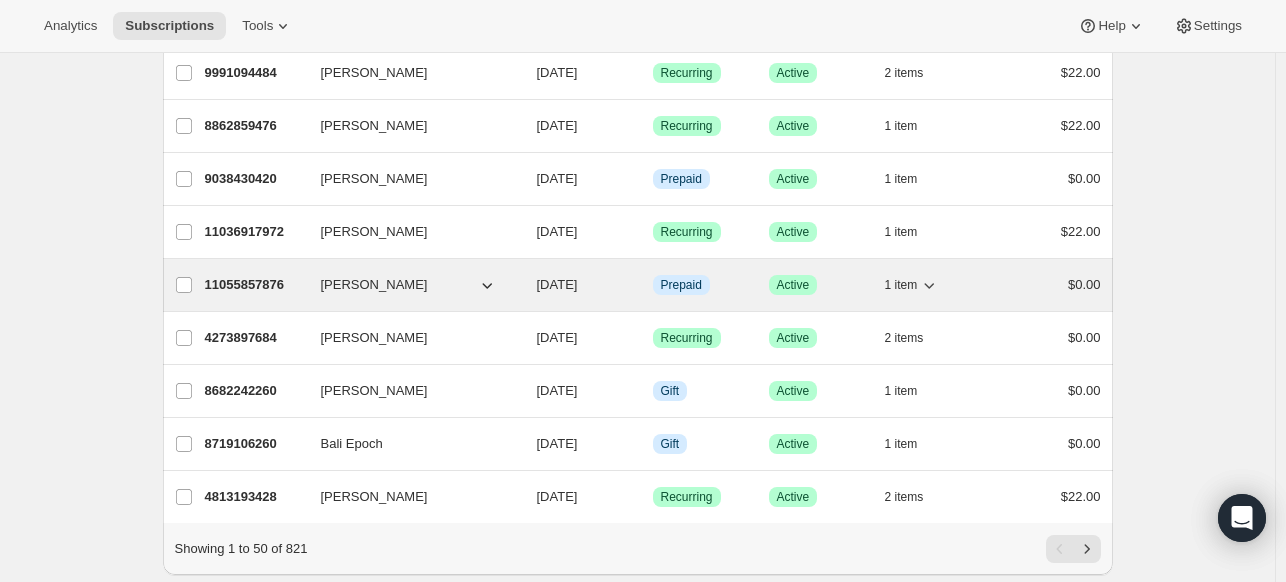 click on "[PERSON_NAME]" at bounding box center (374, 285) 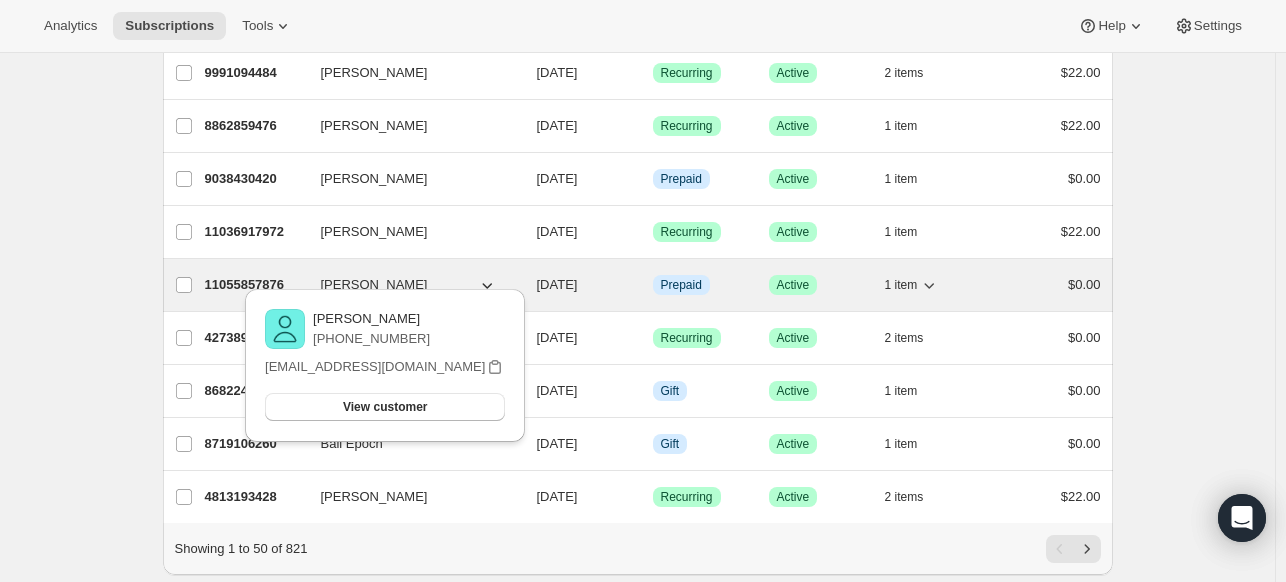 click on "11055857876" at bounding box center [255, 285] 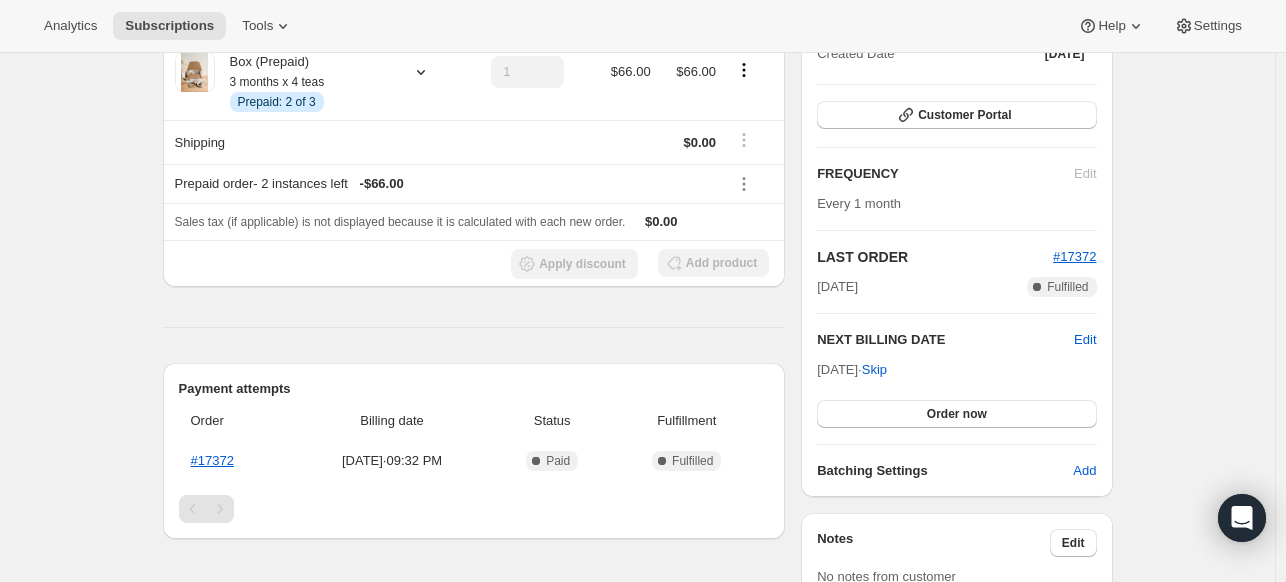 scroll, scrollTop: 249, scrollLeft: 0, axis: vertical 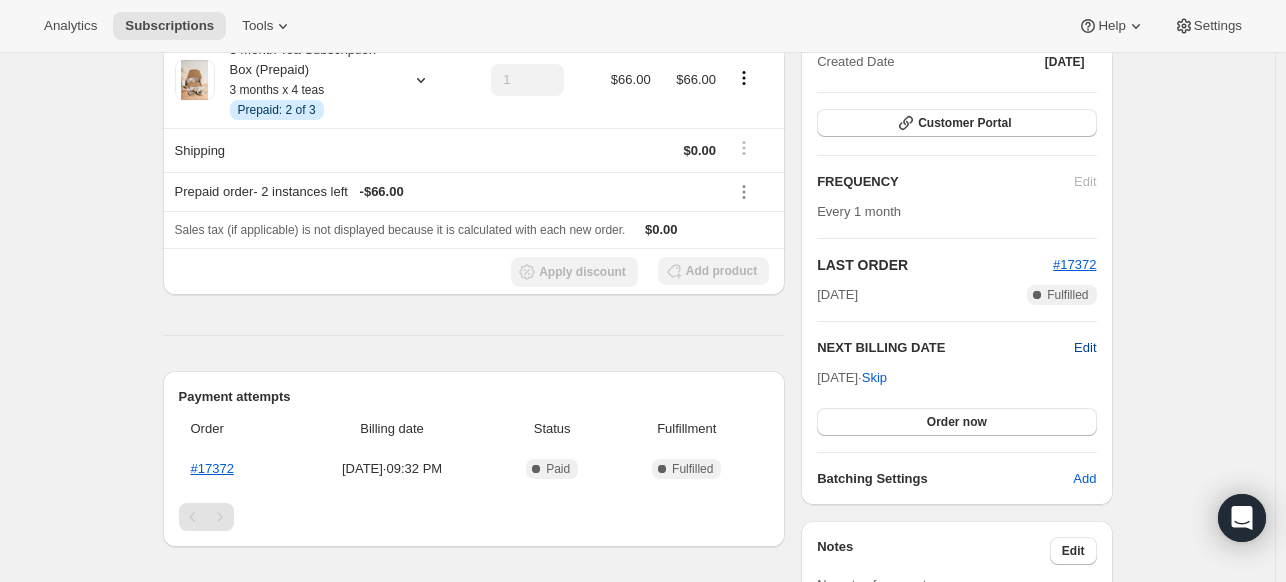 click on "Edit" at bounding box center [1085, 348] 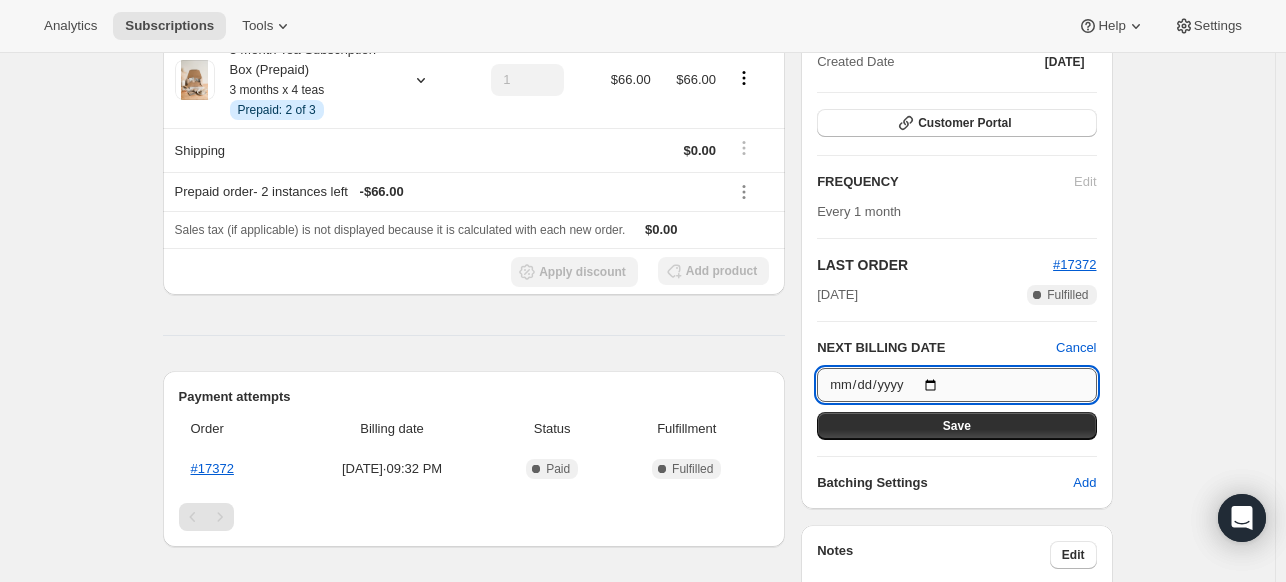 click on "[DATE]" at bounding box center (956, 385) 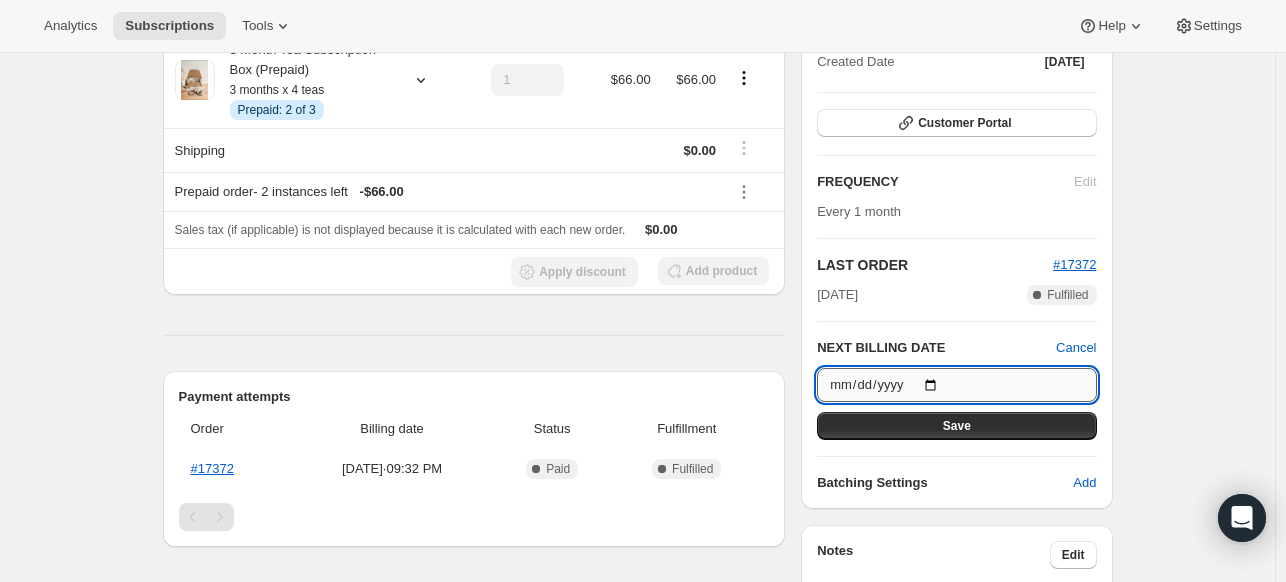 type on "[DATE]" 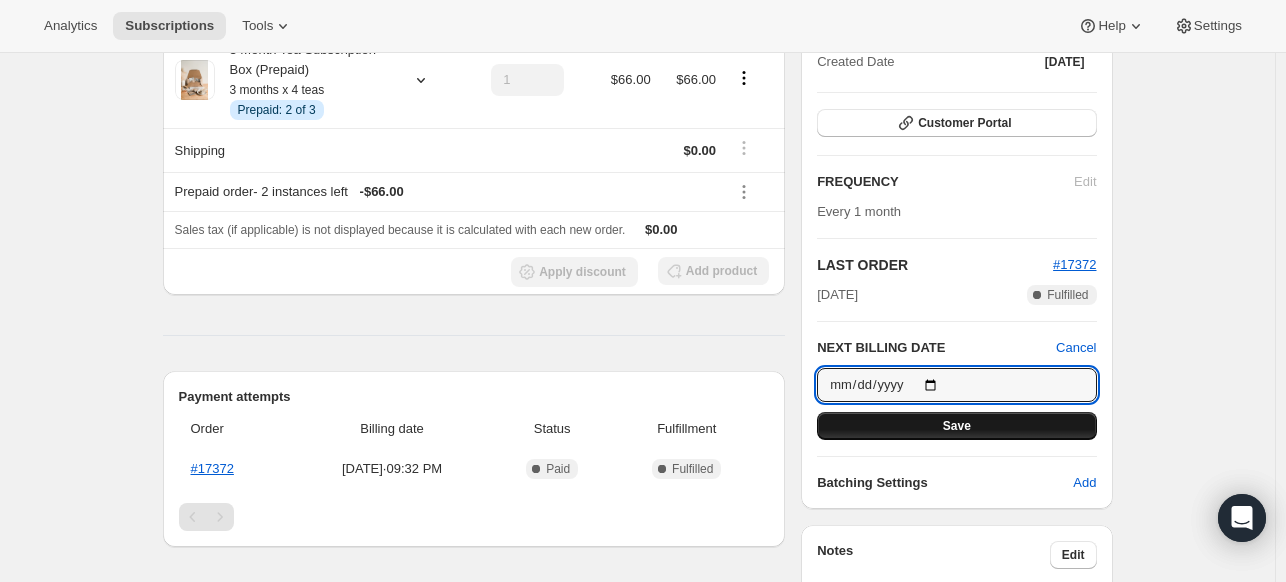 click on "Save" at bounding box center (956, 426) 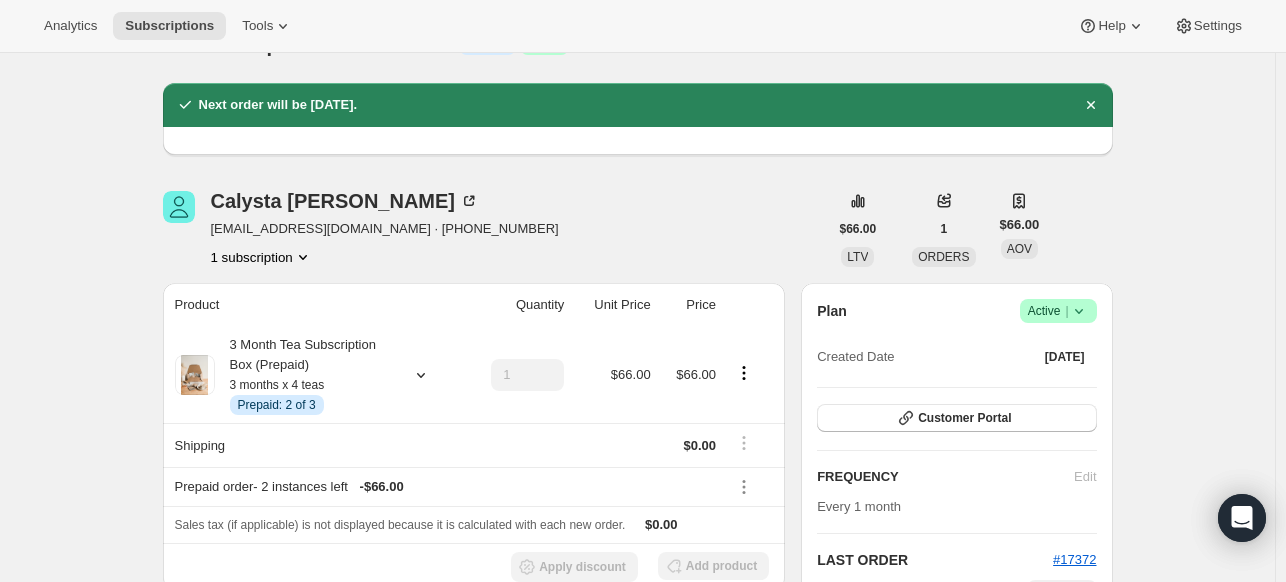 scroll, scrollTop: 0, scrollLeft: 0, axis: both 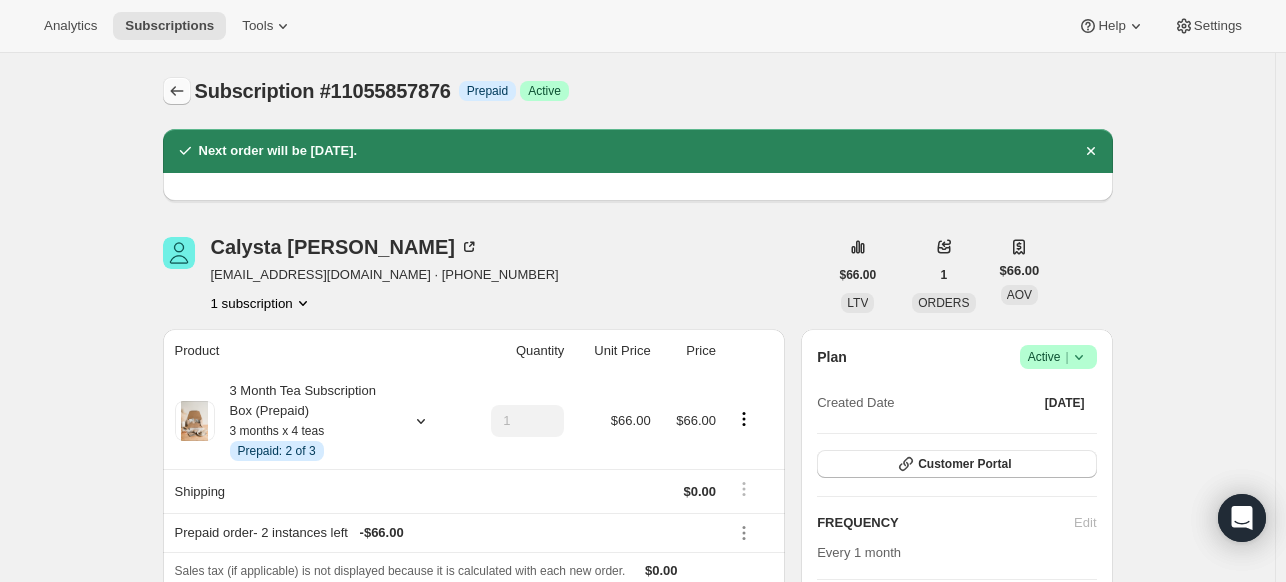 click 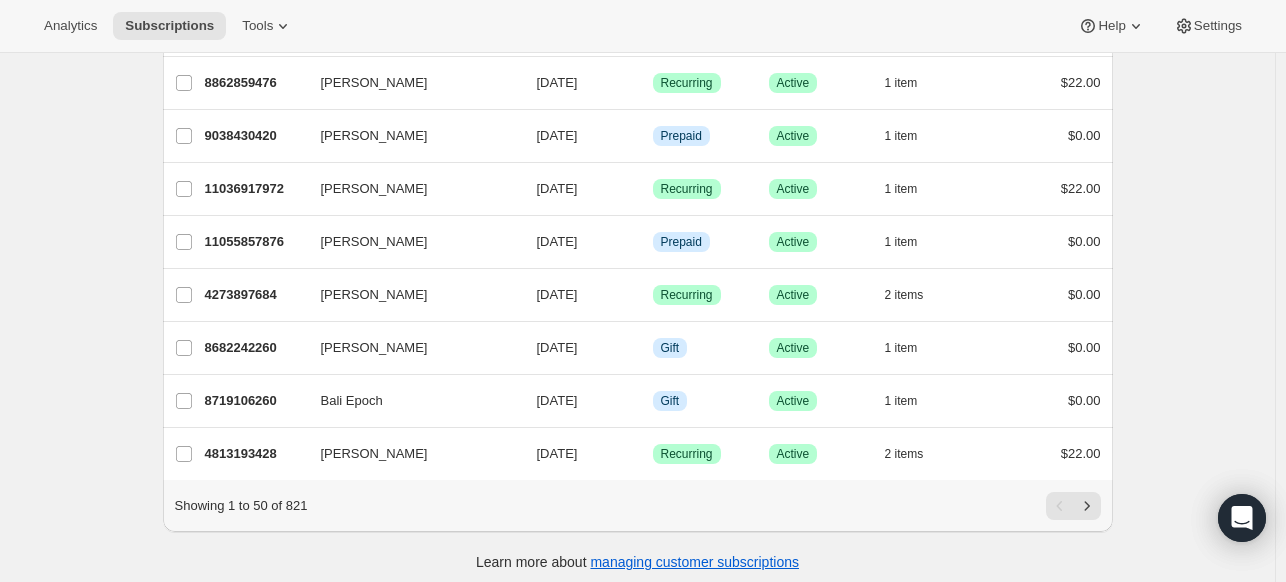 scroll, scrollTop: 2484, scrollLeft: 0, axis: vertical 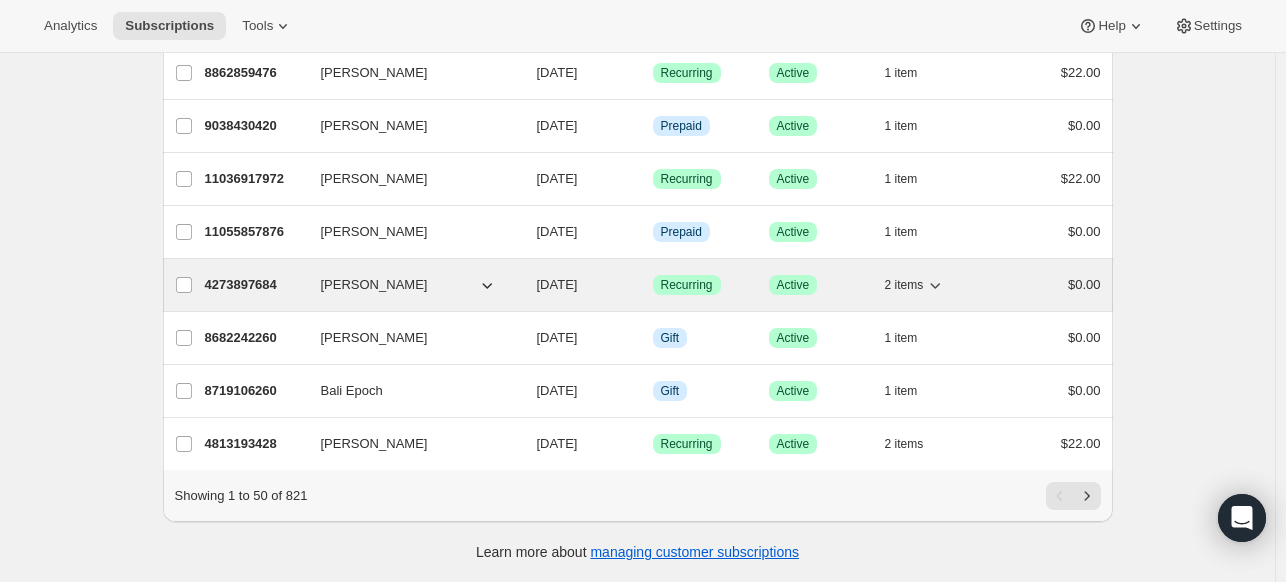 click on "[PERSON_NAME]" at bounding box center [374, 285] 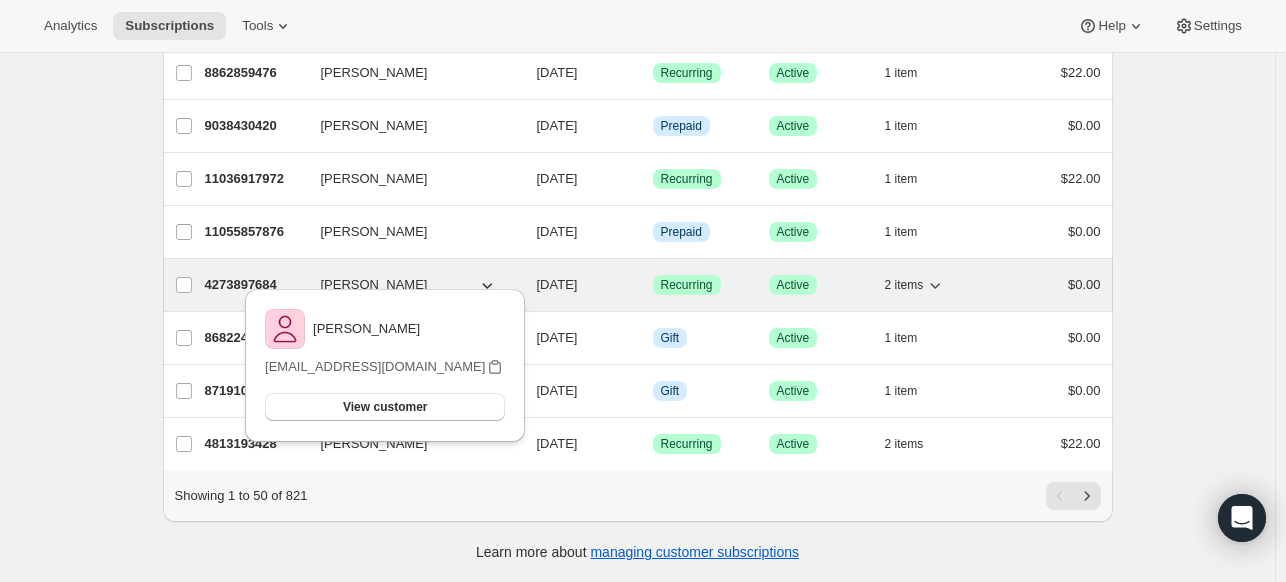 click on "4273897684" at bounding box center (255, 285) 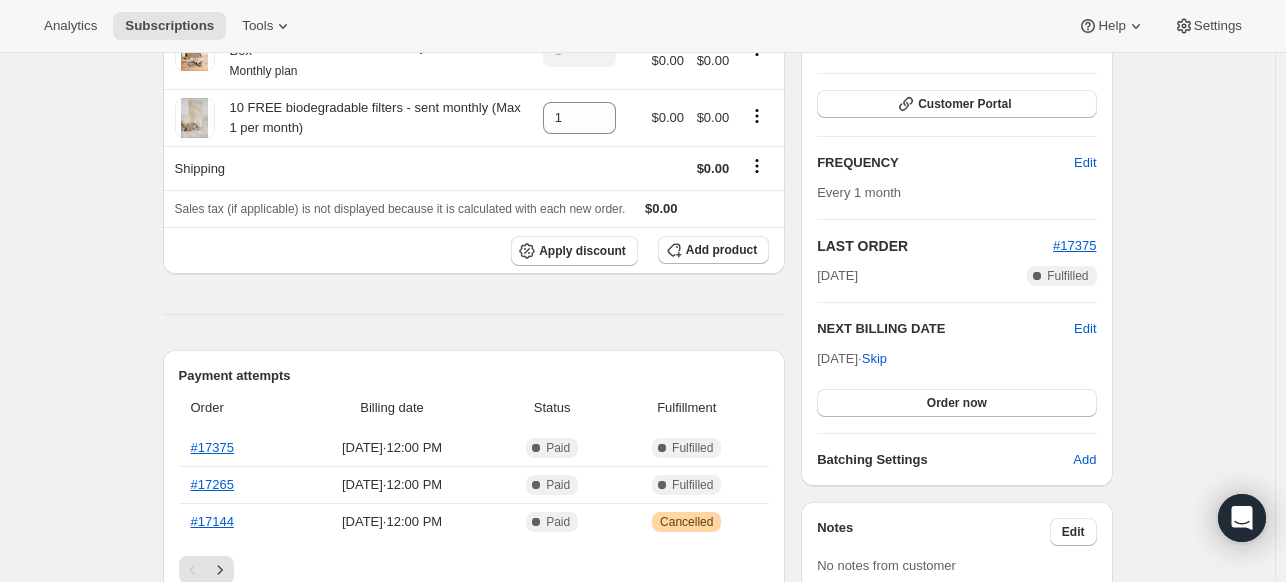 scroll, scrollTop: 265, scrollLeft: 0, axis: vertical 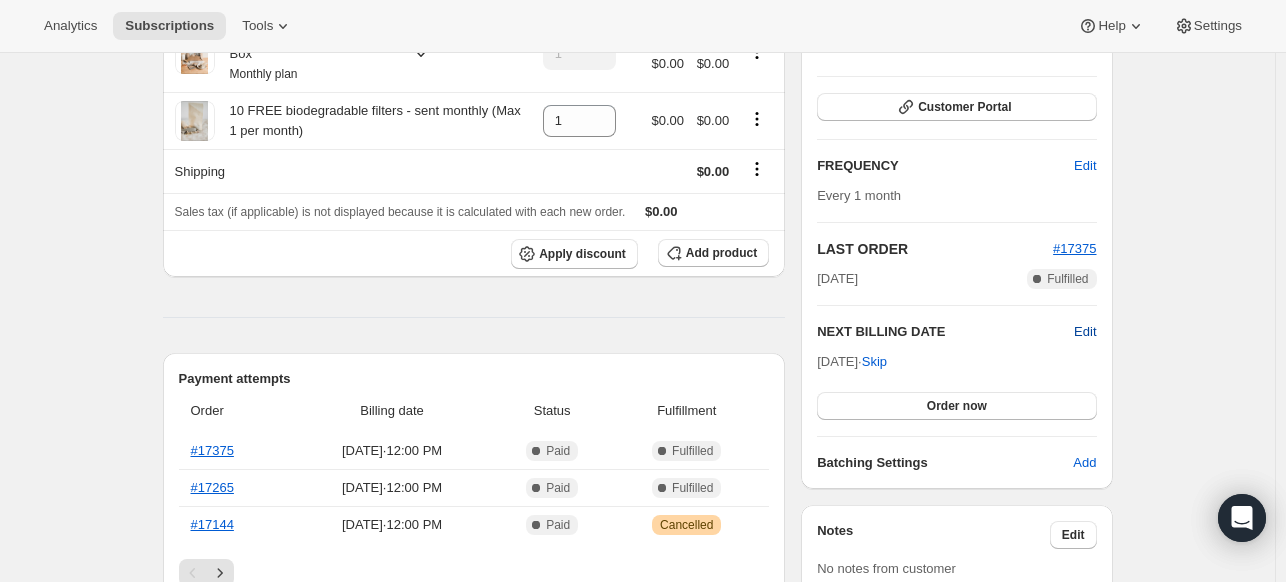 click on "Edit" at bounding box center [1085, 332] 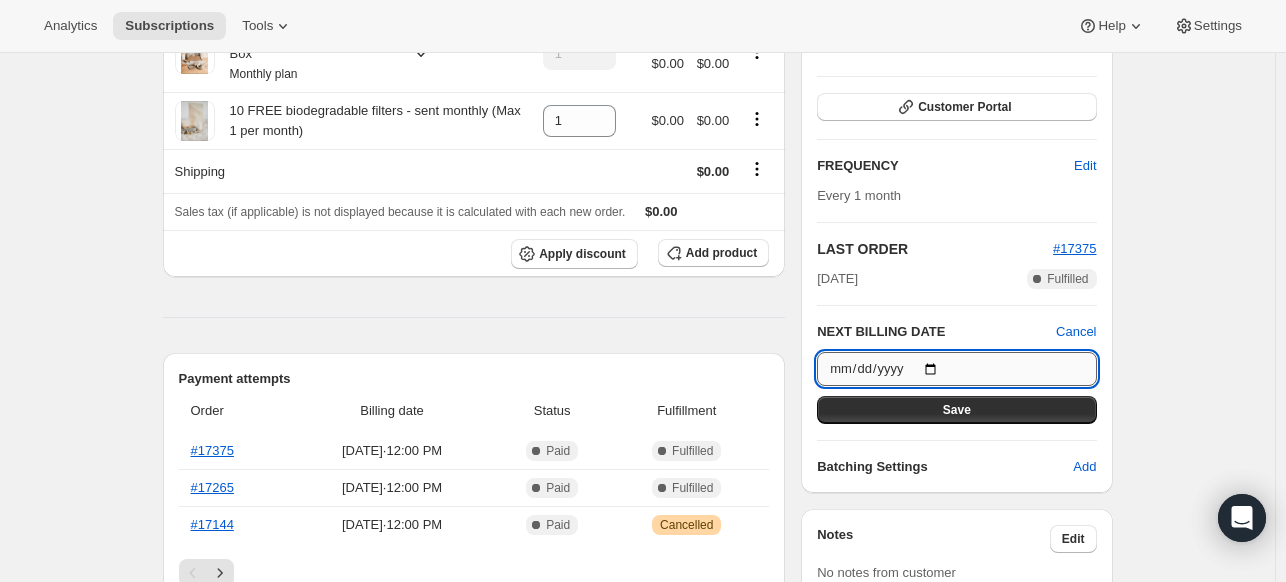 click on "[DATE]" at bounding box center [956, 369] 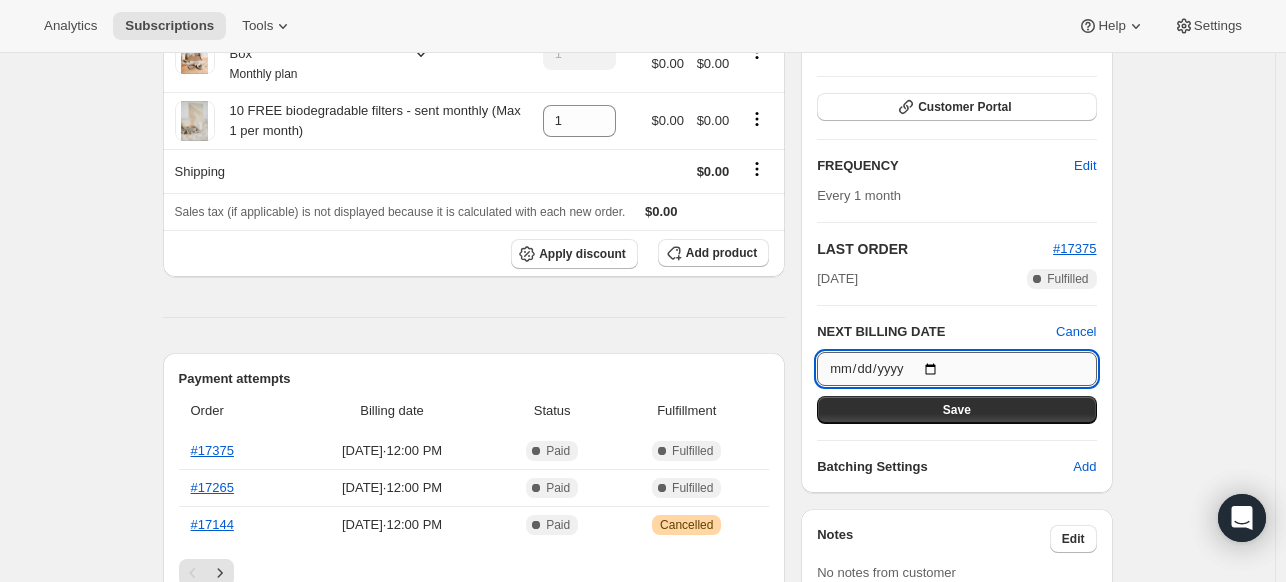 type on "[DATE]" 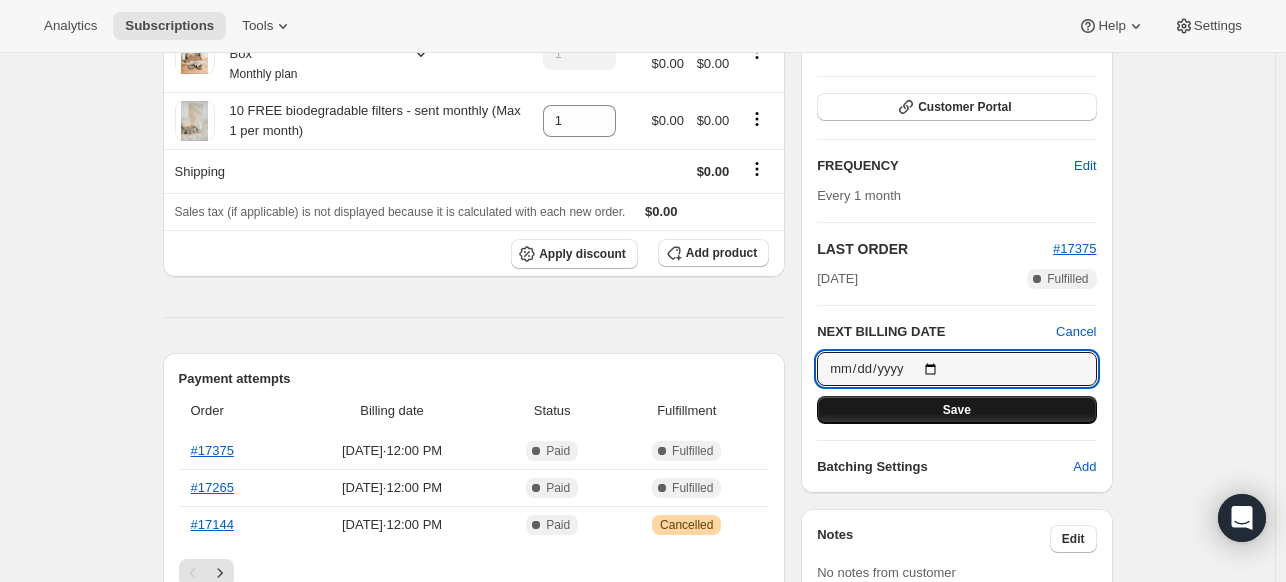 click on "Save" at bounding box center [956, 410] 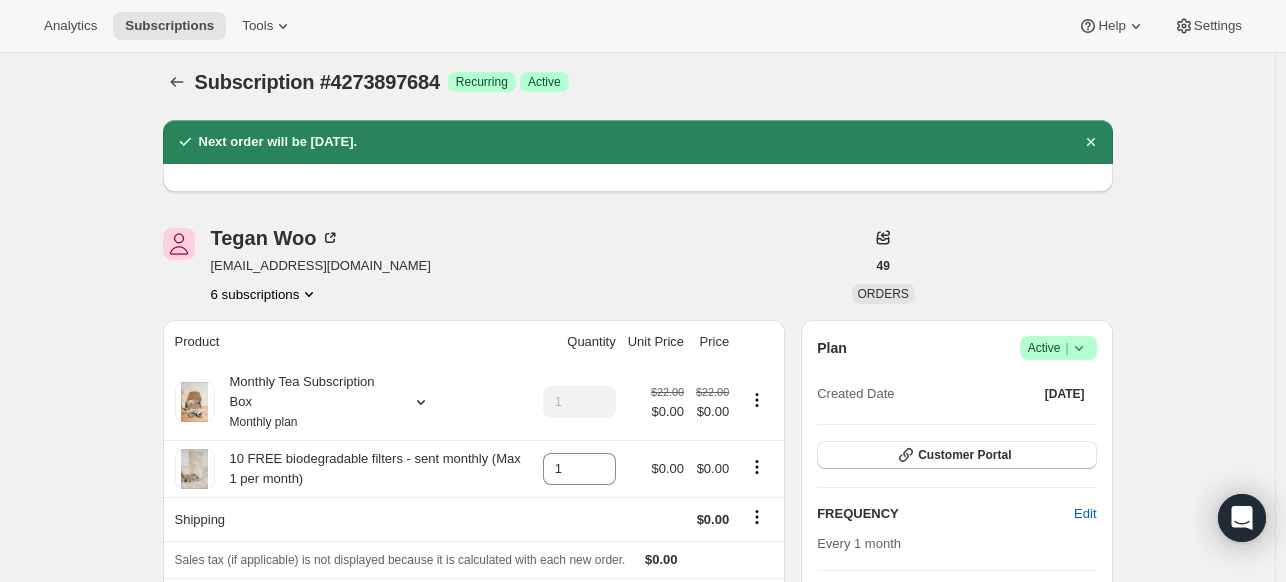 scroll, scrollTop: 0, scrollLeft: 0, axis: both 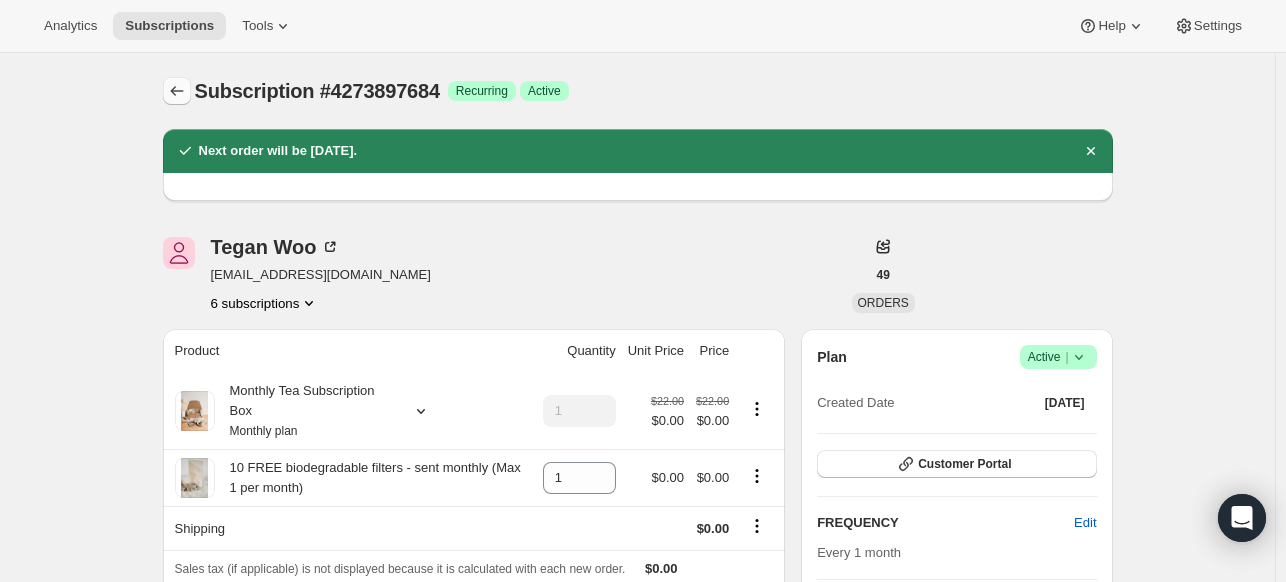 click 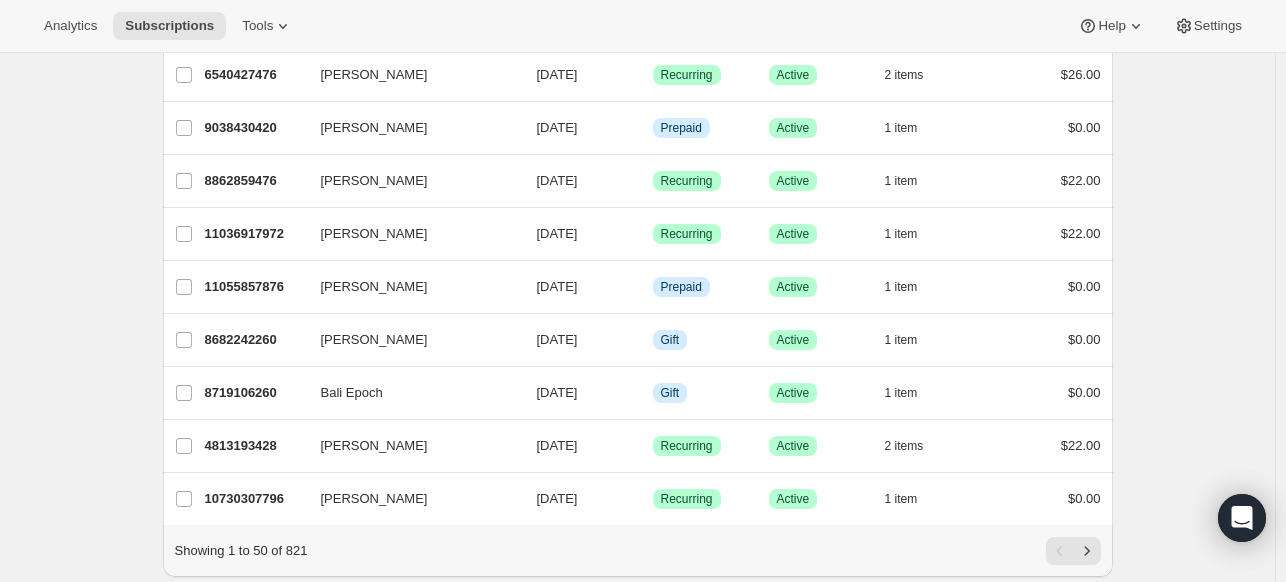 scroll, scrollTop: 2439, scrollLeft: 0, axis: vertical 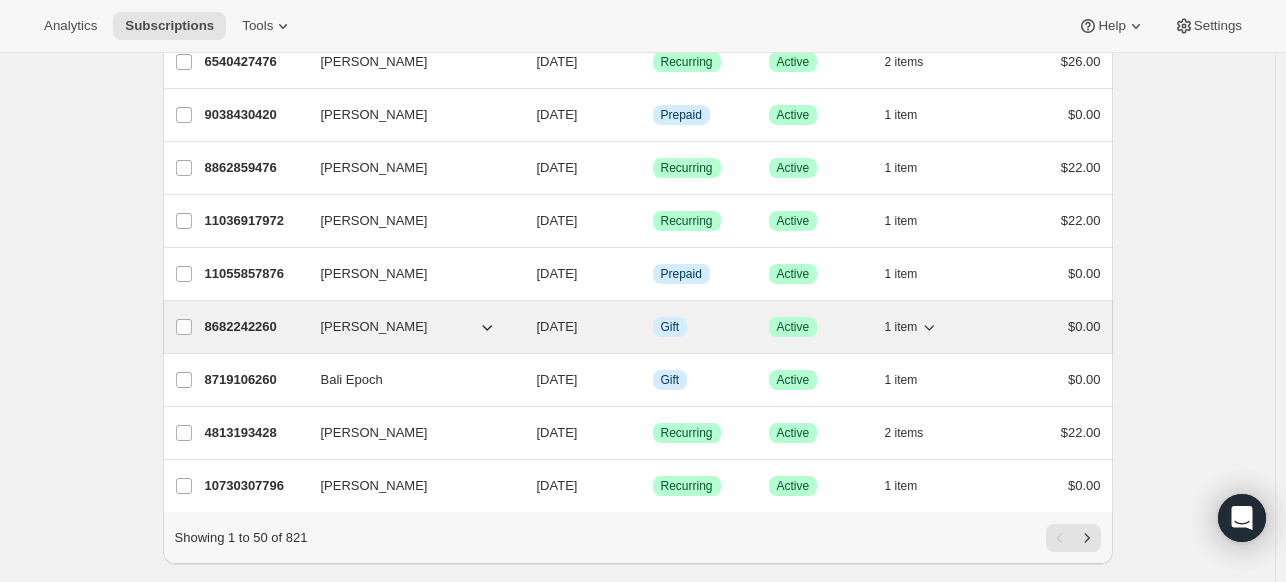 click on "8682242260" at bounding box center (255, 327) 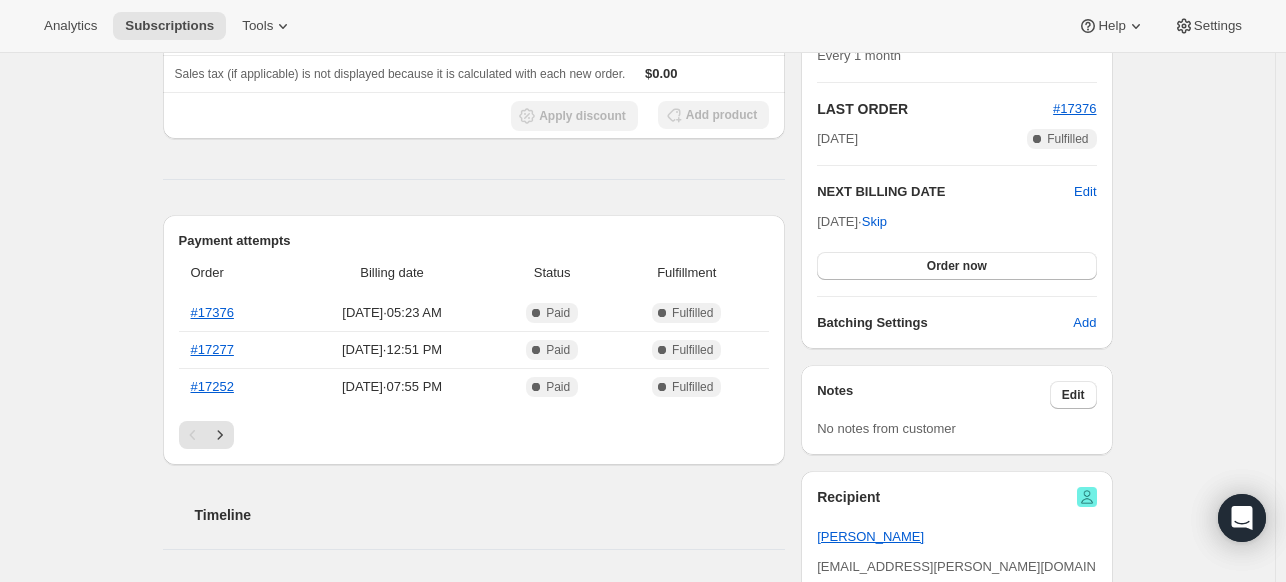 scroll, scrollTop: 400, scrollLeft: 0, axis: vertical 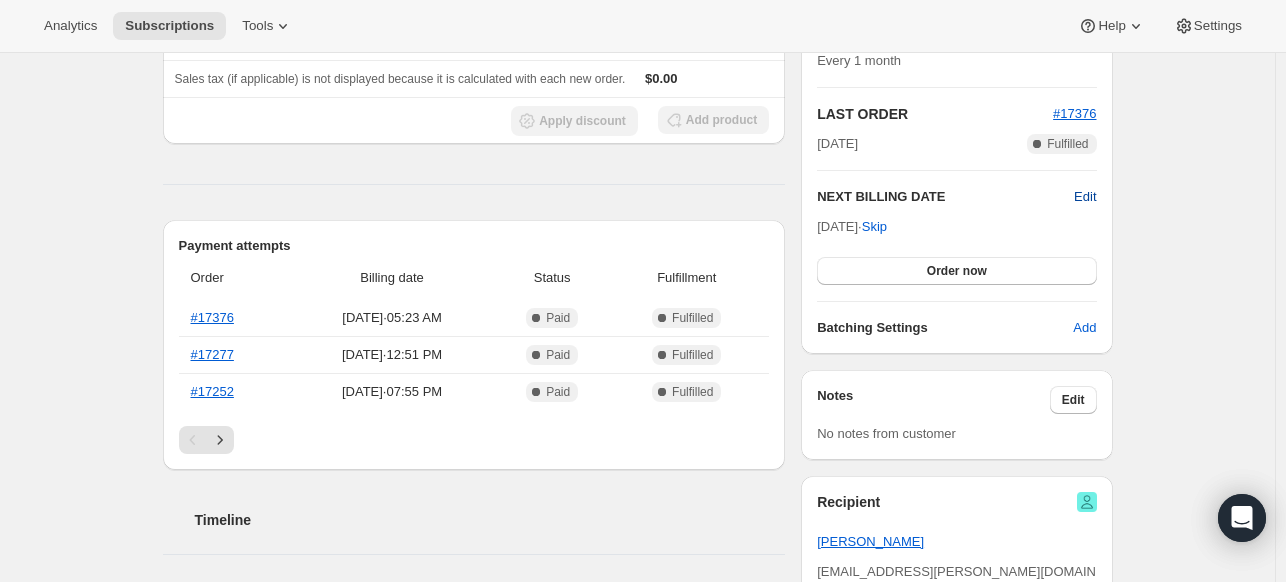 click on "Edit" at bounding box center [1085, 197] 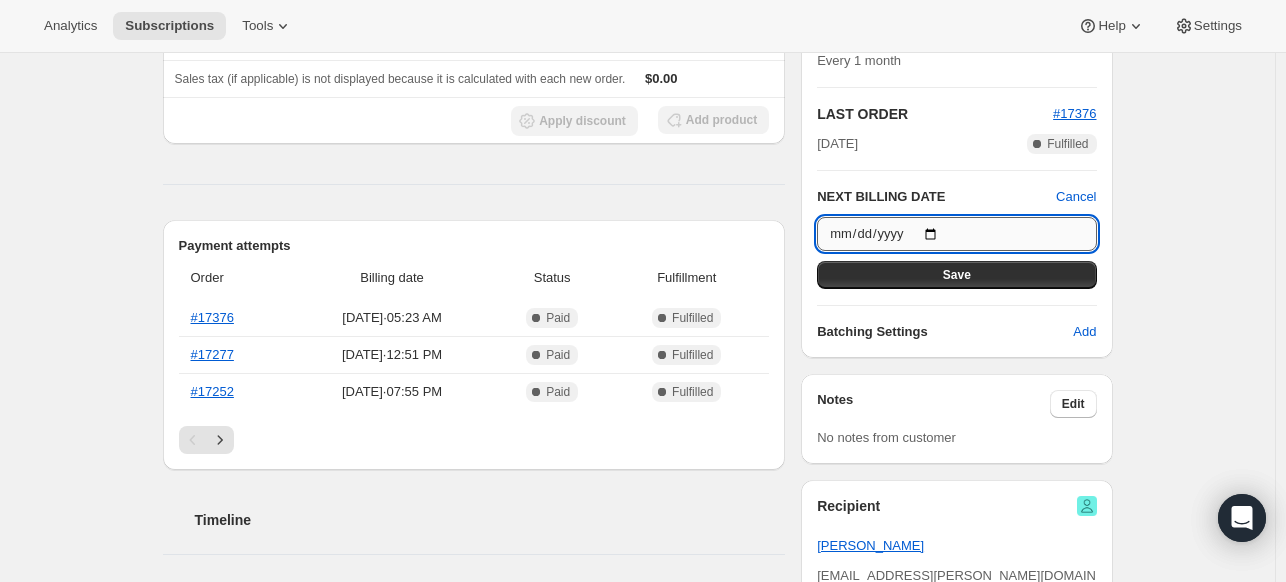 click on "[DATE]" at bounding box center (956, 234) 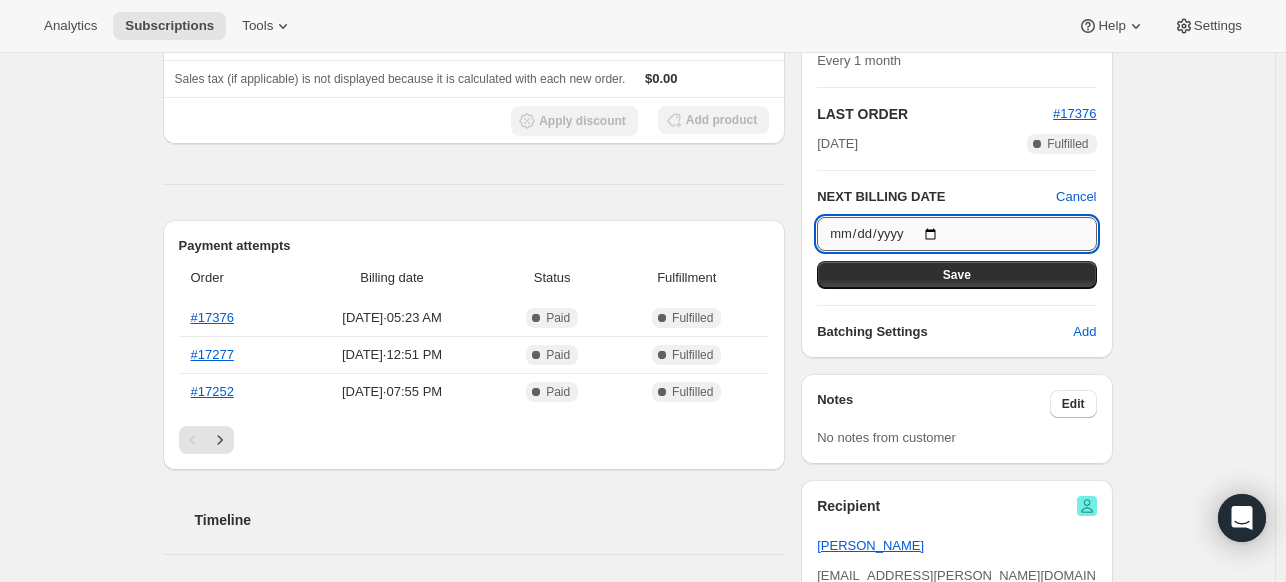 type on "[DATE]" 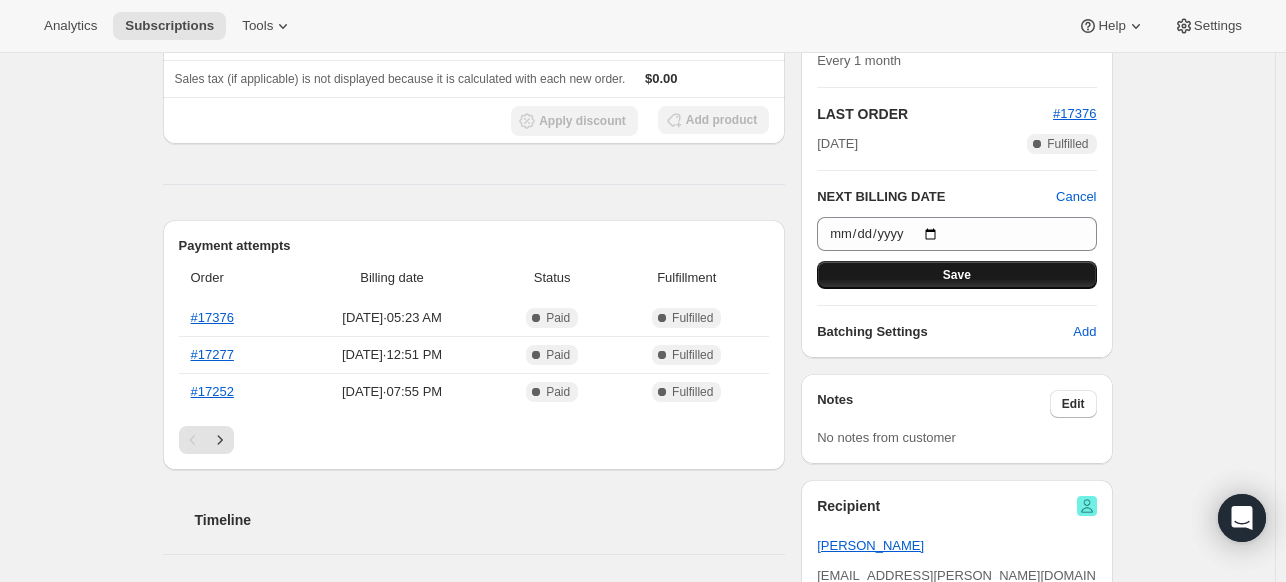 click on "Save" at bounding box center [956, 275] 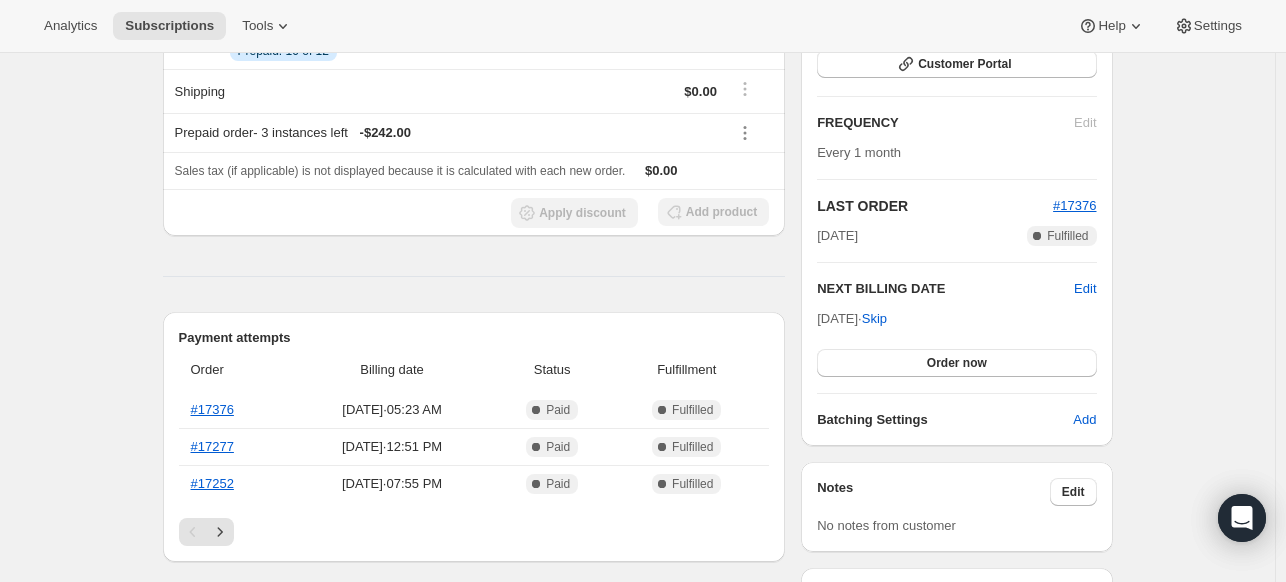 scroll, scrollTop: 0, scrollLeft: 0, axis: both 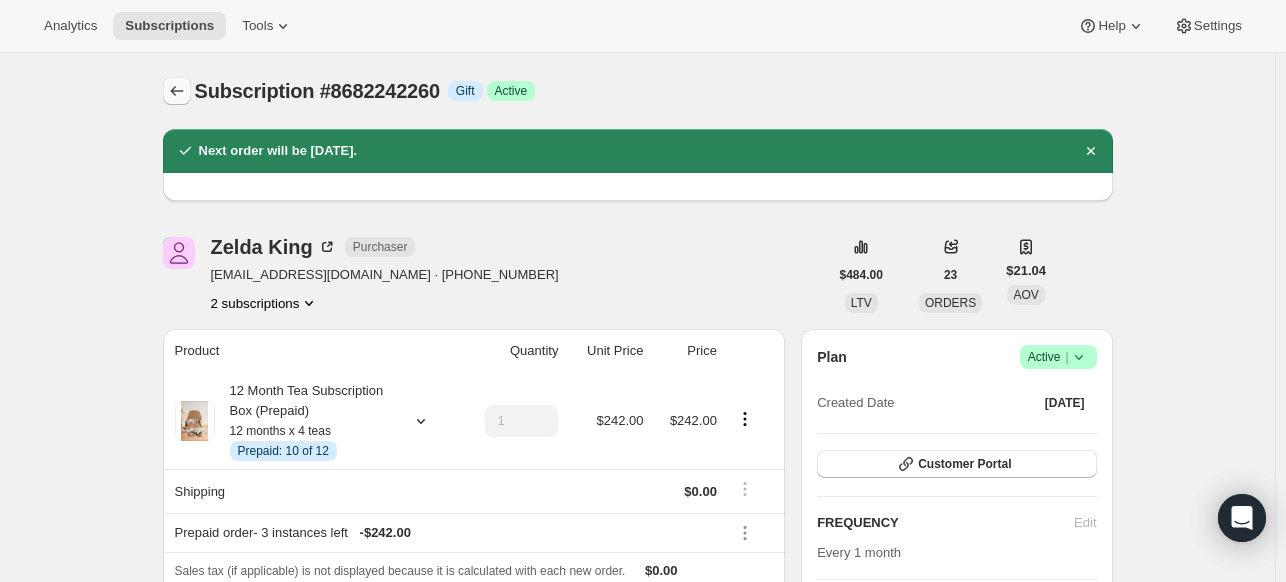 click 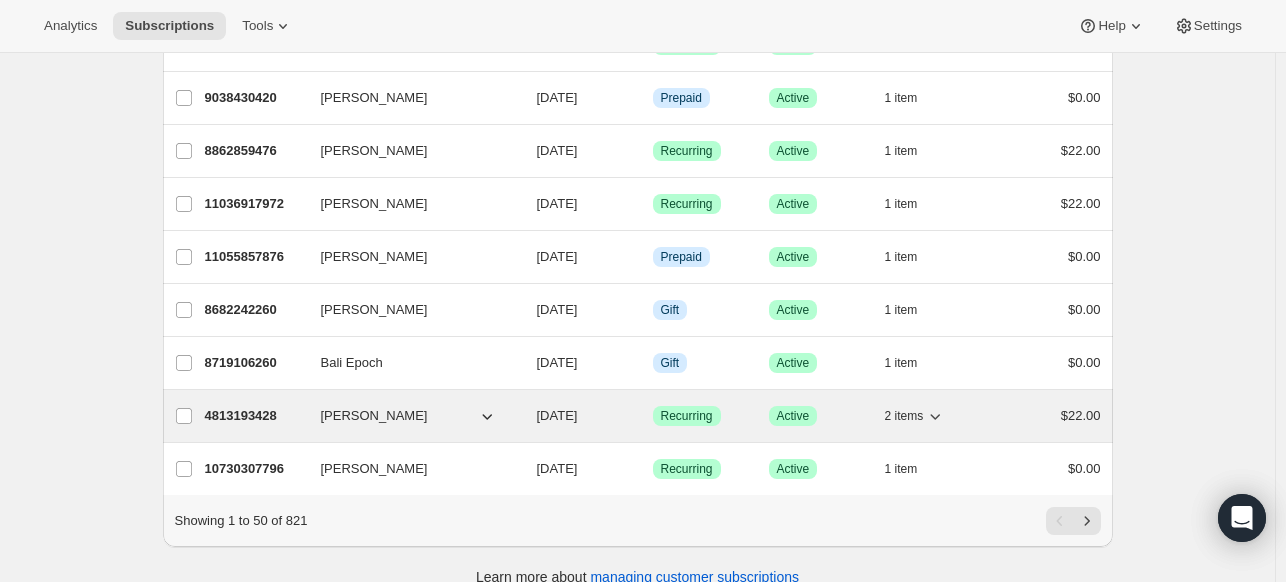 scroll, scrollTop: 2484, scrollLeft: 0, axis: vertical 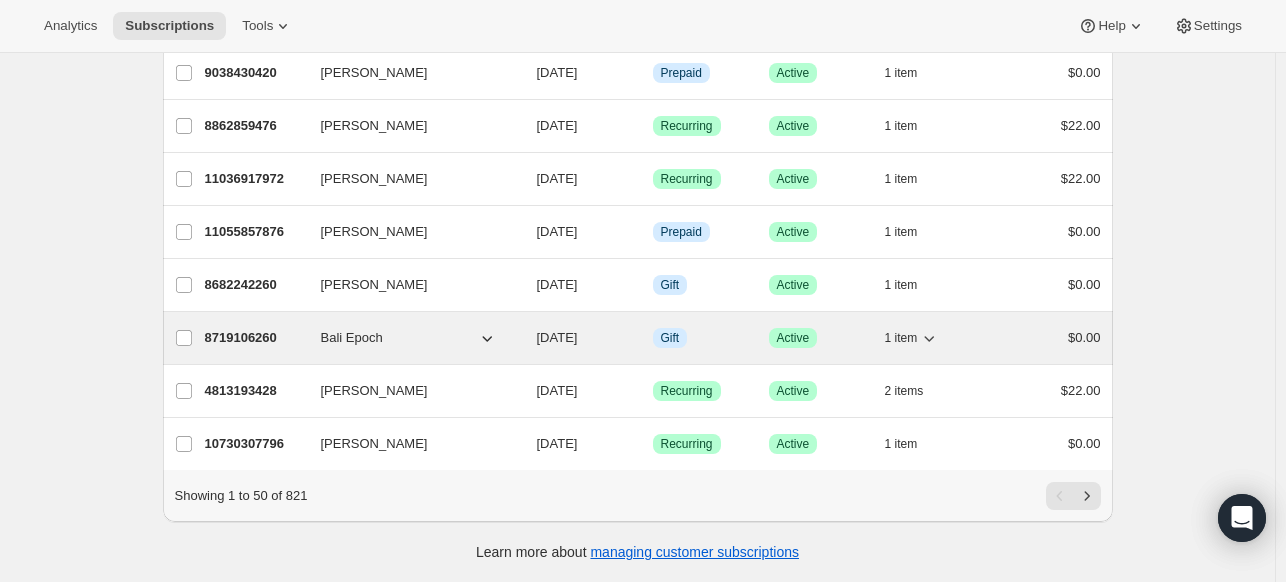 click on "8719106260" at bounding box center (255, 338) 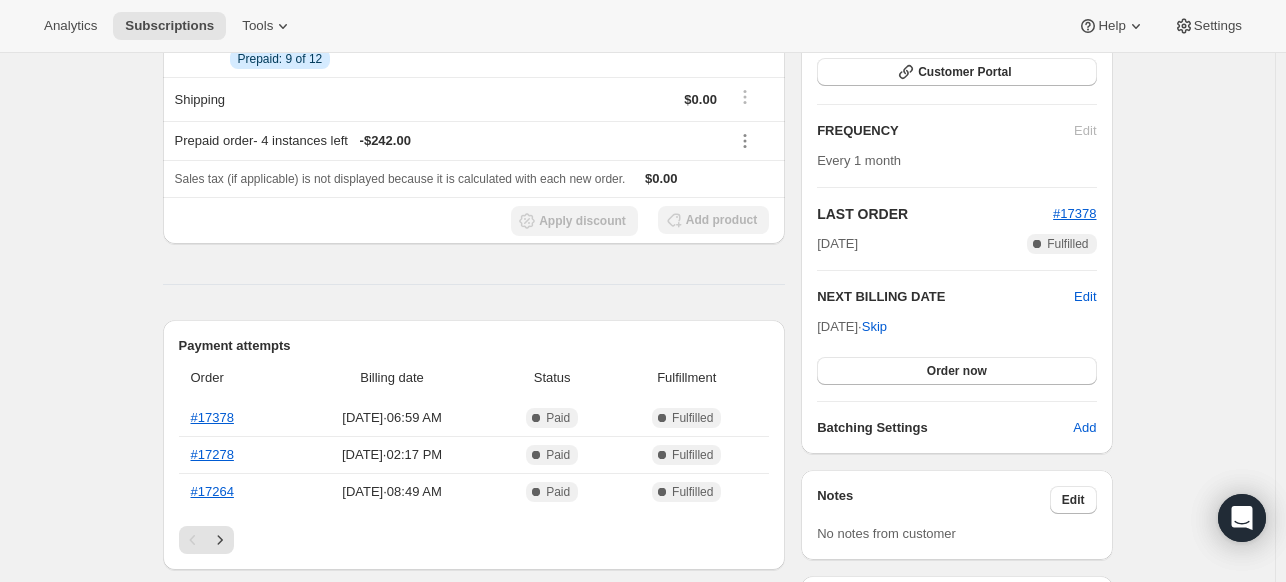 scroll, scrollTop: 300, scrollLeft: 0, axis: vertical 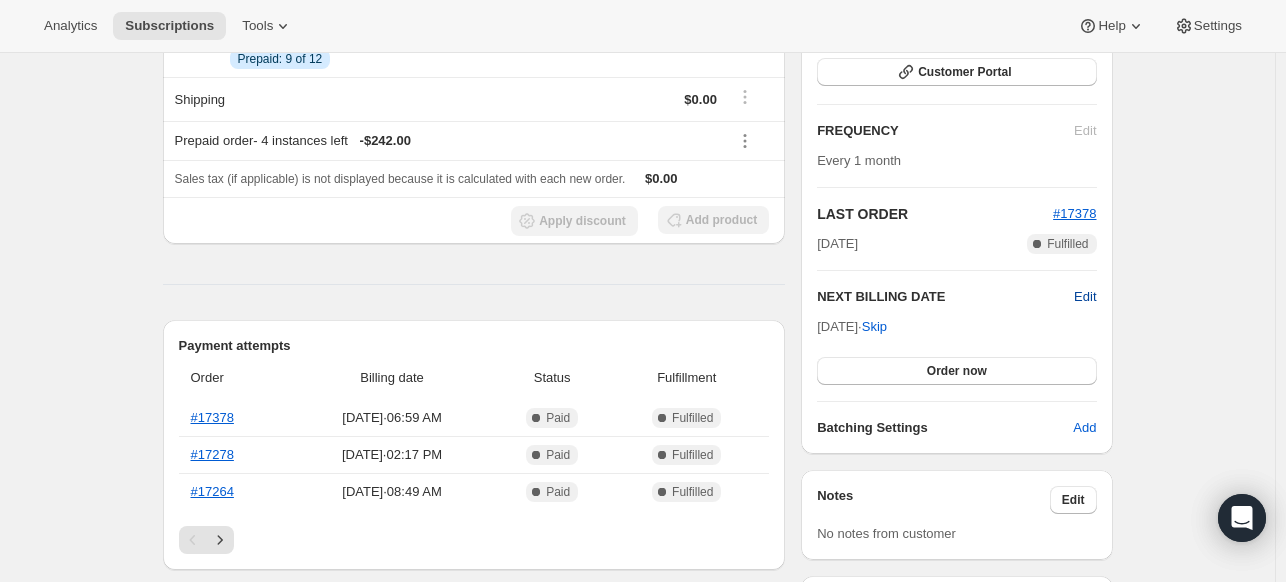 click on "Edit" at bounding box center [1085, 297] 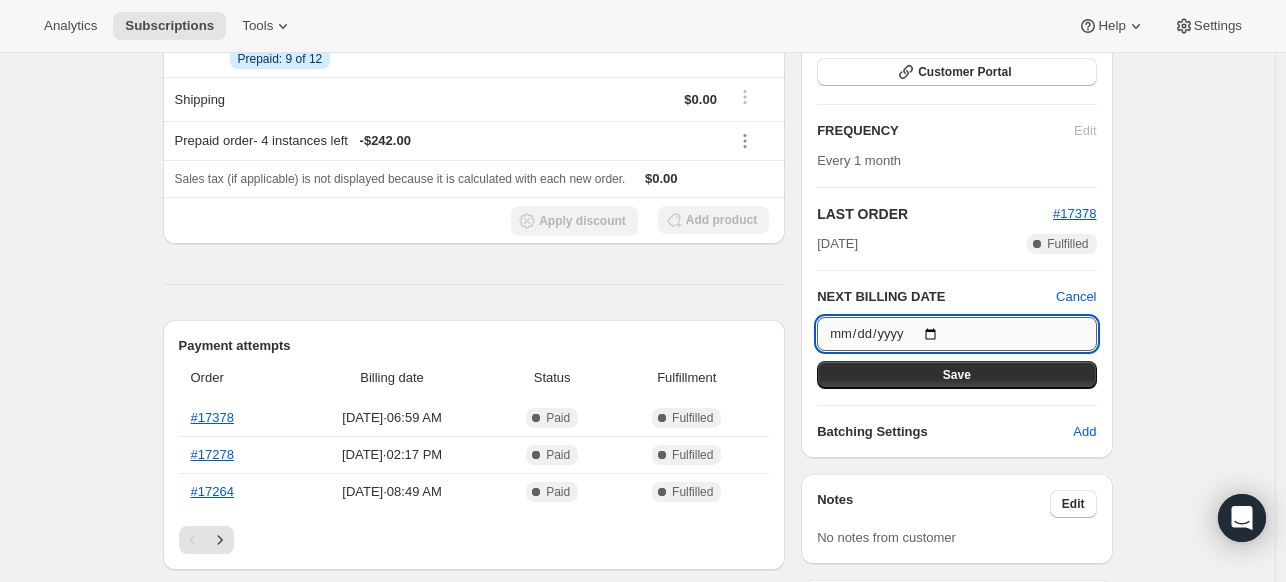 click on "[DATE]" at bounding box center (956, 334) 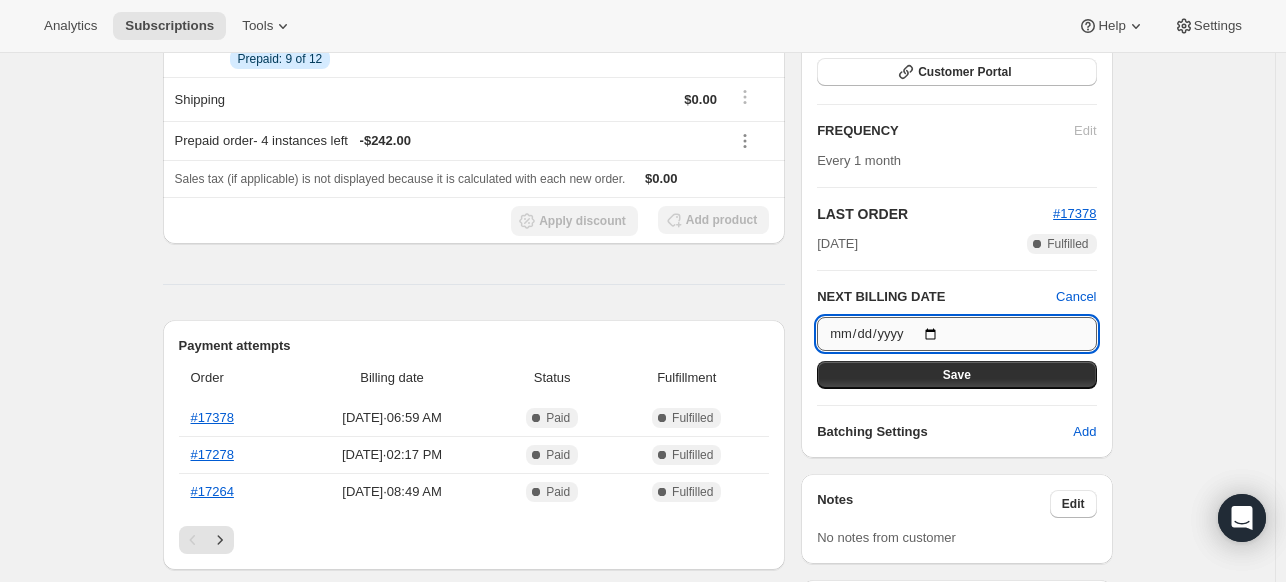 type on "[DATE]" 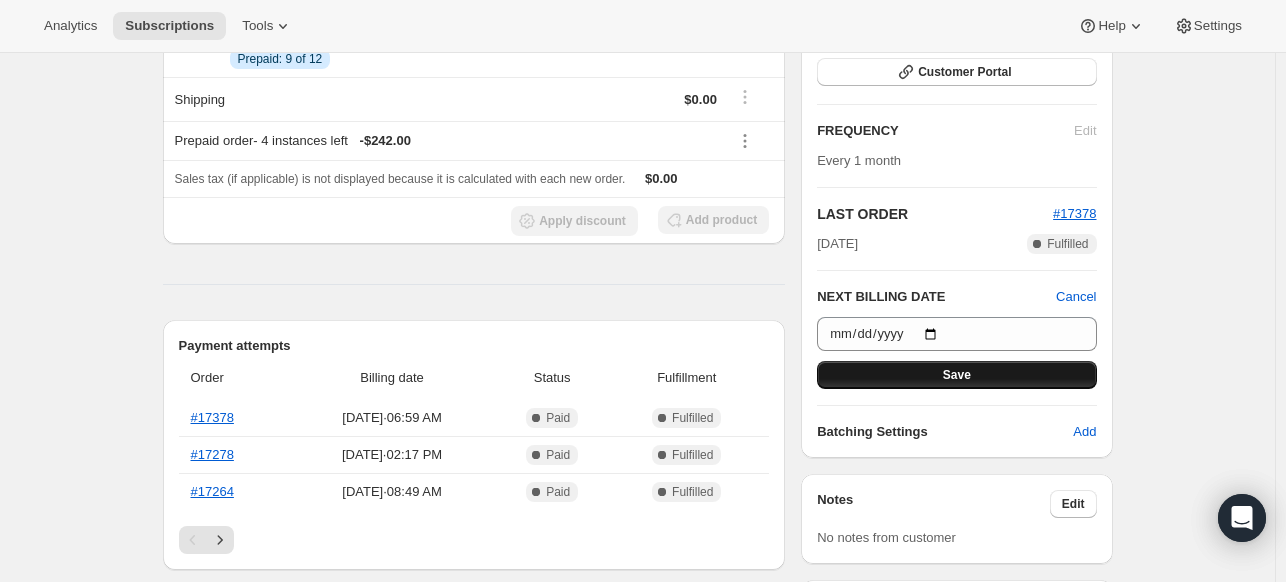 click on "Save" at bounding box center [956, 375] 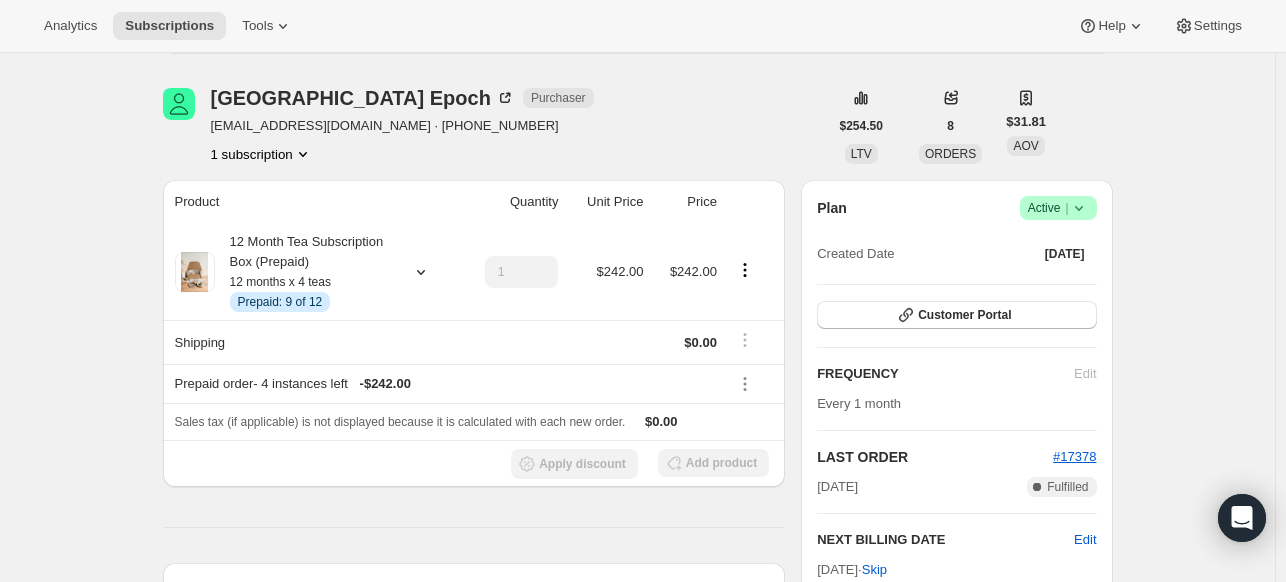 scroll, scrollTop: 0, scrollLeft: 0, axis: both 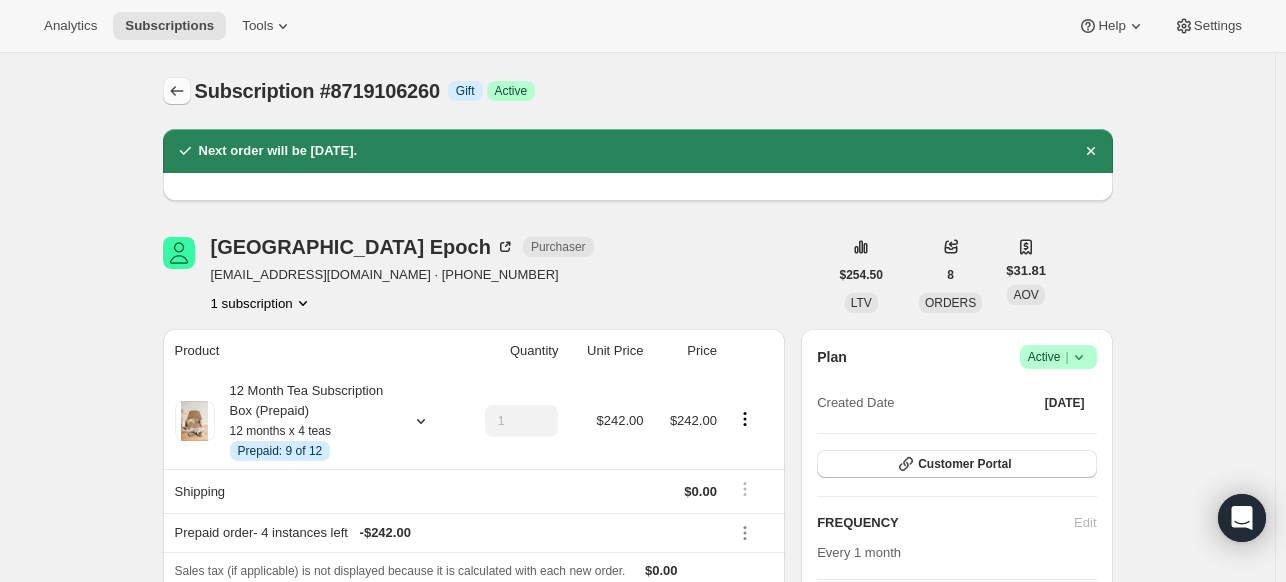 click 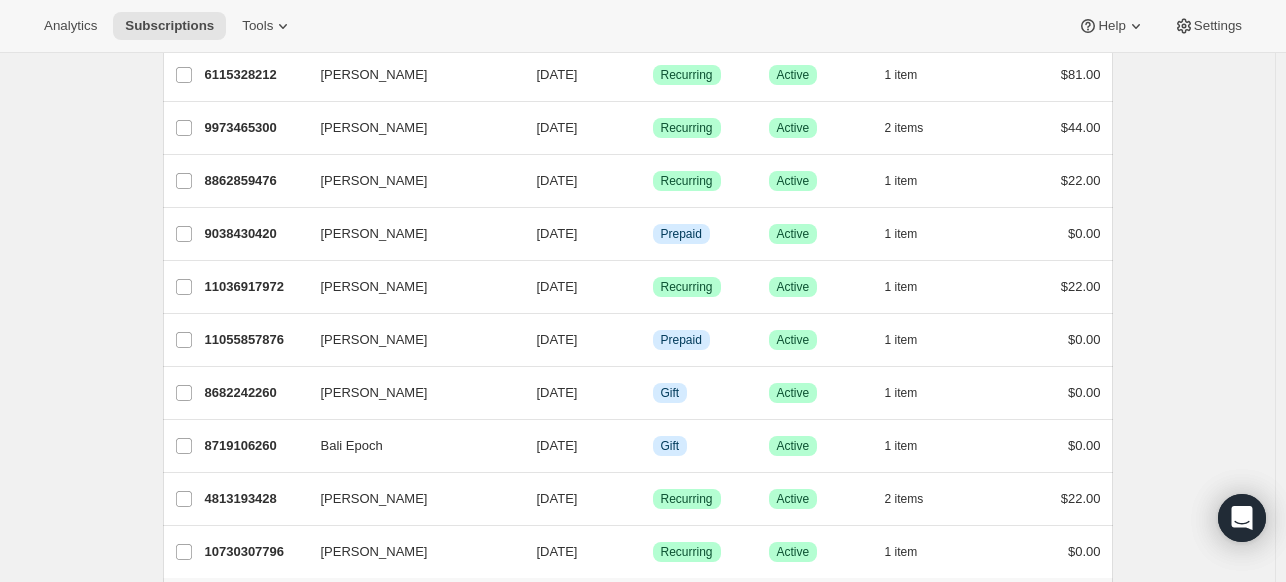 scroll, scrollTop: 2484, scrollLeft: 0, axis: vertical 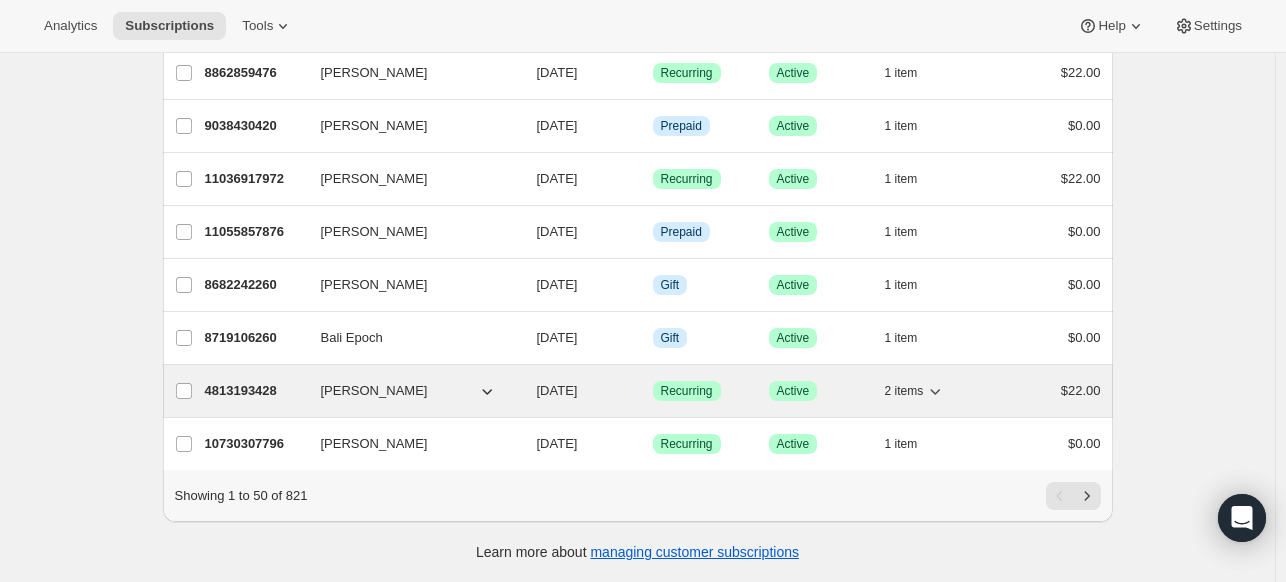 click on "[PERSON_NAME]" at bounding box center (374, 391) 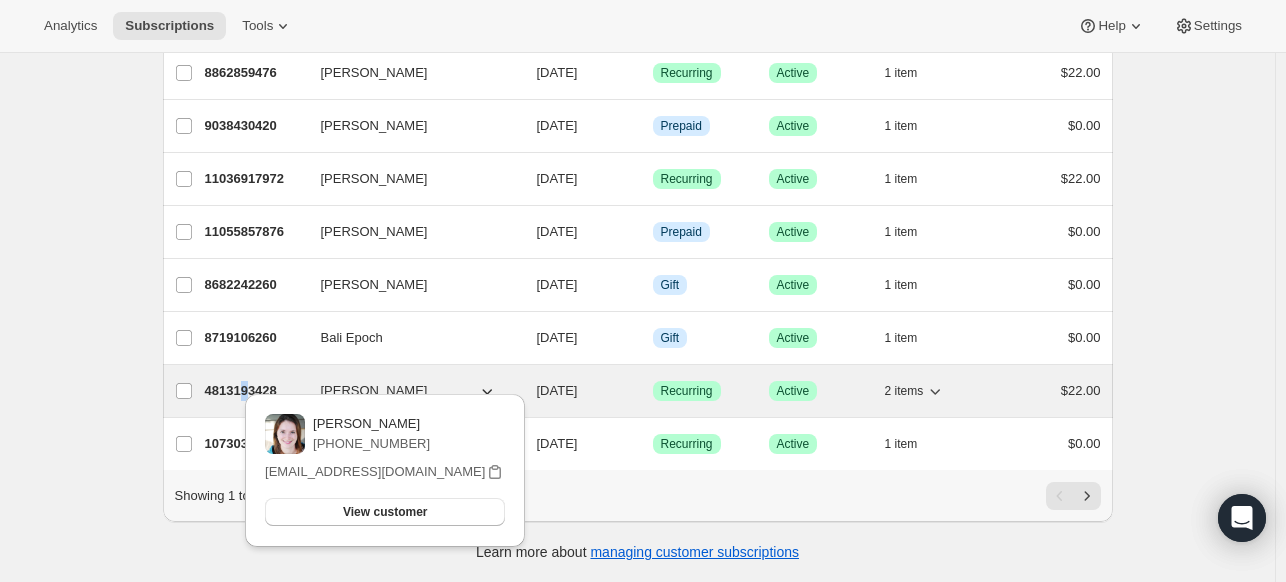 click on "4813193428 [PERSON_NAME] [DATE] Success Recurring Success Active 2   items $22.00" at bounding box center (653, 391) 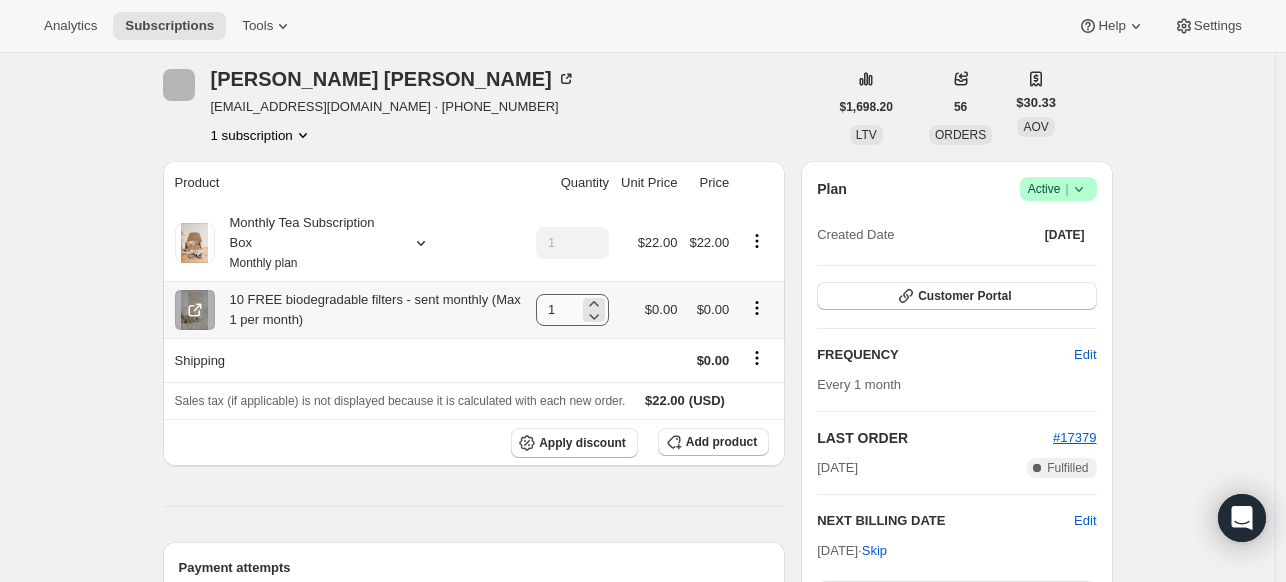 scroll, scrollTop: 400, scrollLeft: 0, axis: vertical 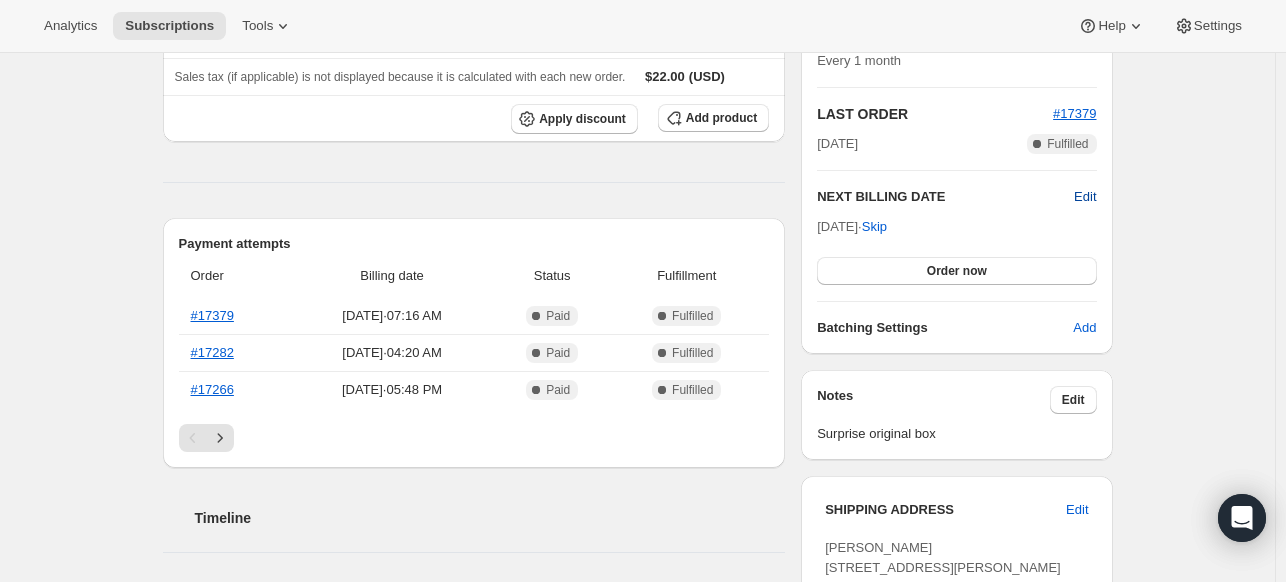 click on "Edit" at bounding box center [1085, 197] 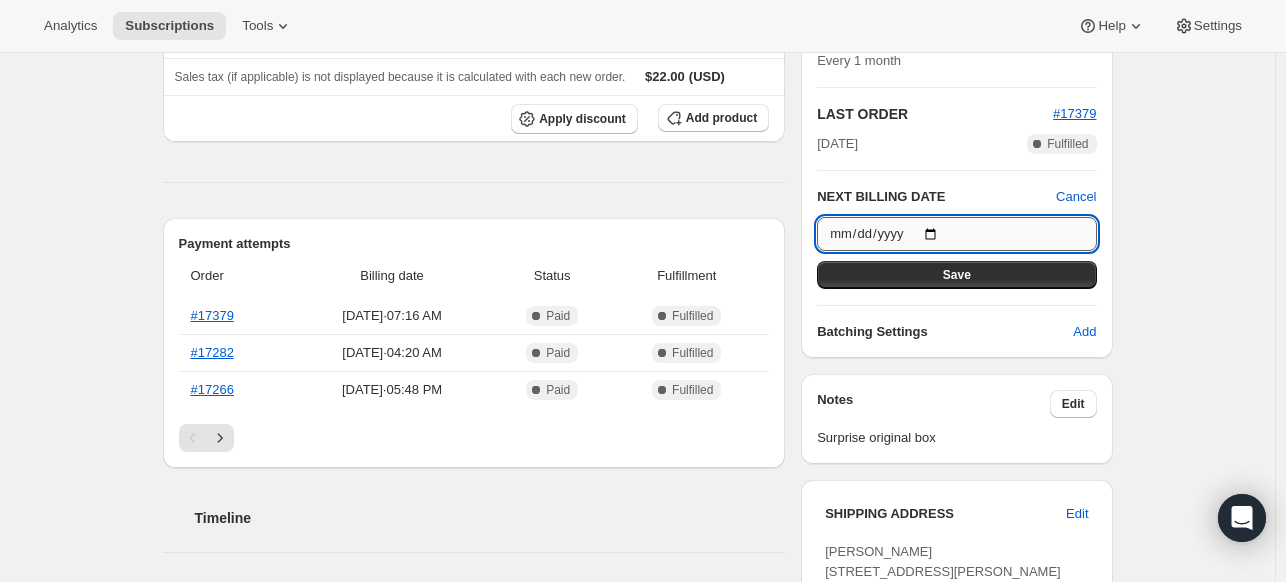 click on "[DATE]" at bounding box center [956, 234] 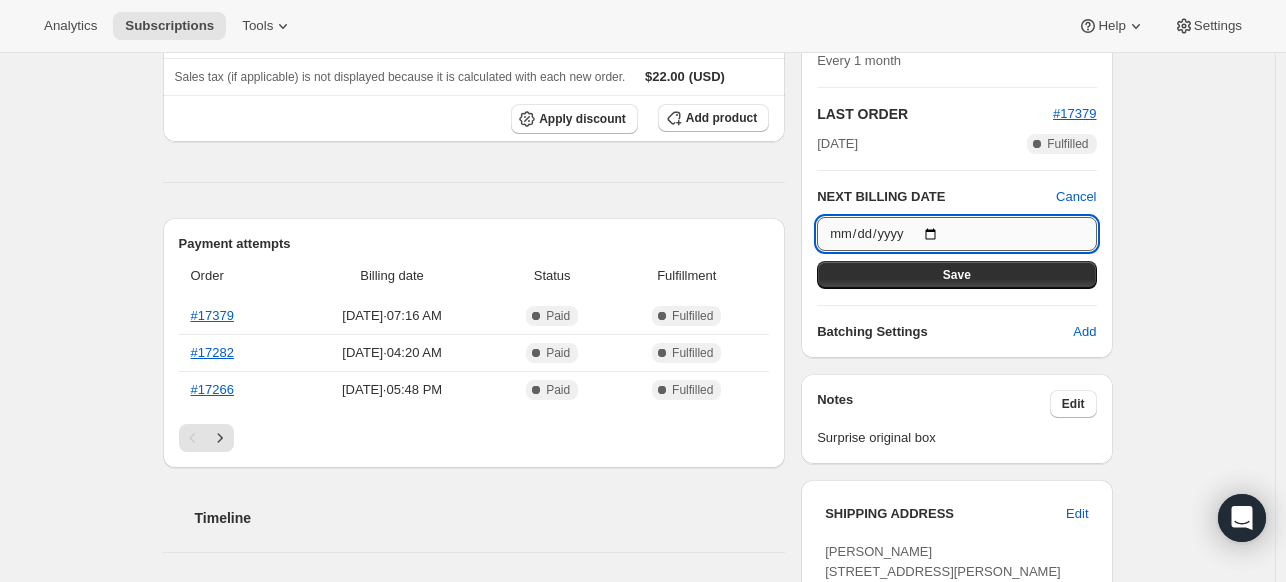 type on "[DATE]" 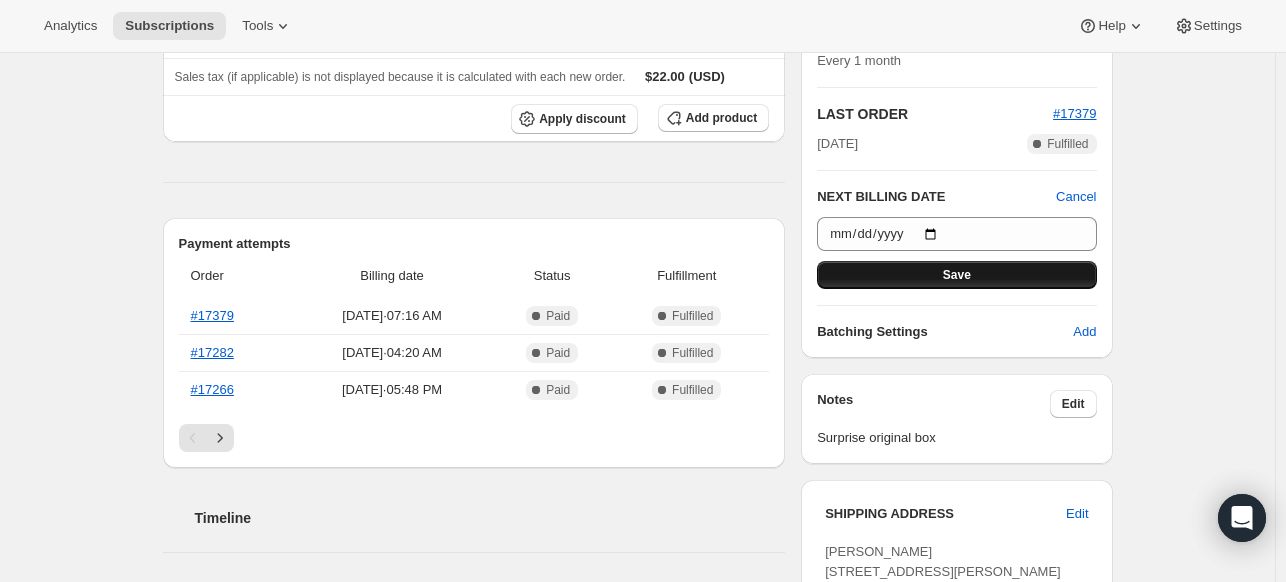 click on "Save" at bounding box center [957, 275] 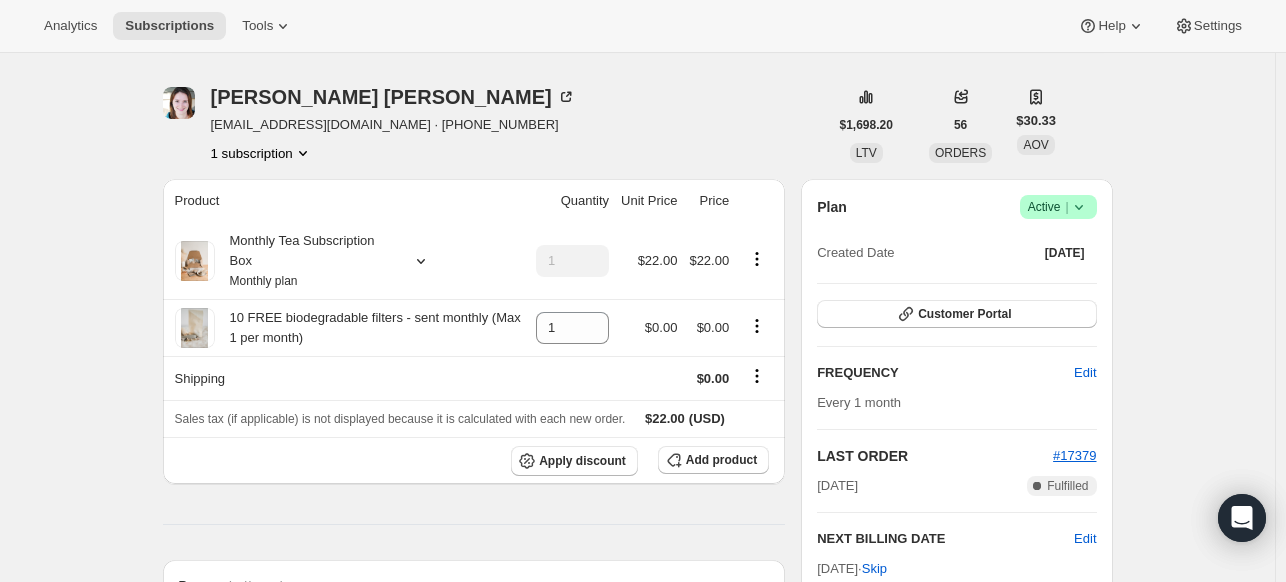scroll, scrollTop: 0, scrollLeft: 0, axis: both 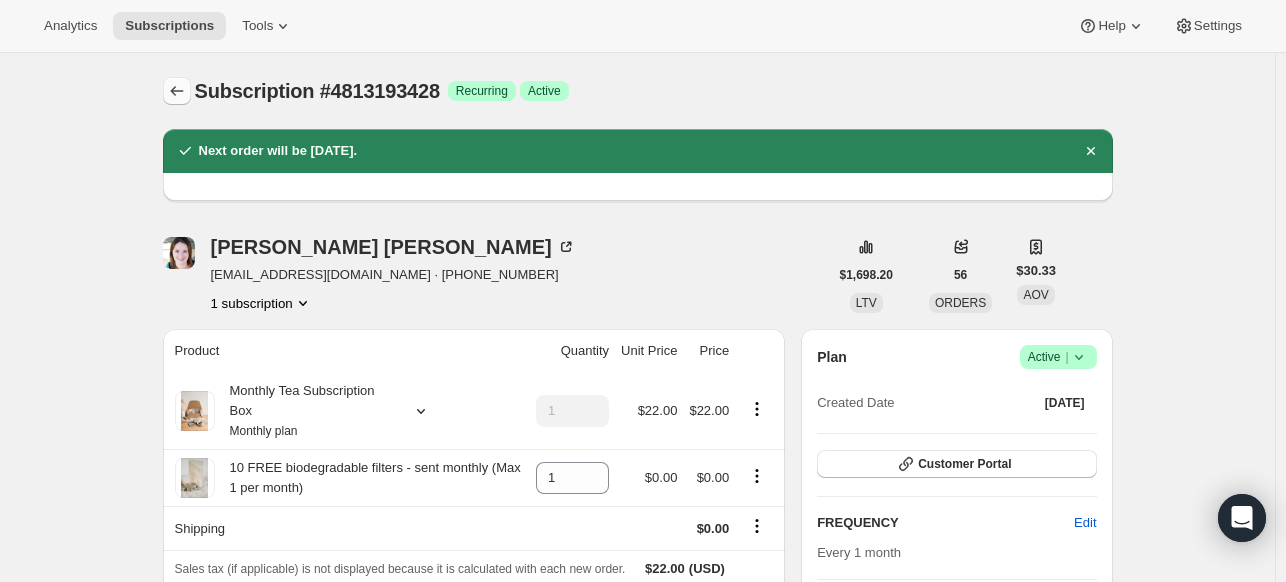 click 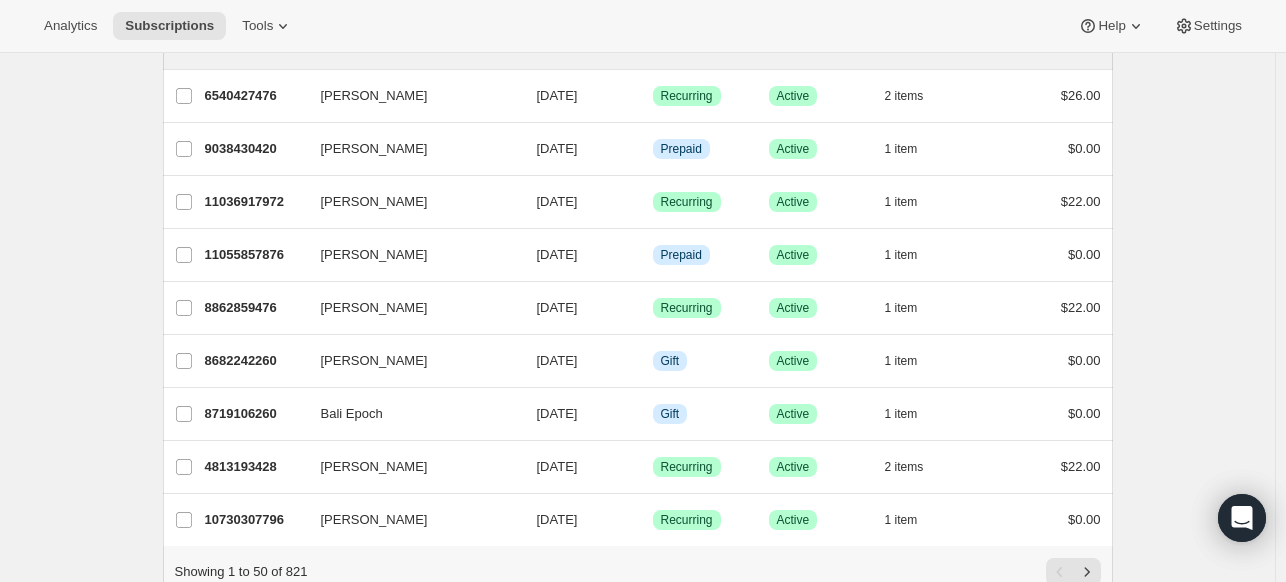 scroll, scrollTop: 2484, scrollLeft: 0, axis: vertical 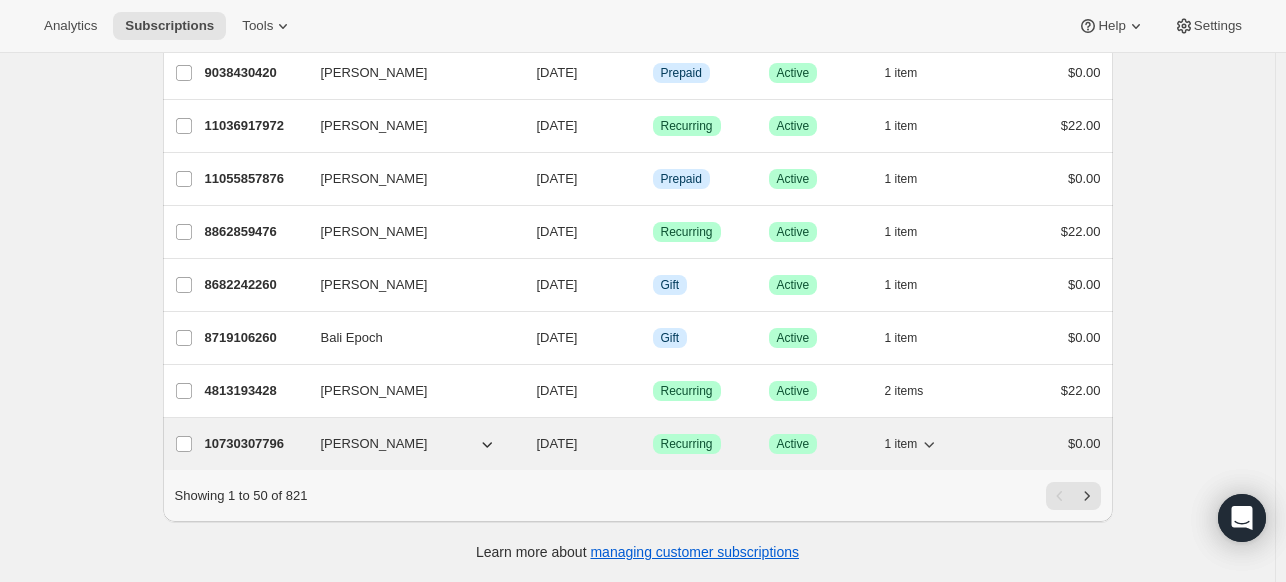 click on "10730307796" at bounding box center (255, 444) 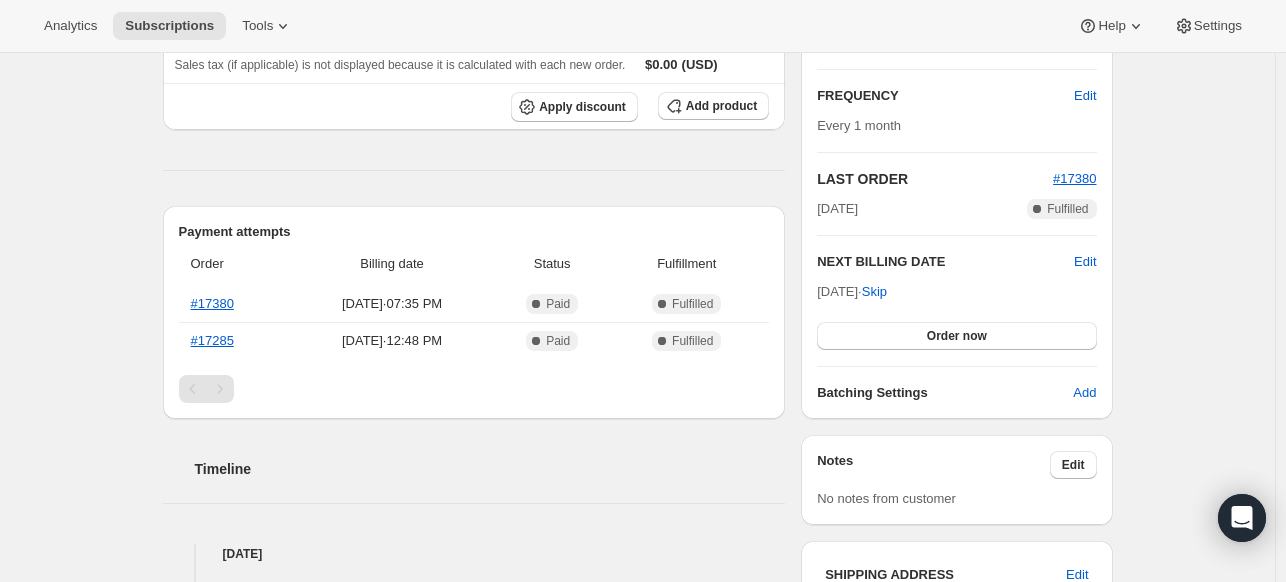 scroll, scrollTop: 300, scrollLeft: 0, axis: vertical 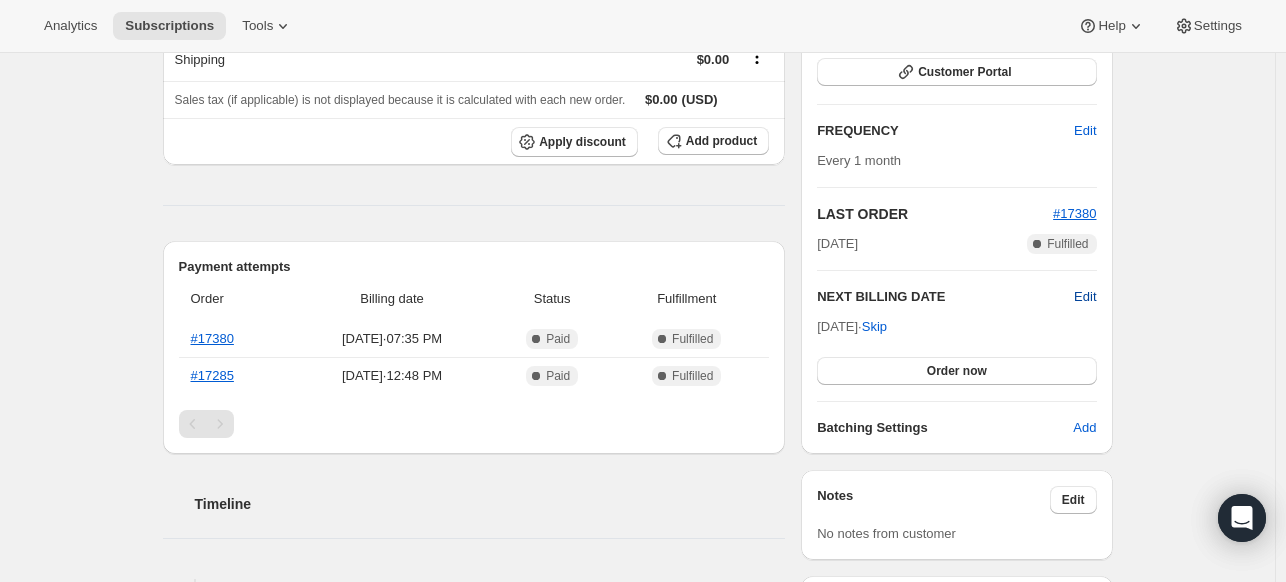 click on "Edit" at bounding box center (1085, 297) 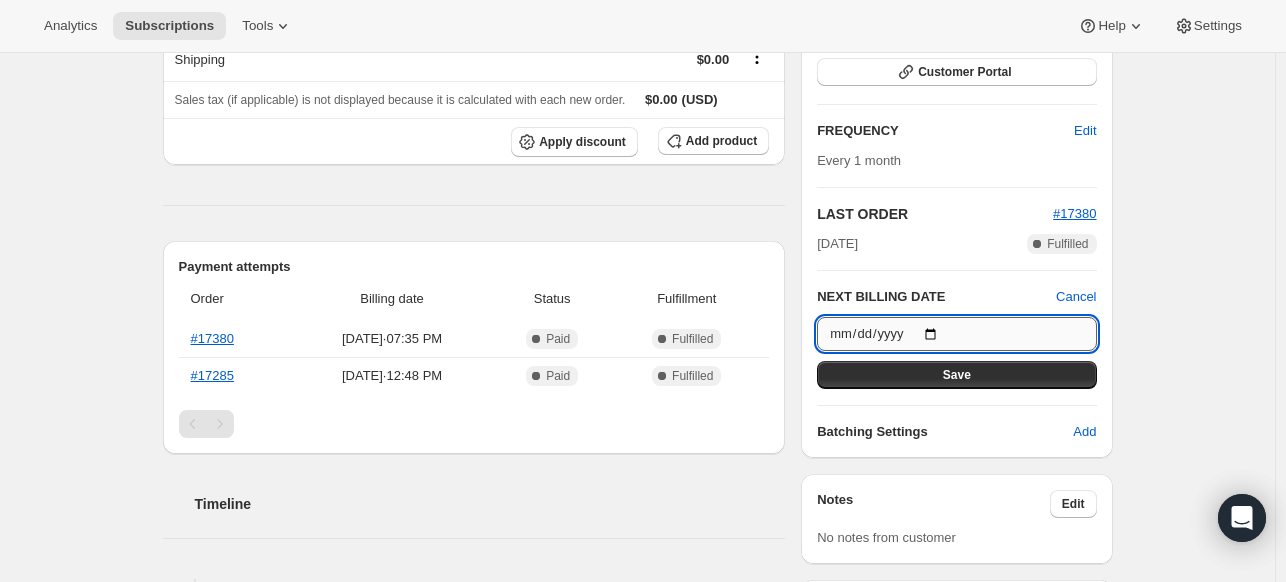 click on "[DATE]" at bounding box center (956, 334) 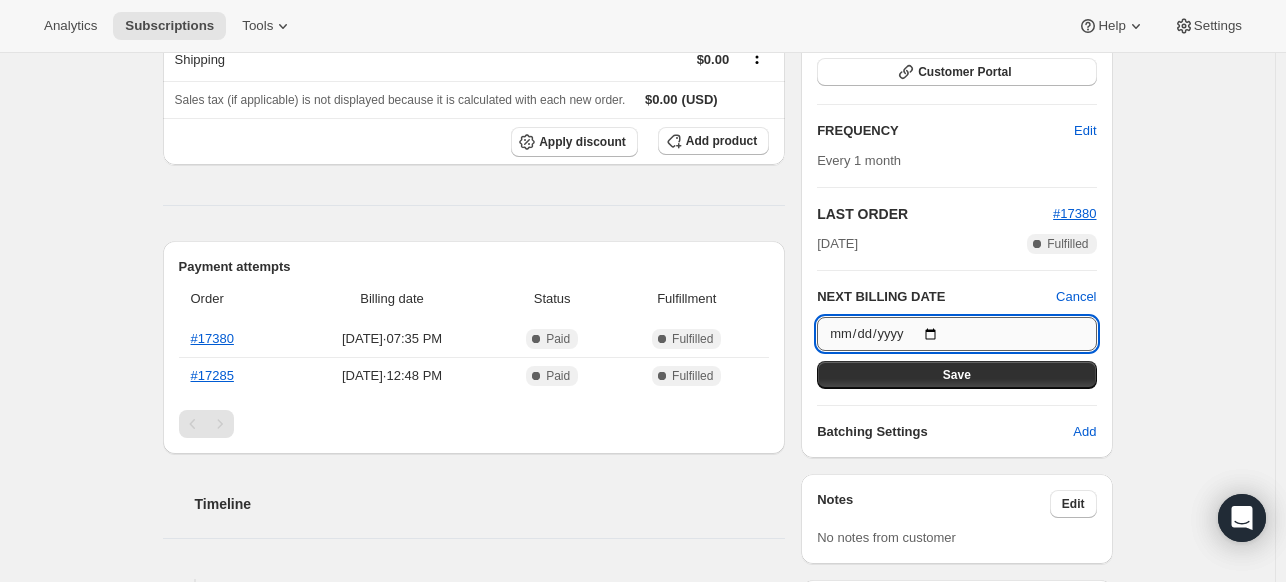 type on "[DATE]" 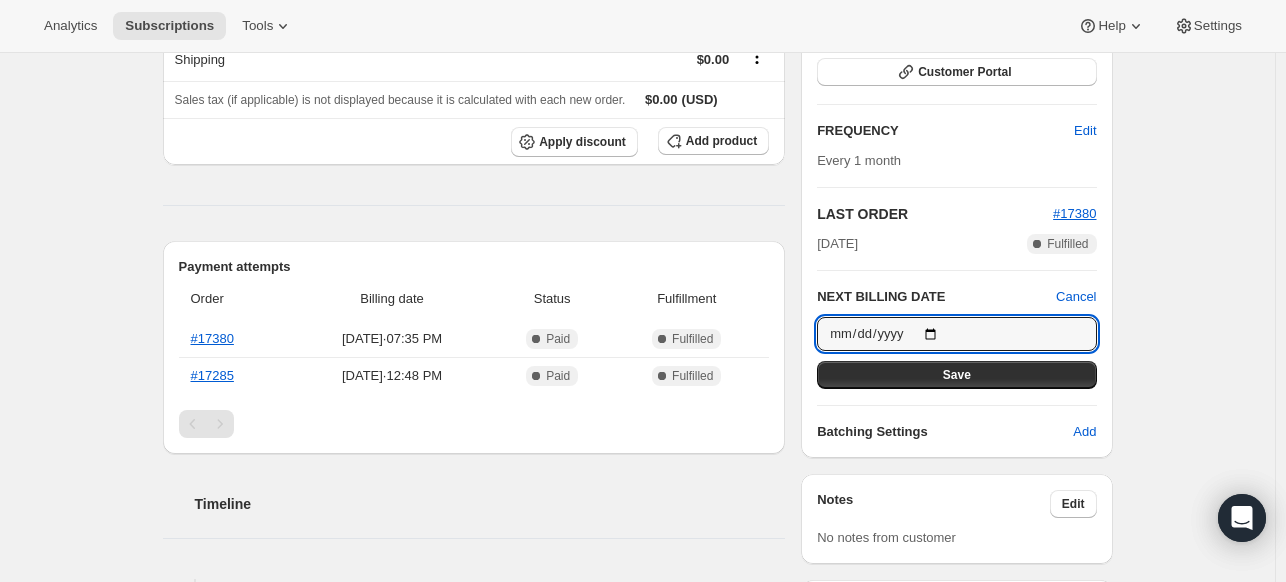 click on "Save" at bounding box center (956, 375) 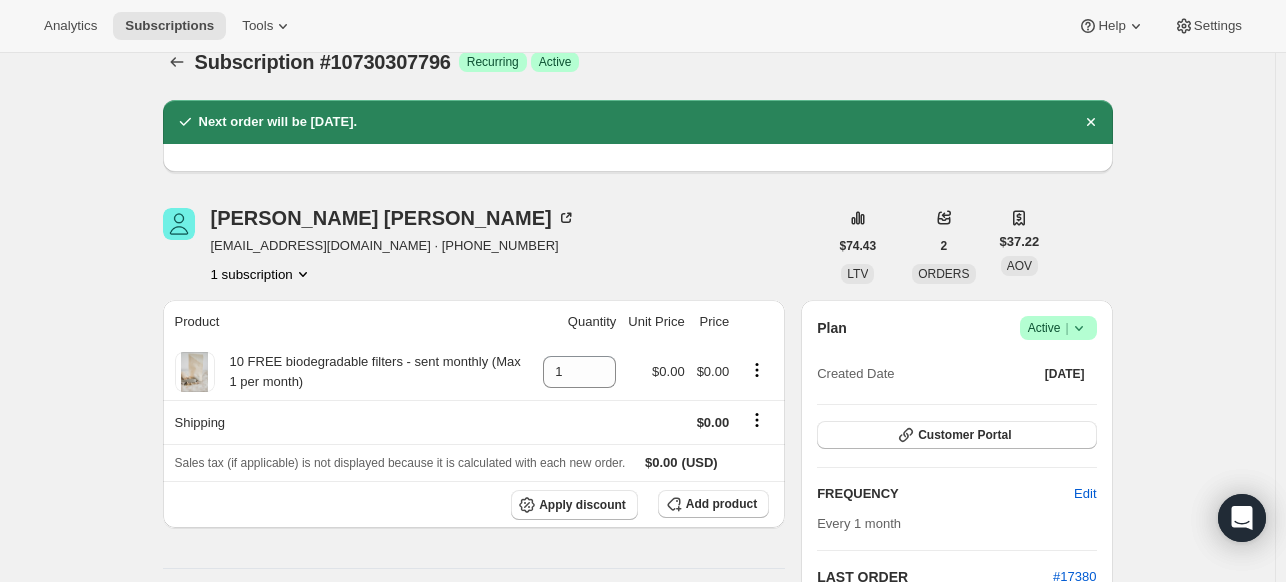 scroll, scrollTop: 0, scrollLeft: 0, axis: both 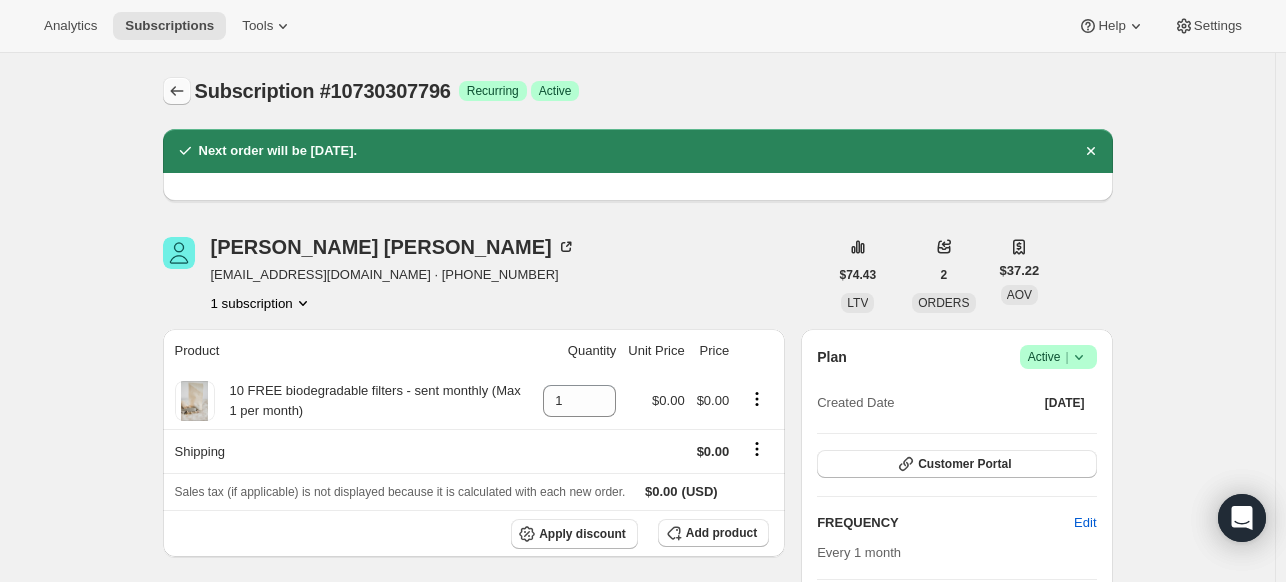 click 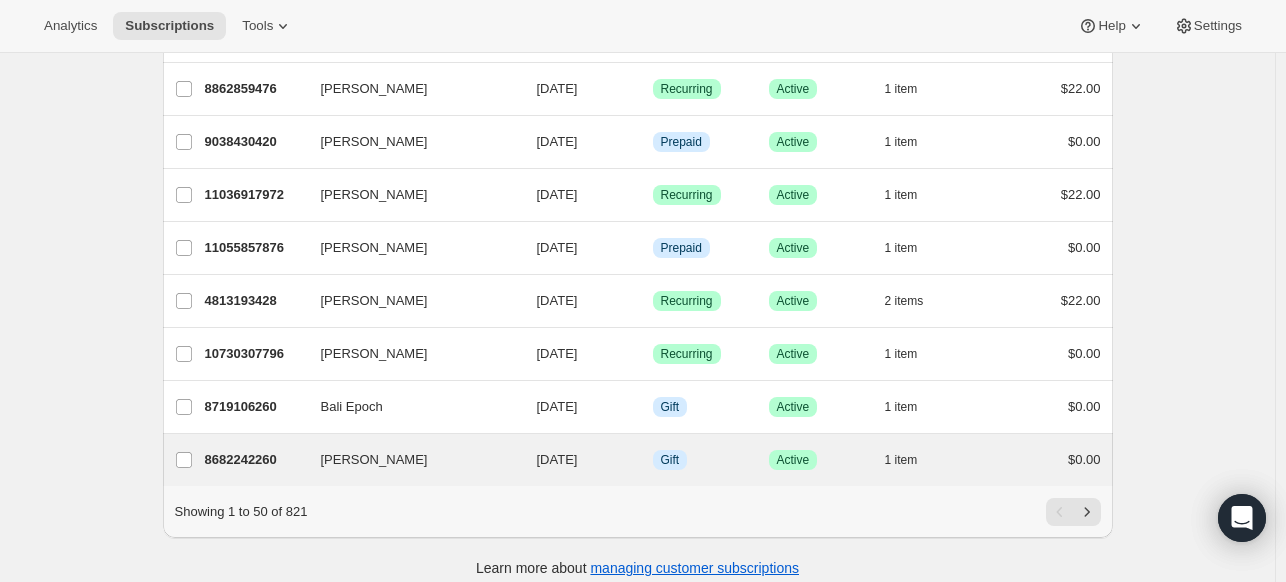 scroll, scrollTop: 2484, scrollLeft: 0, axis: vertical 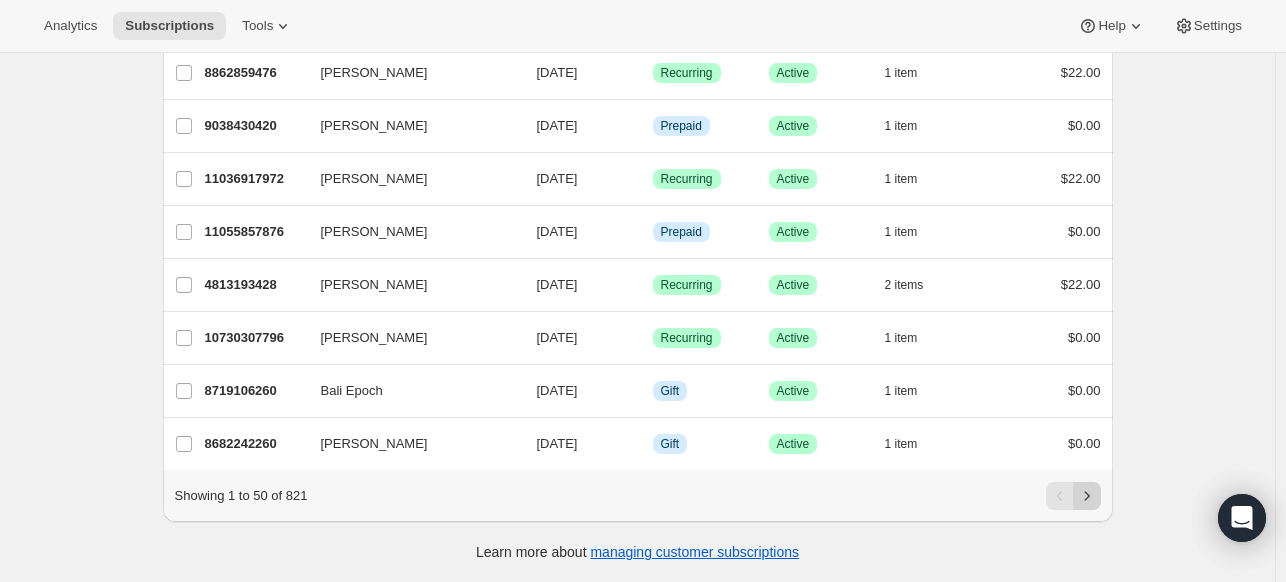 click 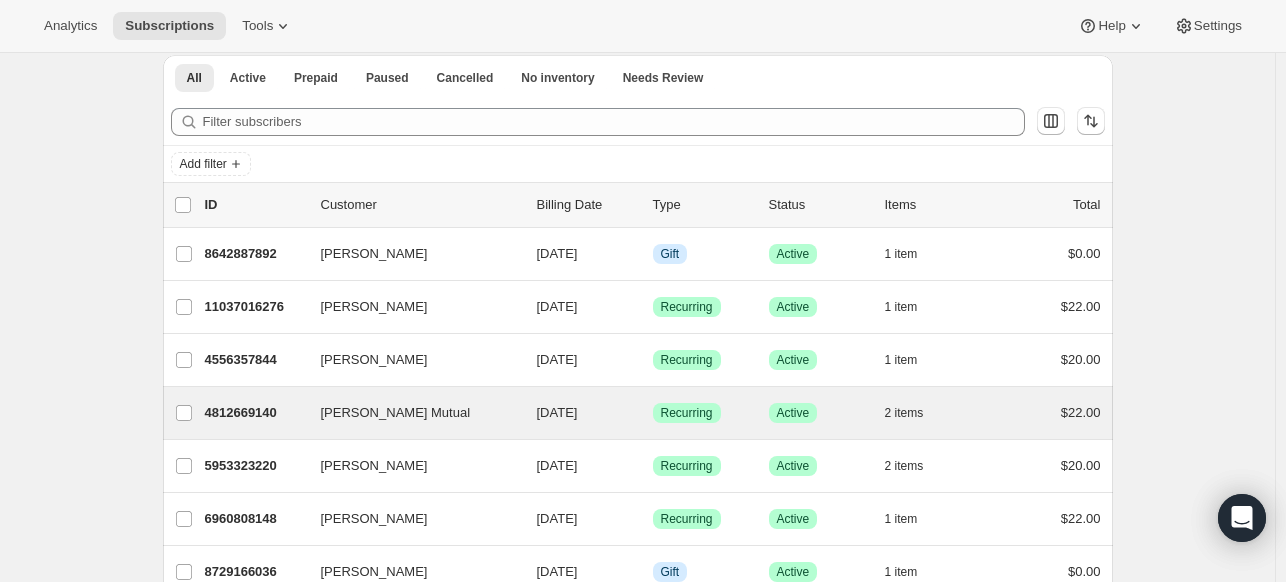 scroll, scrollTop: 200, scrollLeft: 0, axis: vertical 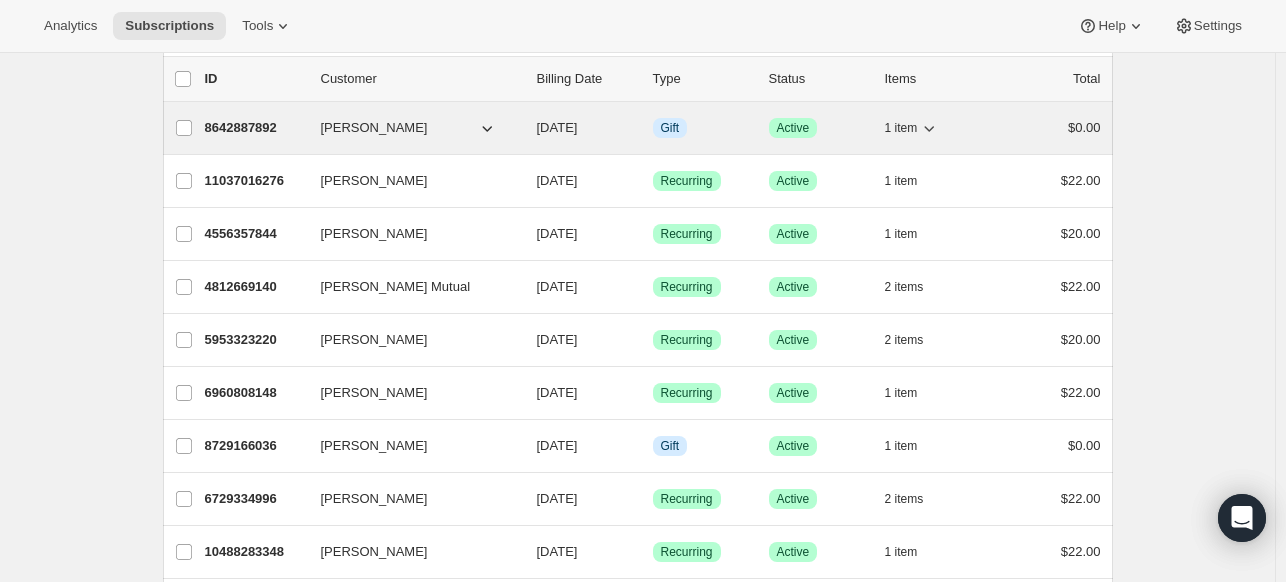click on "8642887892" at bounding box center [255, 128] 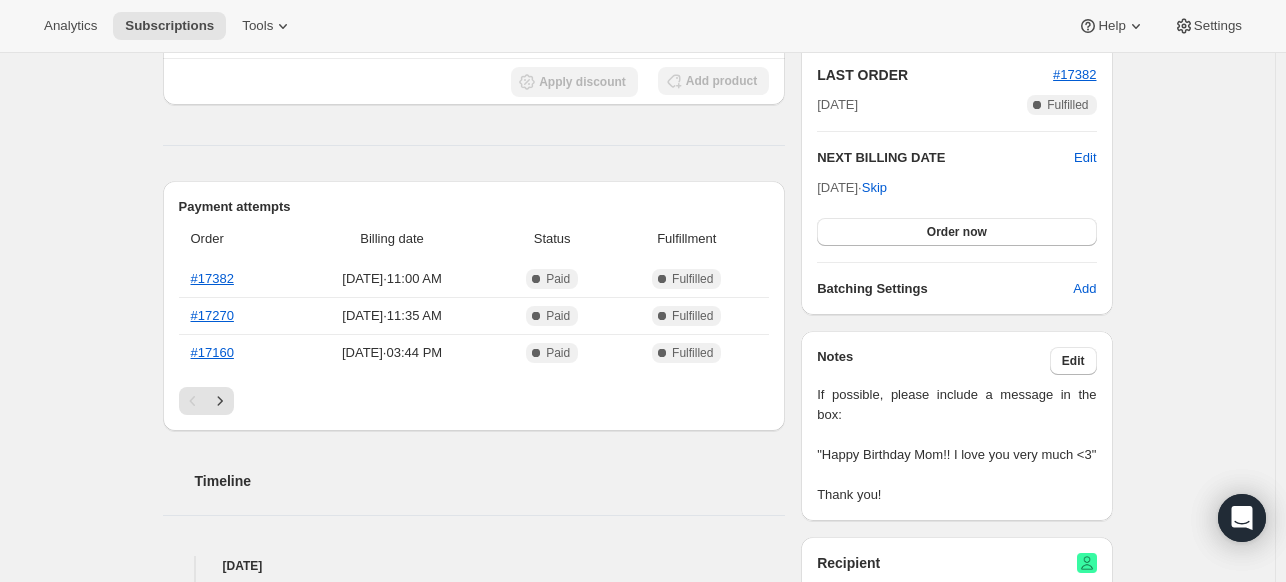 scroll, scrollTop: 500, scrollLeft: 0, axis: vertical 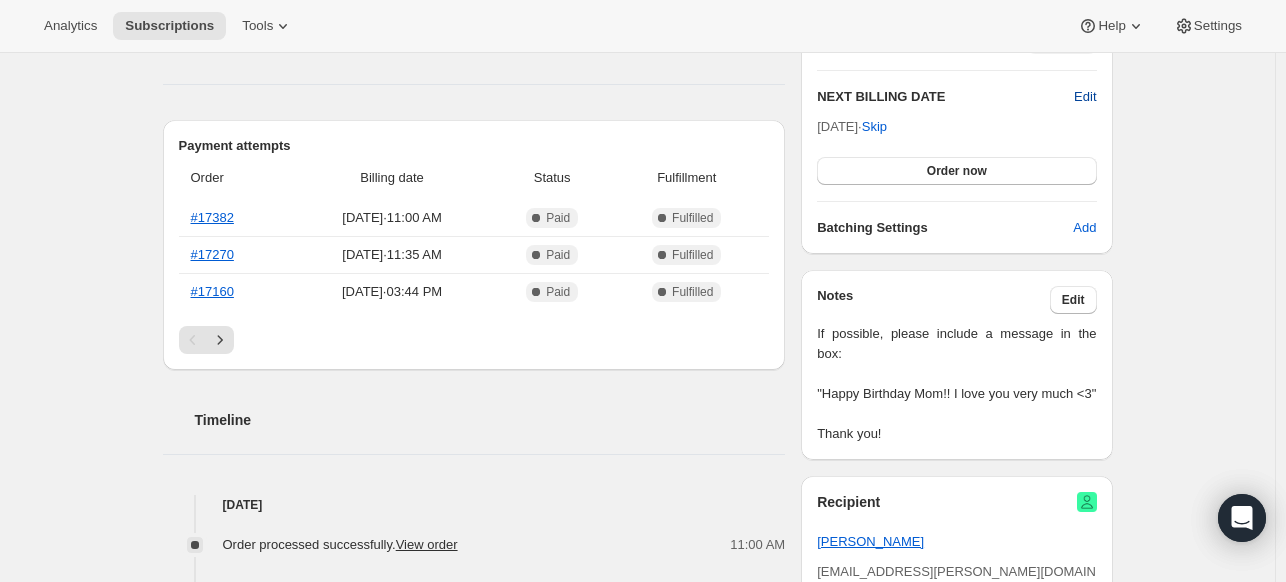 click on "Edit" at bounding box center [1085, 97] 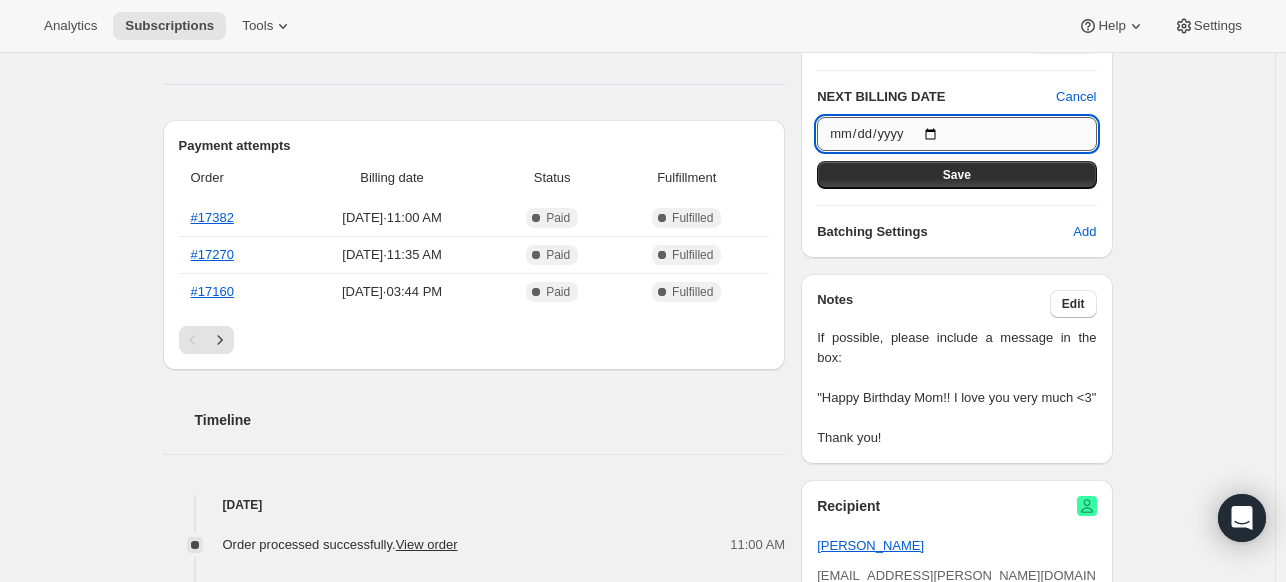 click on "[DATE]" at bounding box center (956, 134) 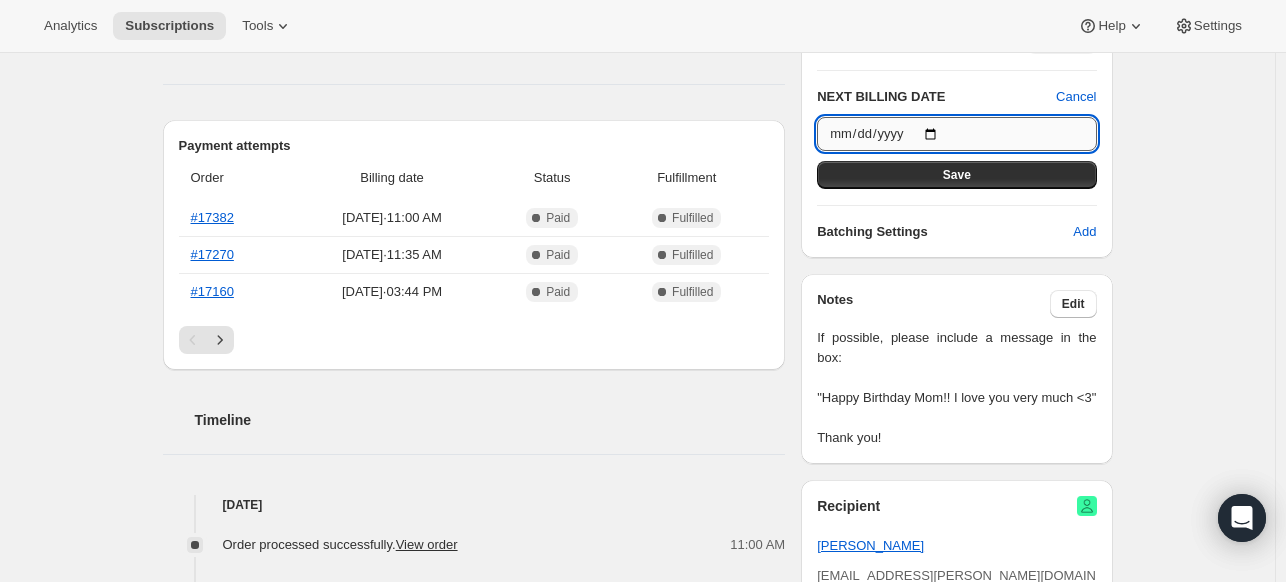 type on "[DATE]" 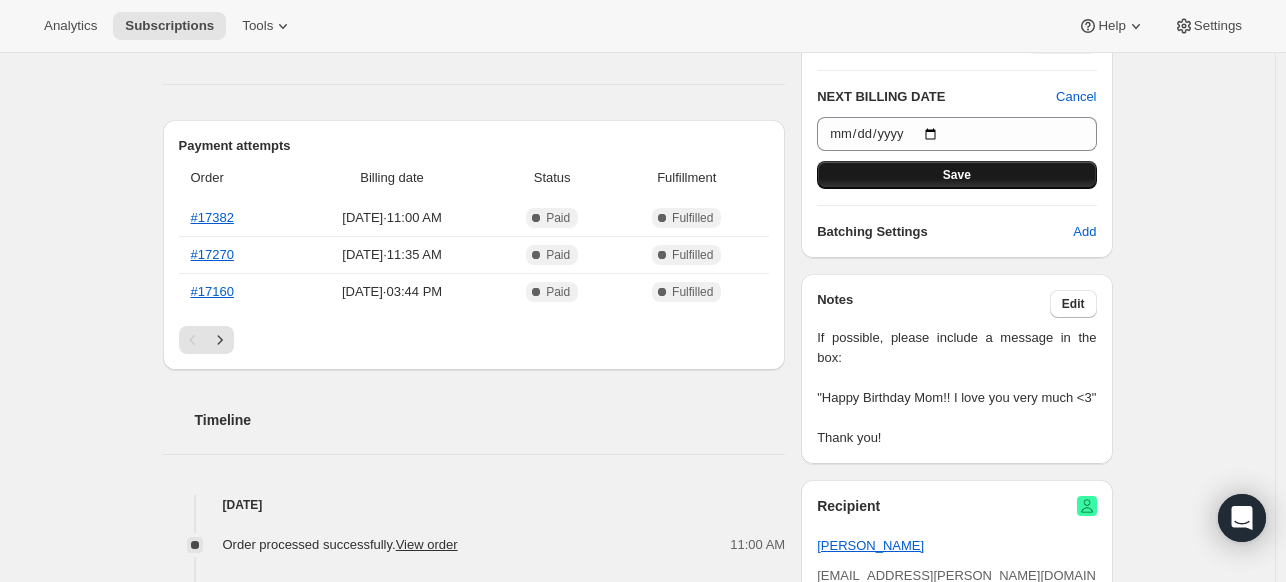 click on "Save" at bounding box center (956, 175) 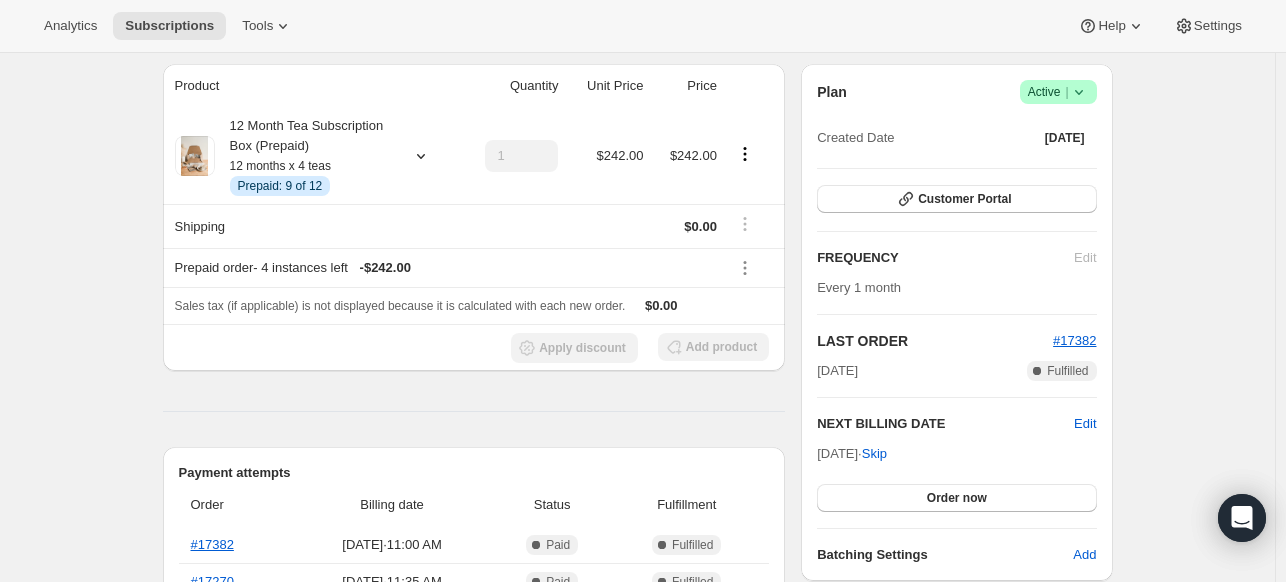 scroll, scrollTop: 0, scrollLeft: 0, axis: both 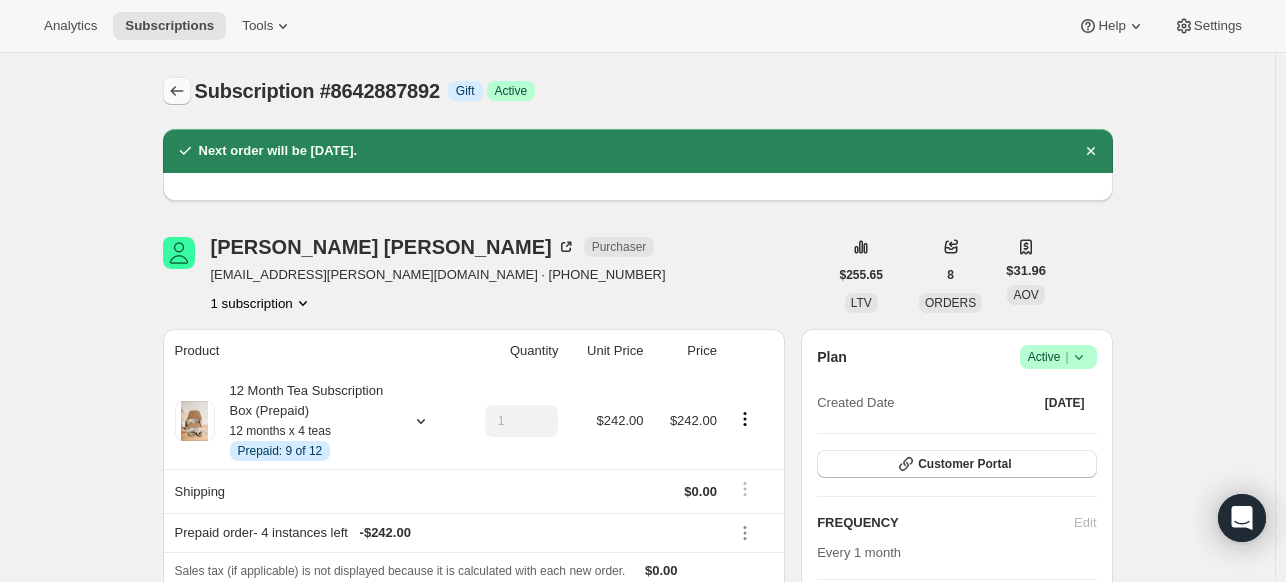 click 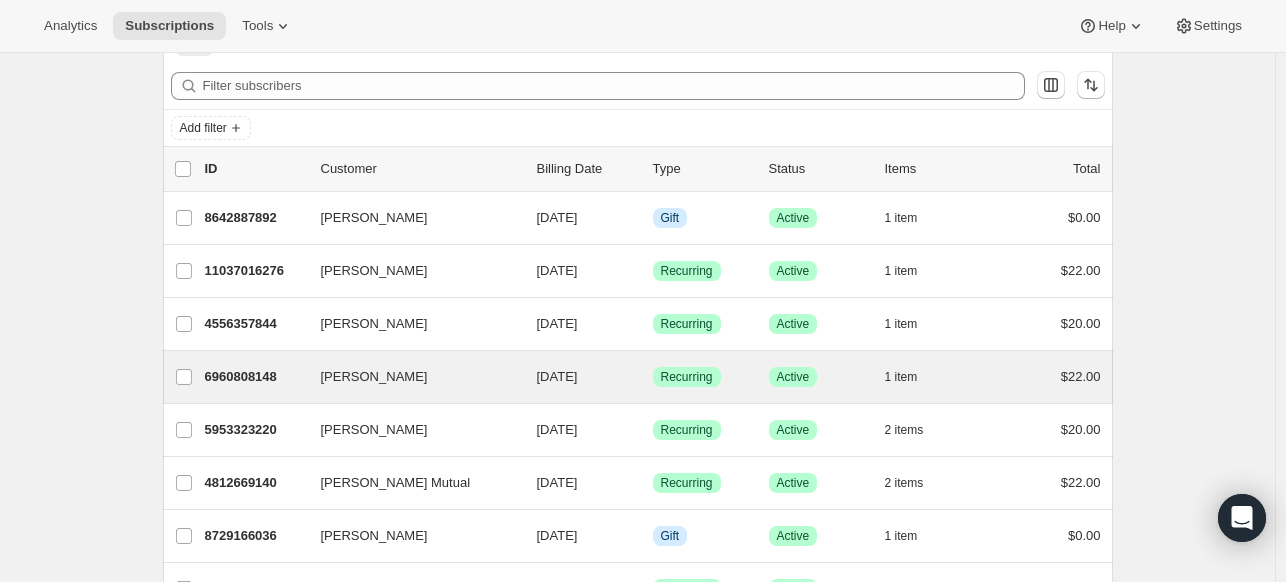 scroll, scrollTop: 100, scrollLeft: 0, axis: vertical 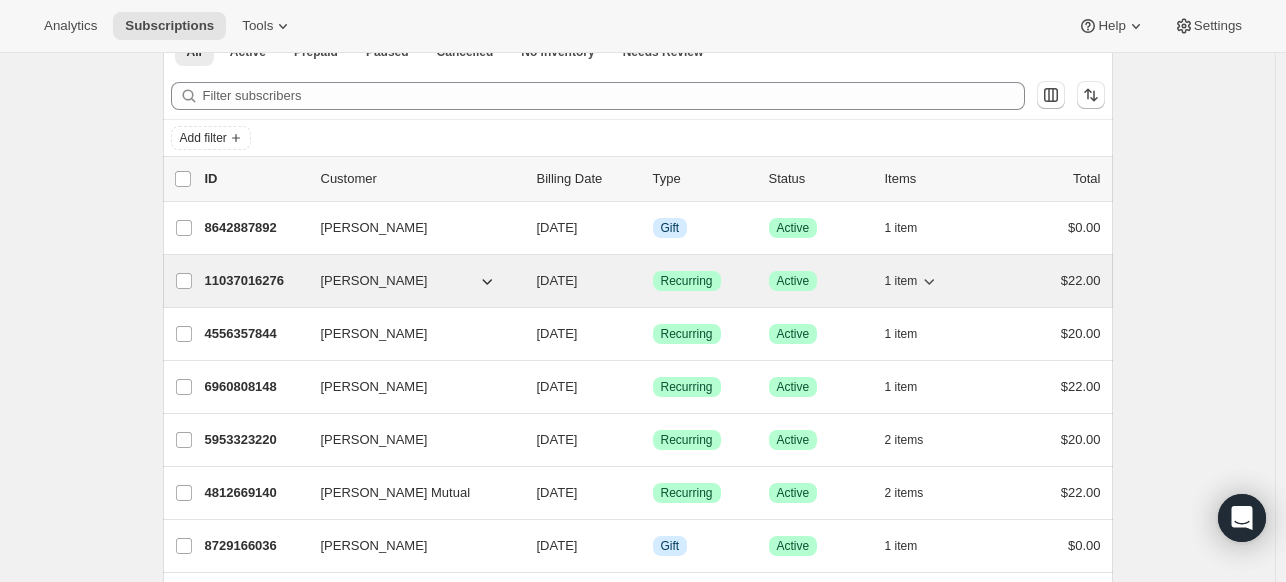 click on "[PERSON_NAME]" at bounding box center (374, 281) 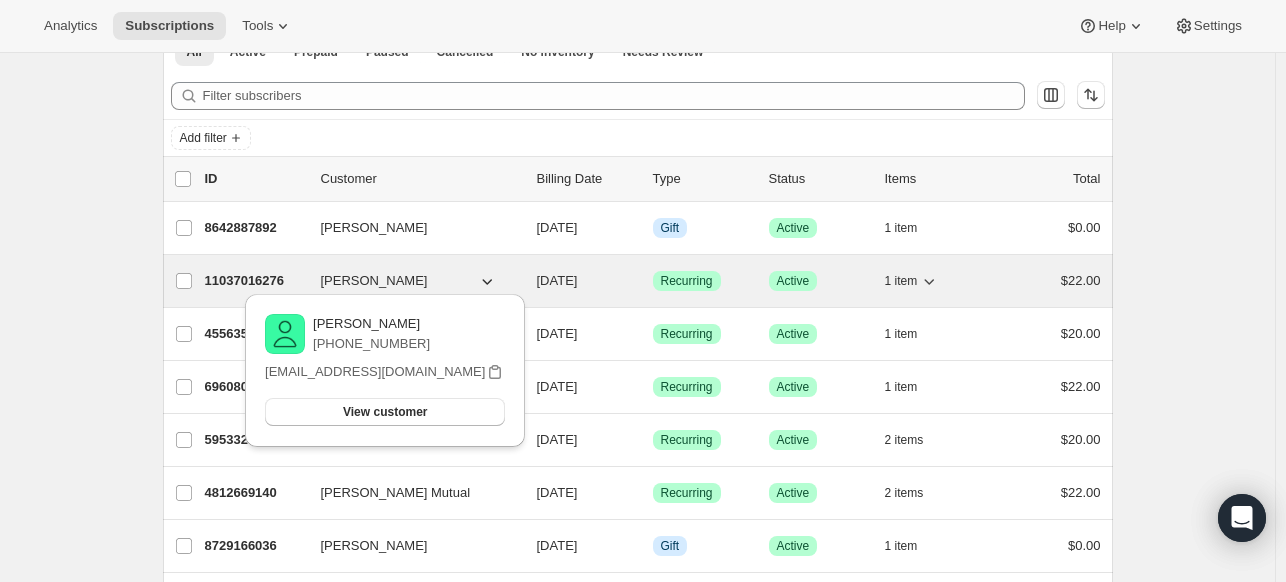 click on "11037016276" at bounding box center (255, 281) 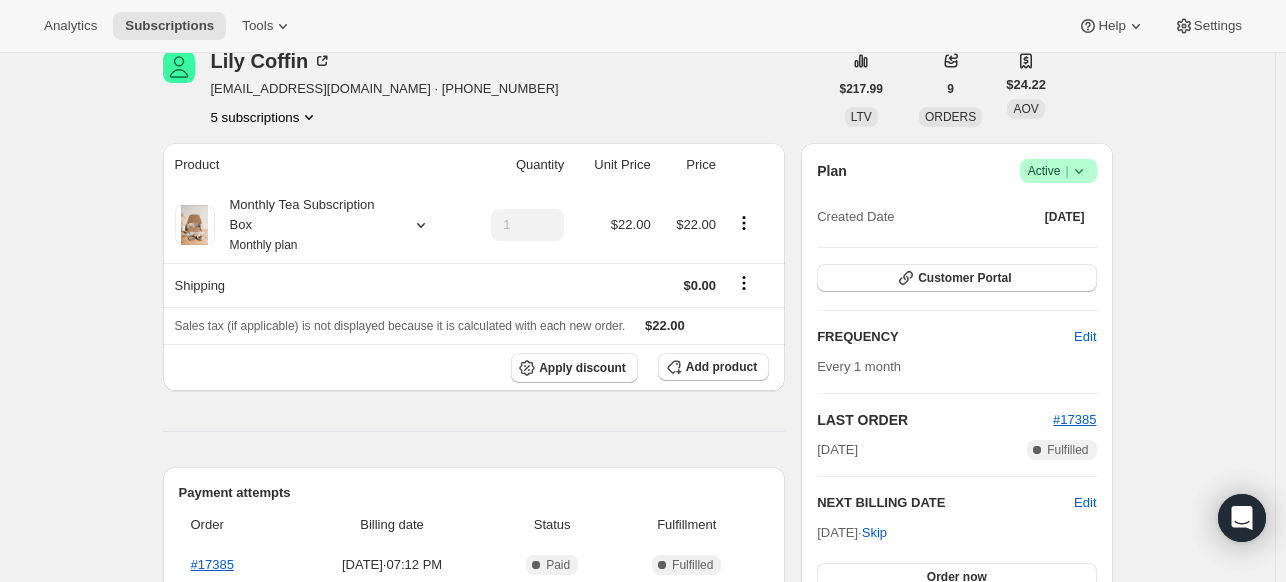 scroll, scrollTop: 400, scrollLeft: 0, axis: vertical 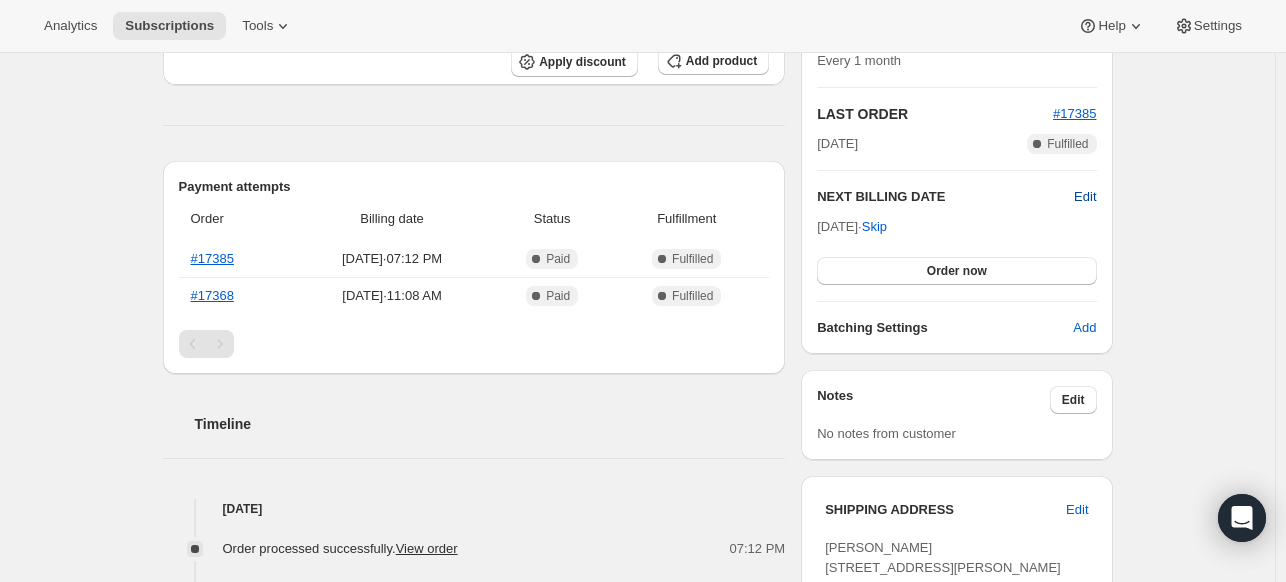 click on "Edit" at bounding box center [1085, 197] 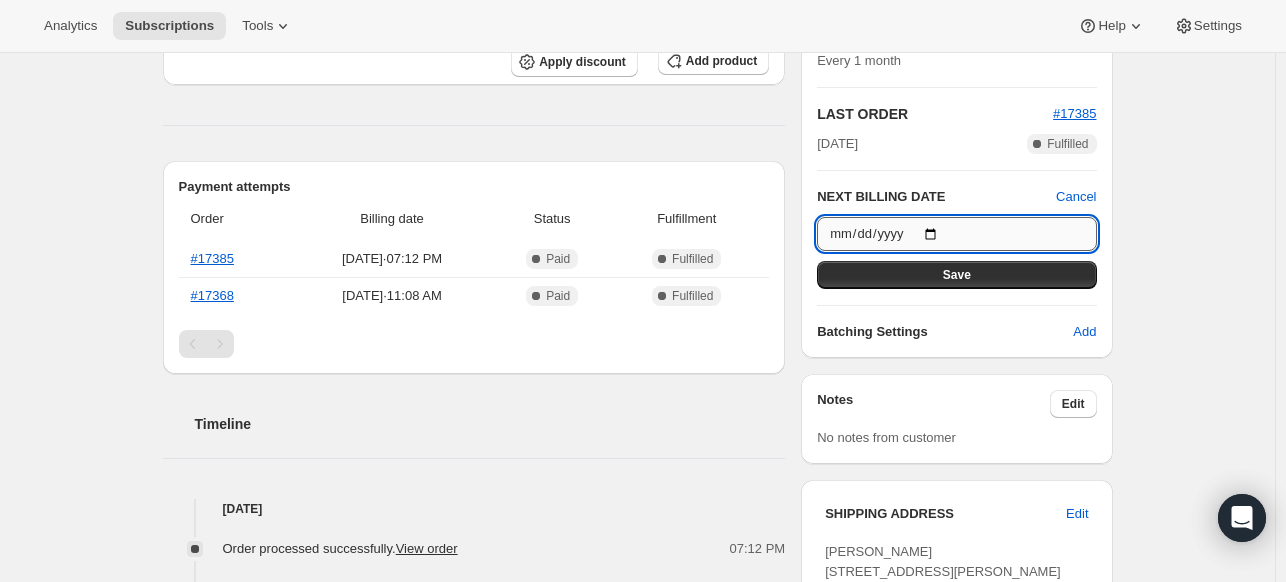 click on "[DATE]" at bounding box center (956, 234) 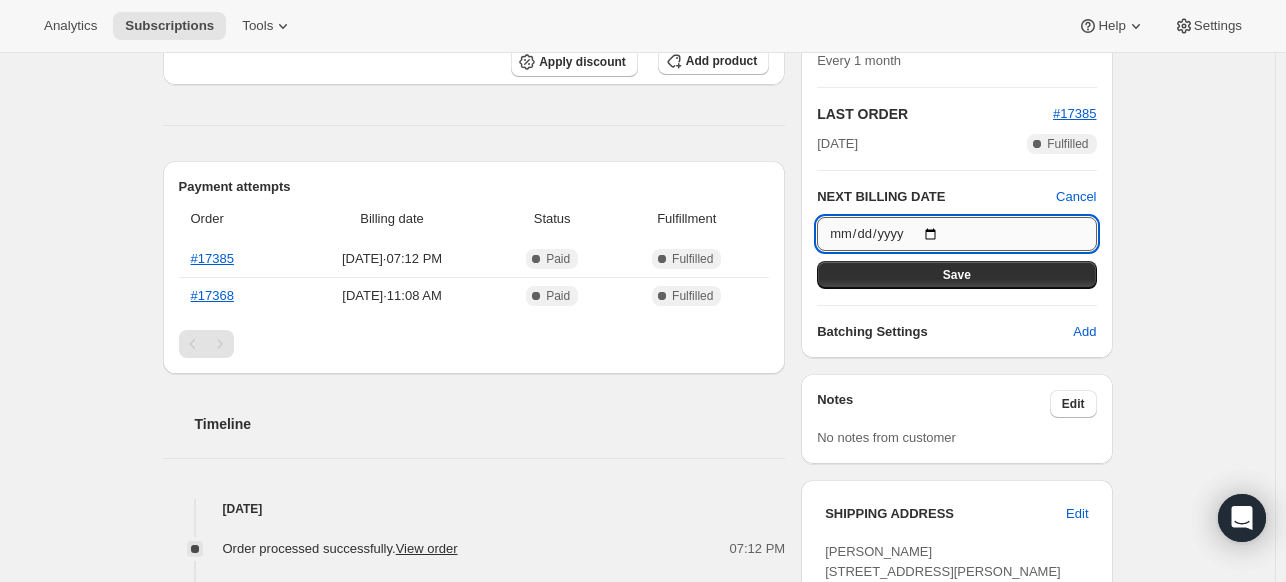 type on "[DATE]" 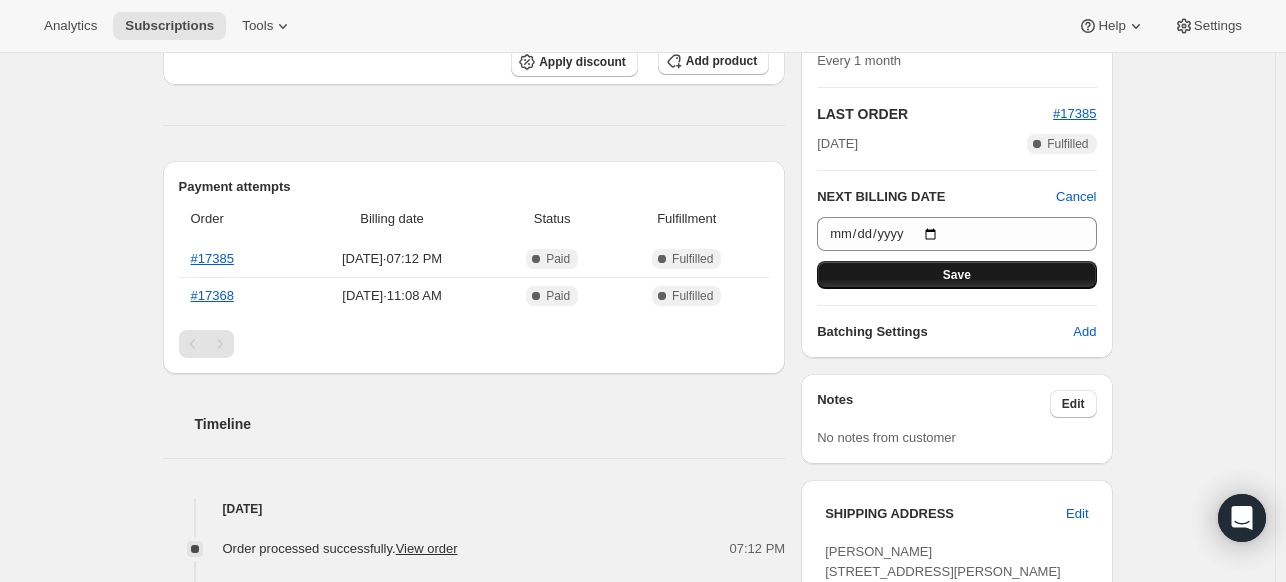 click on "Save" at bounding box center [956, 275] 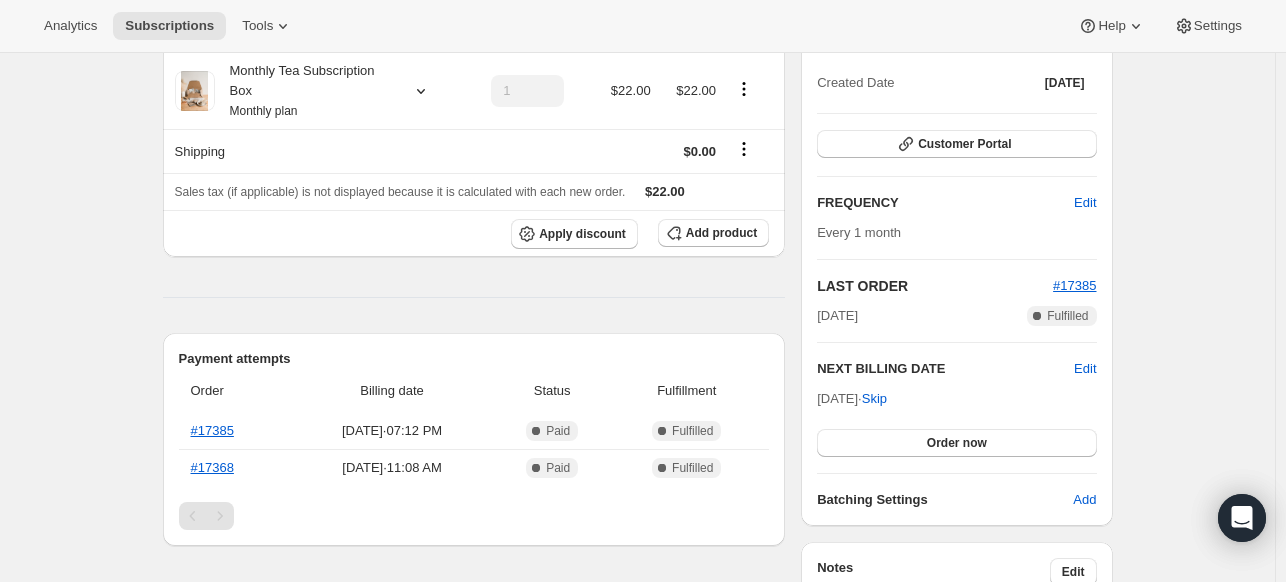 scroll, scrollTop: 400, scrollLeft: 0, axis: vertical 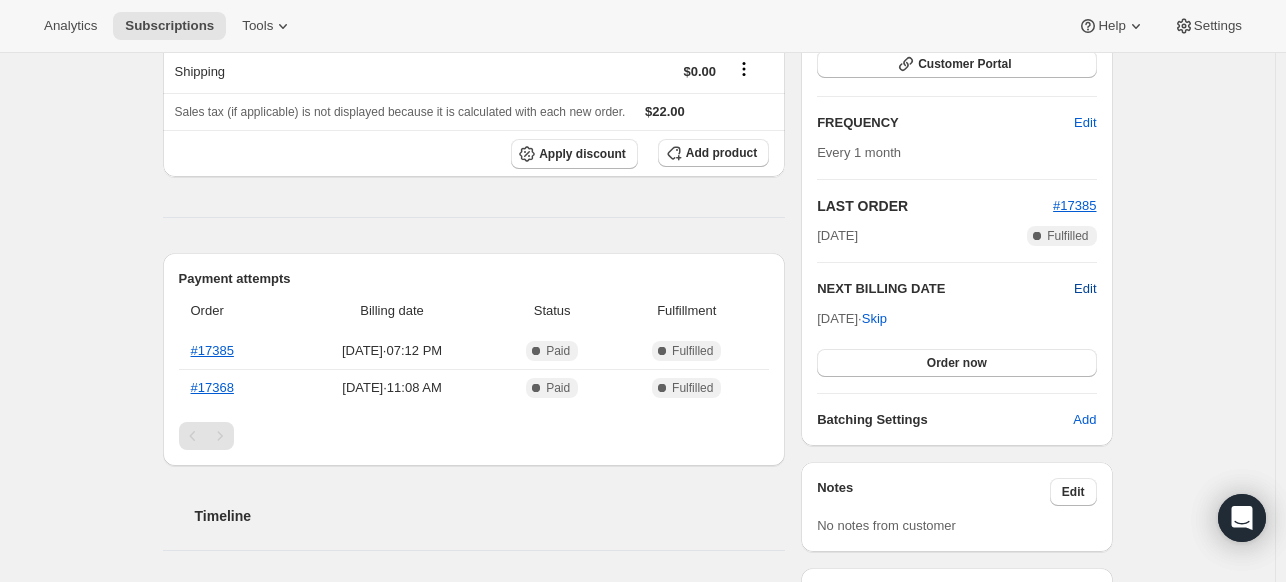 click on "Edit" at bounding box center (1085, 289) 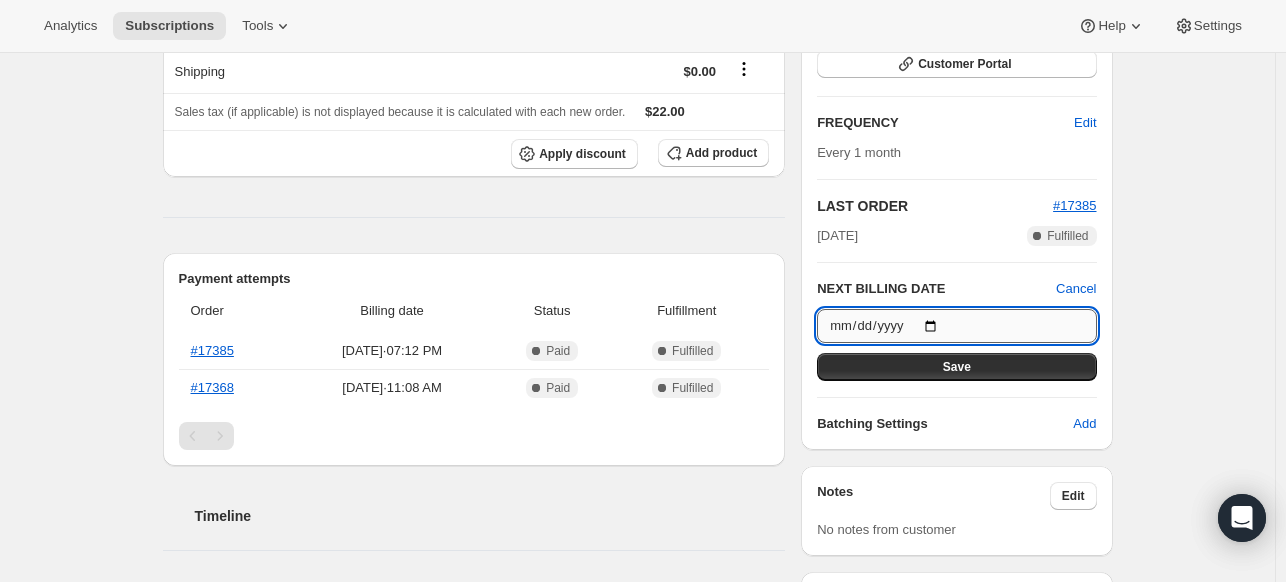 click on "[DATE]" at bounding box center [956, 326] 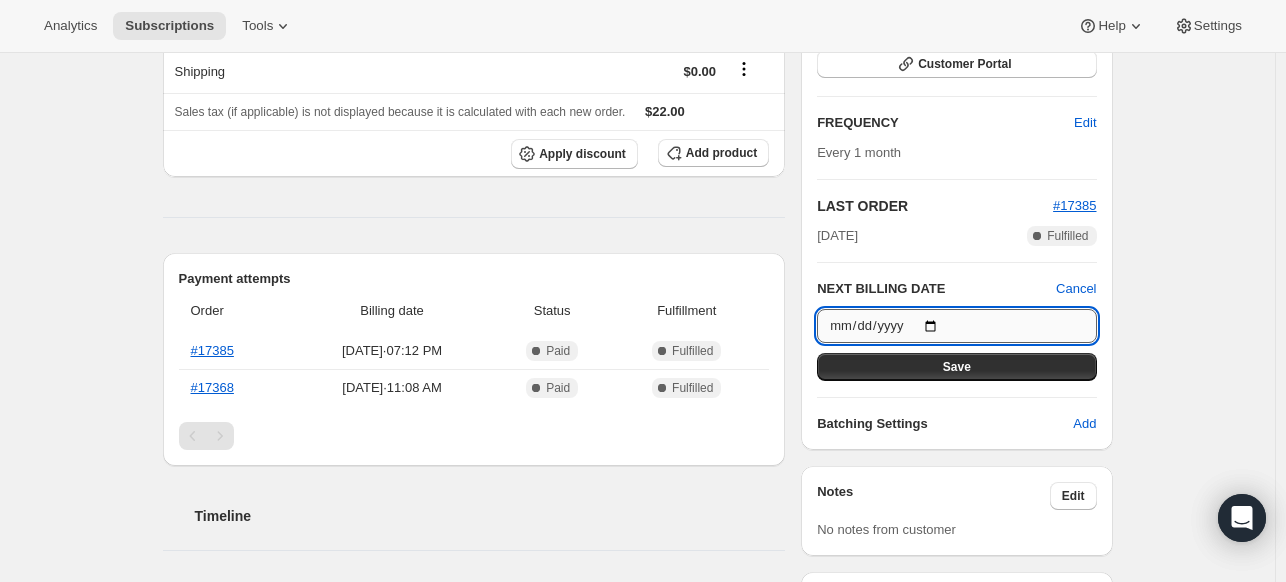 type on "[DATE]" 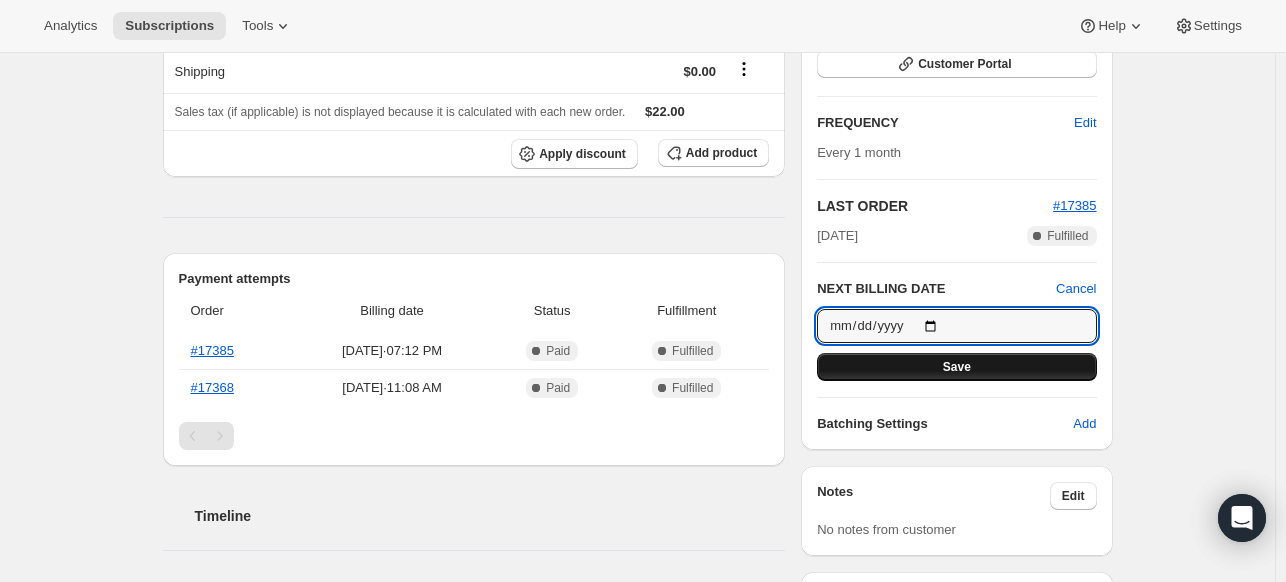 click on "Save" at bounding box center (957, 367) 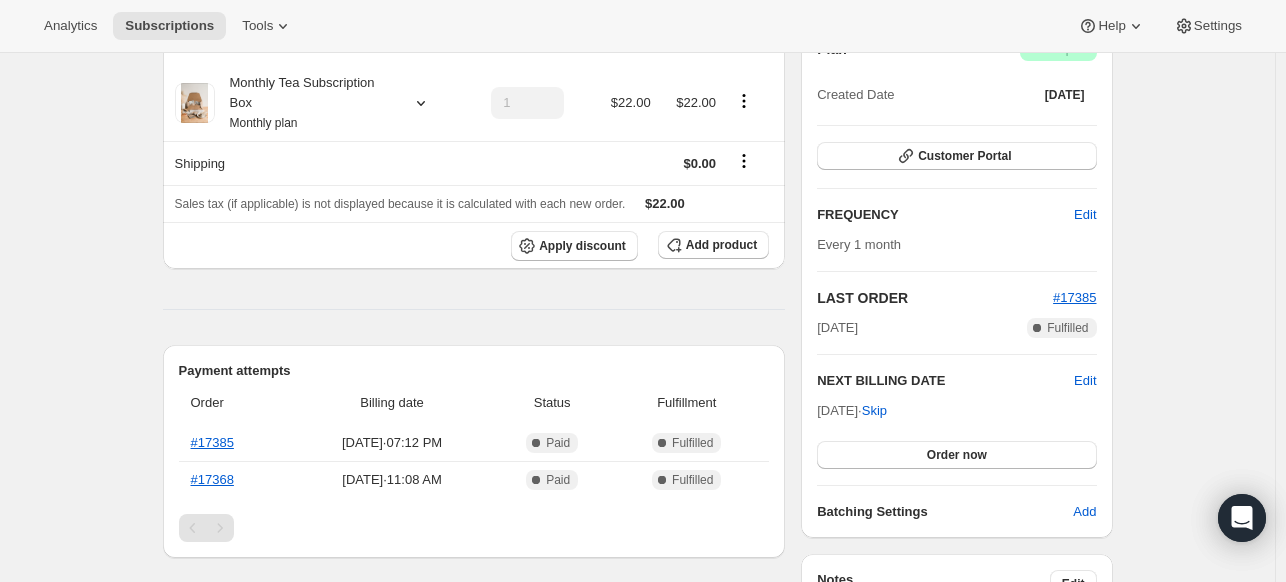 scroll, scrollTop: 0, scrollLeft: 0, axis: both 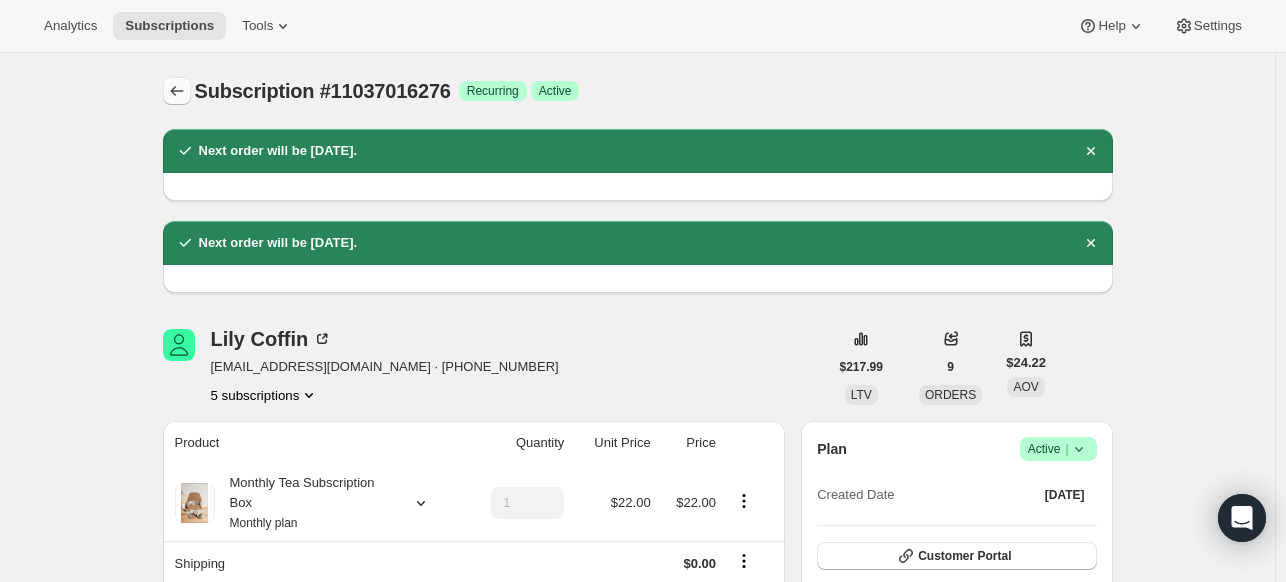 click 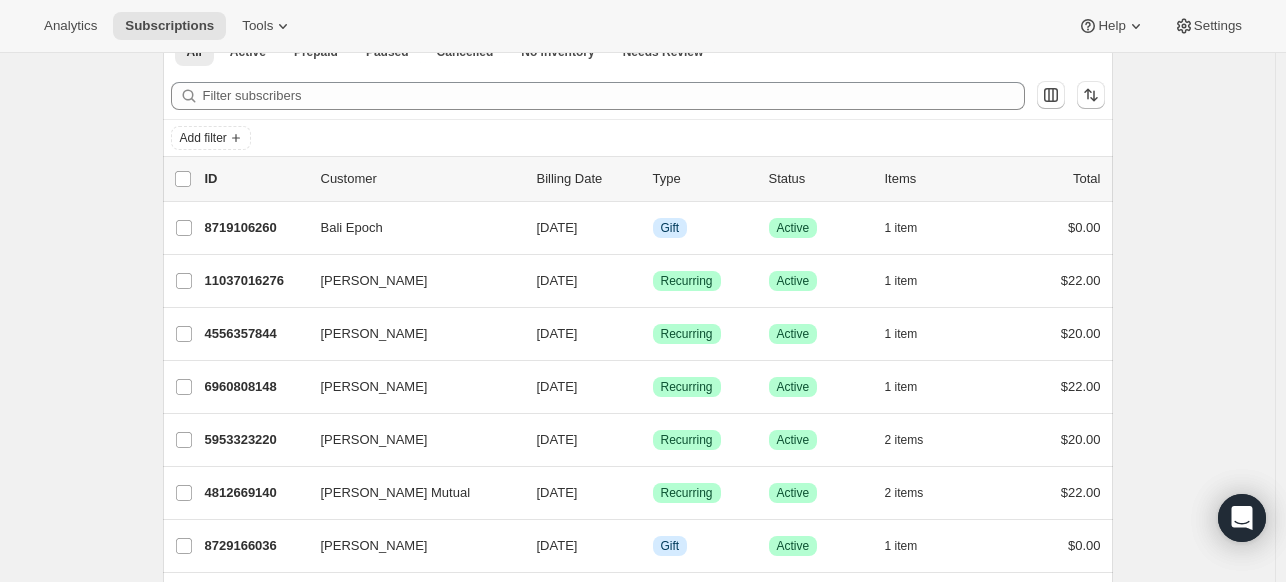 scroll, scrollTop: 200, scrollLeft: 0, axis: vertical 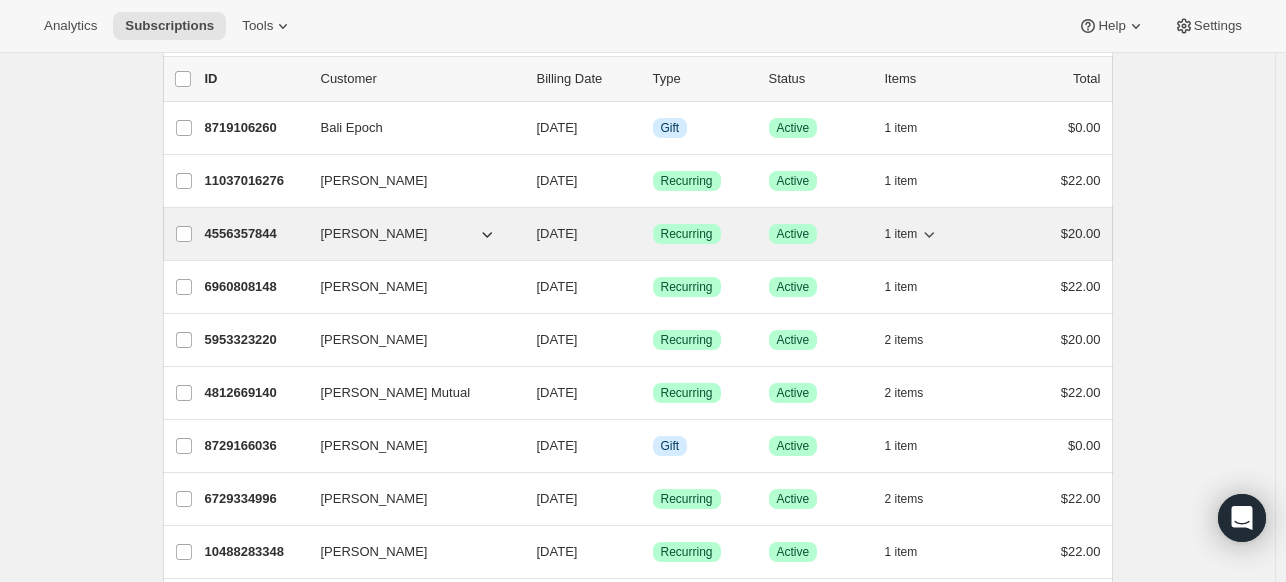 click on "4556357844" at bounding box center (255, 234) 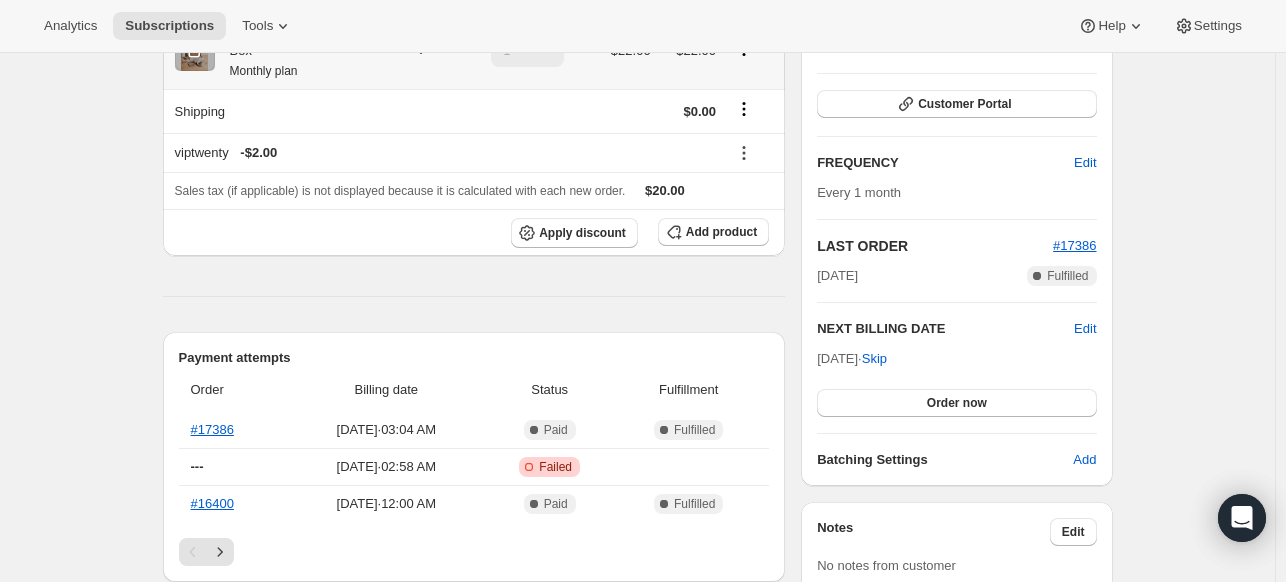 scroll, scrollTop: 400, scrollLeft: 0, axis: vertical 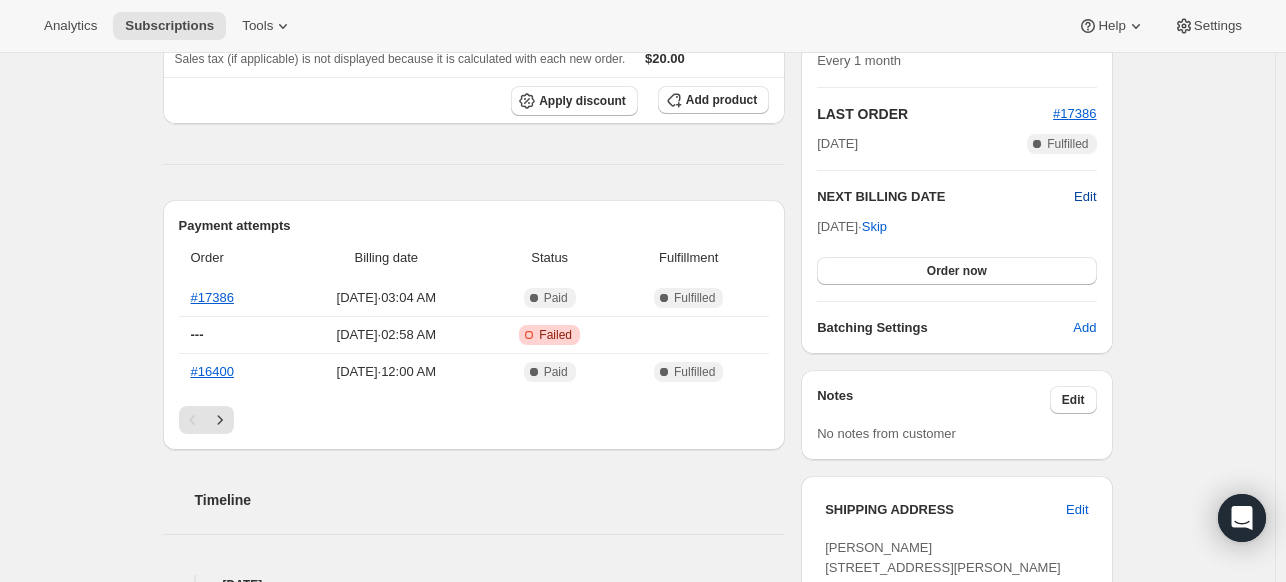 click on "Edit" at bounding box center (1085, 197) 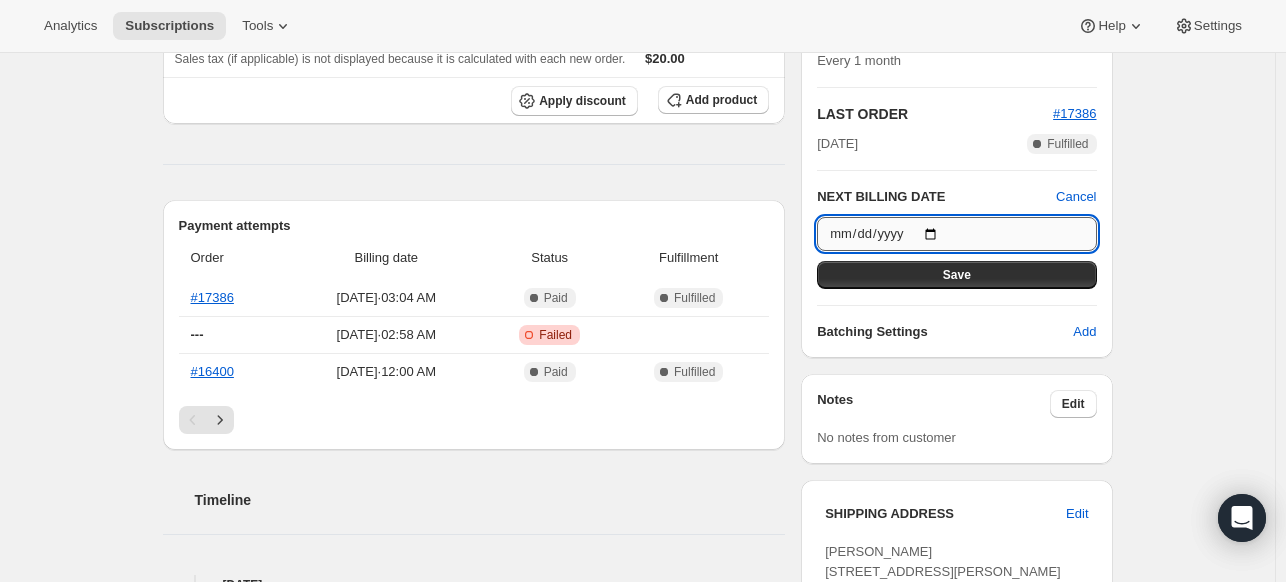 click on "[DATE]" at bounding box center (956, 234) 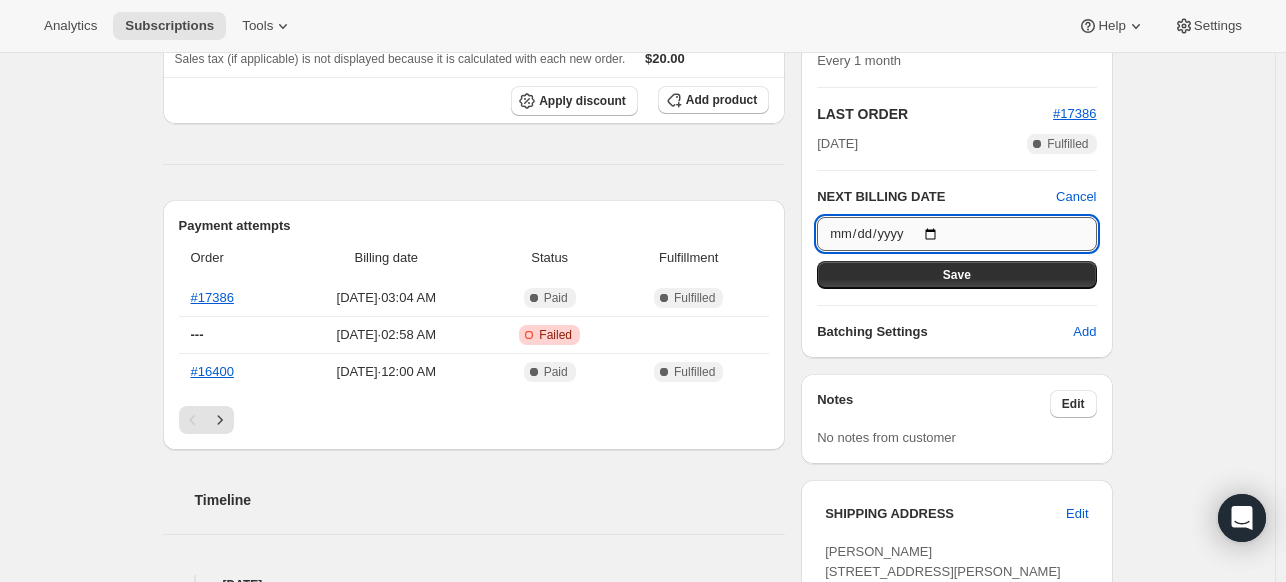 type on "[DATE]" 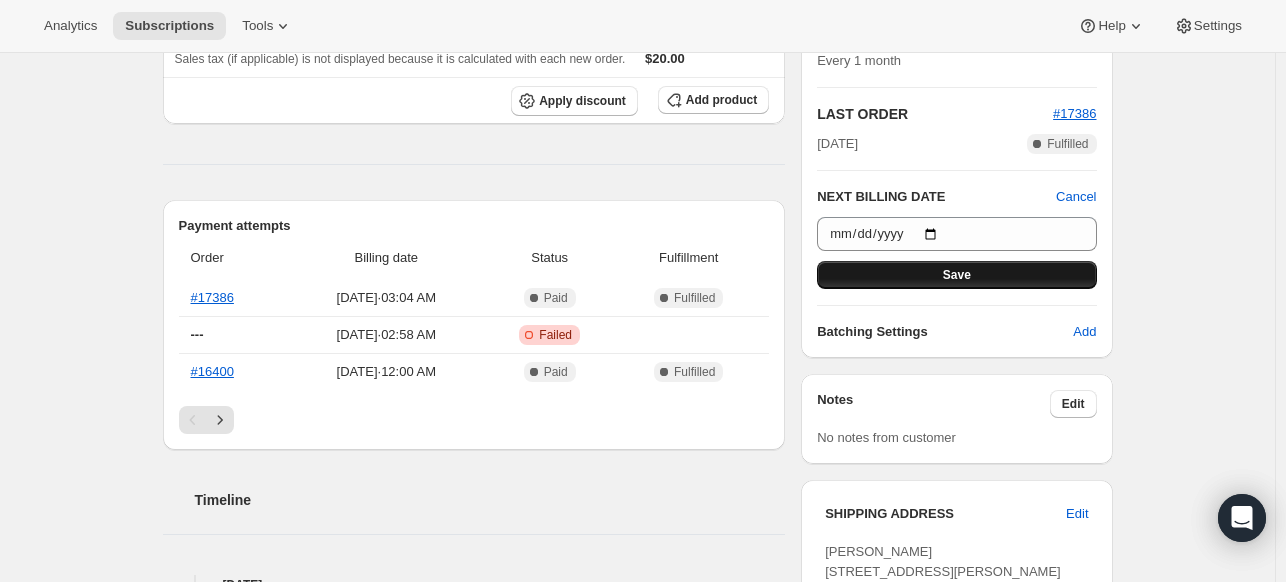 click on "Save" at bounding box center (957, 275) 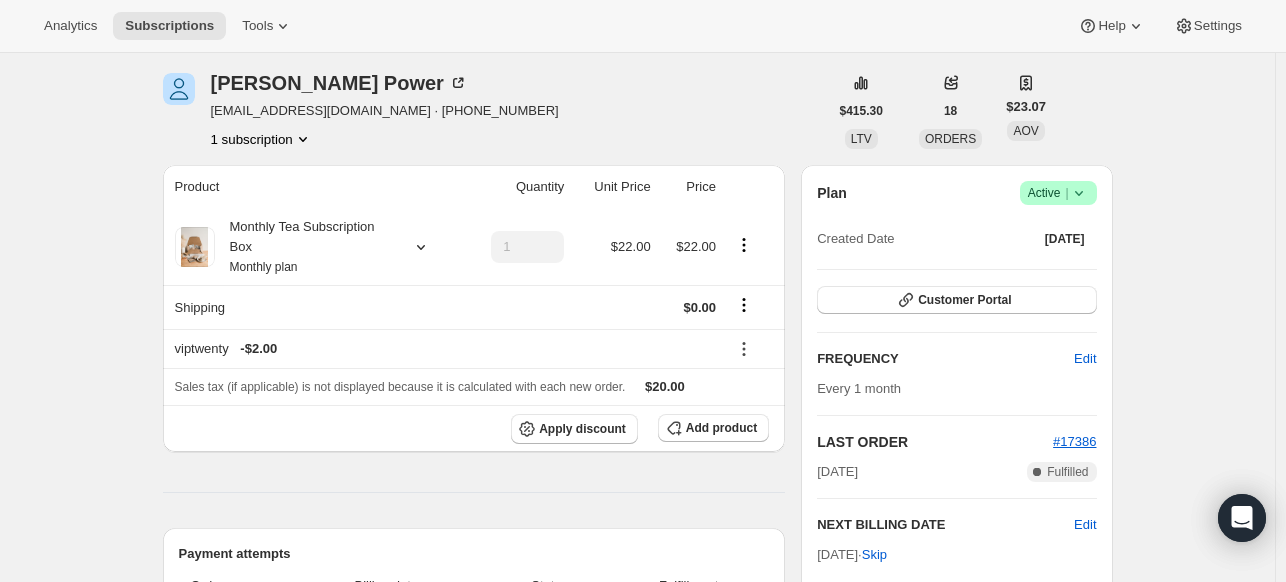 scroll, scrollTop: 0, scrollLeft: 0, axis: both 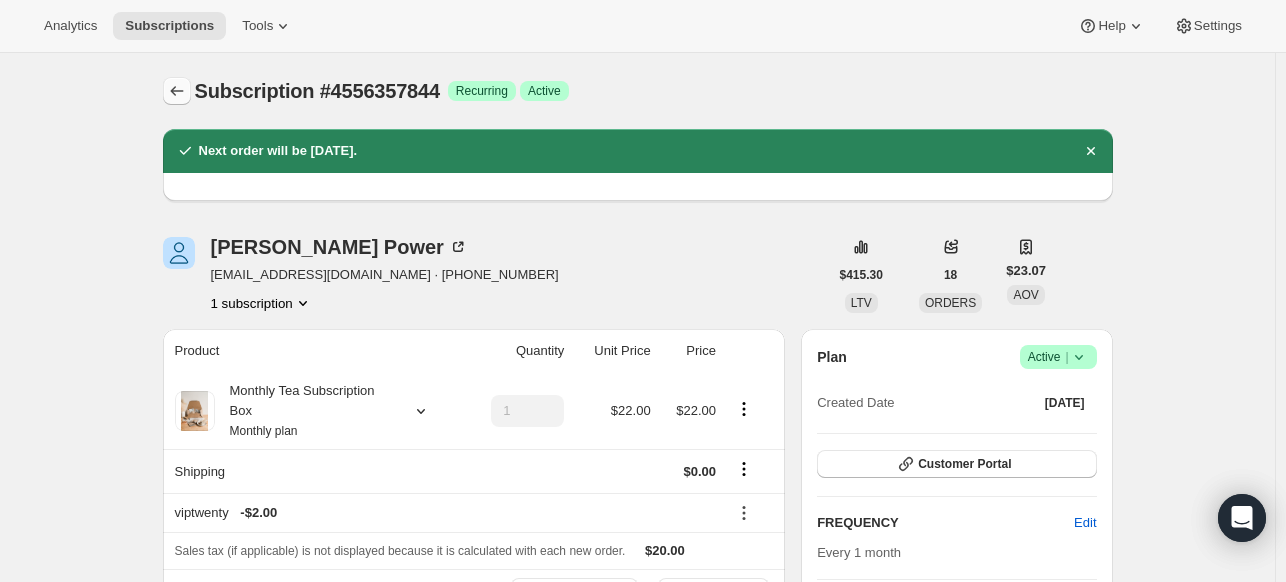 click 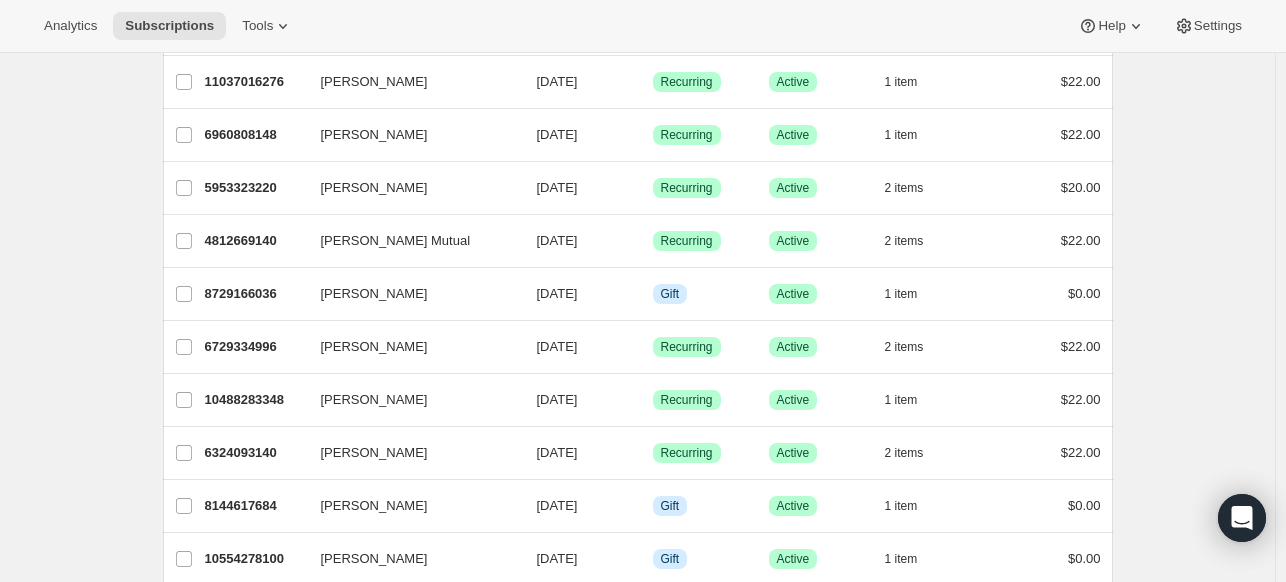 scroll, scrollTop: 300, scrollLeft: 0, axis: vertical 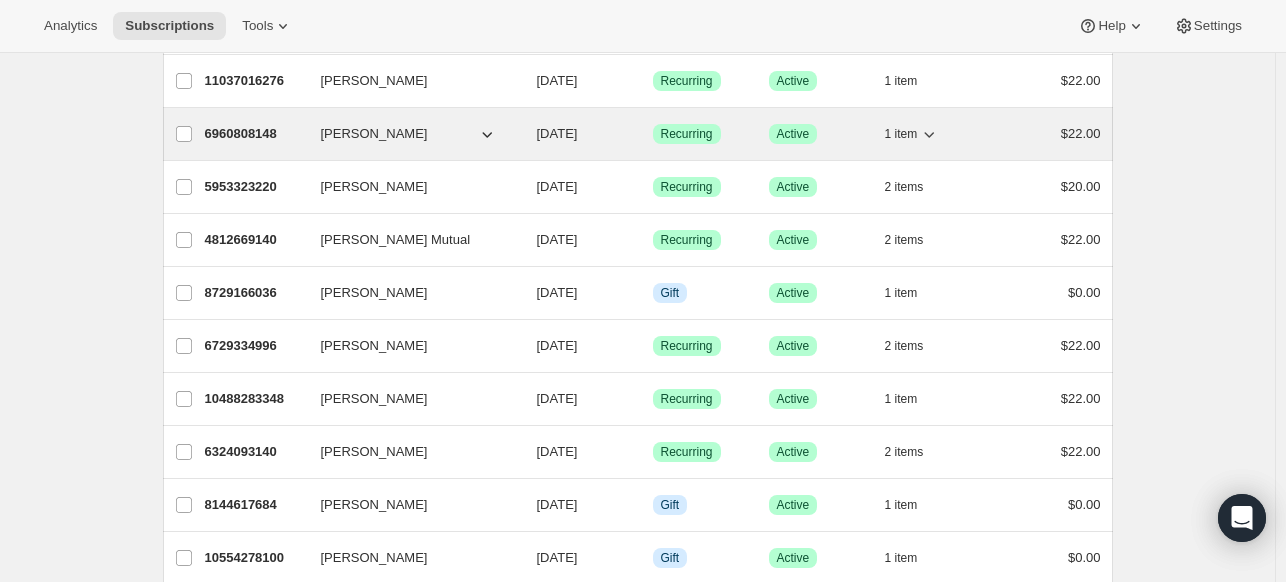 click on "6960808148" at bounding box center (255, 134) 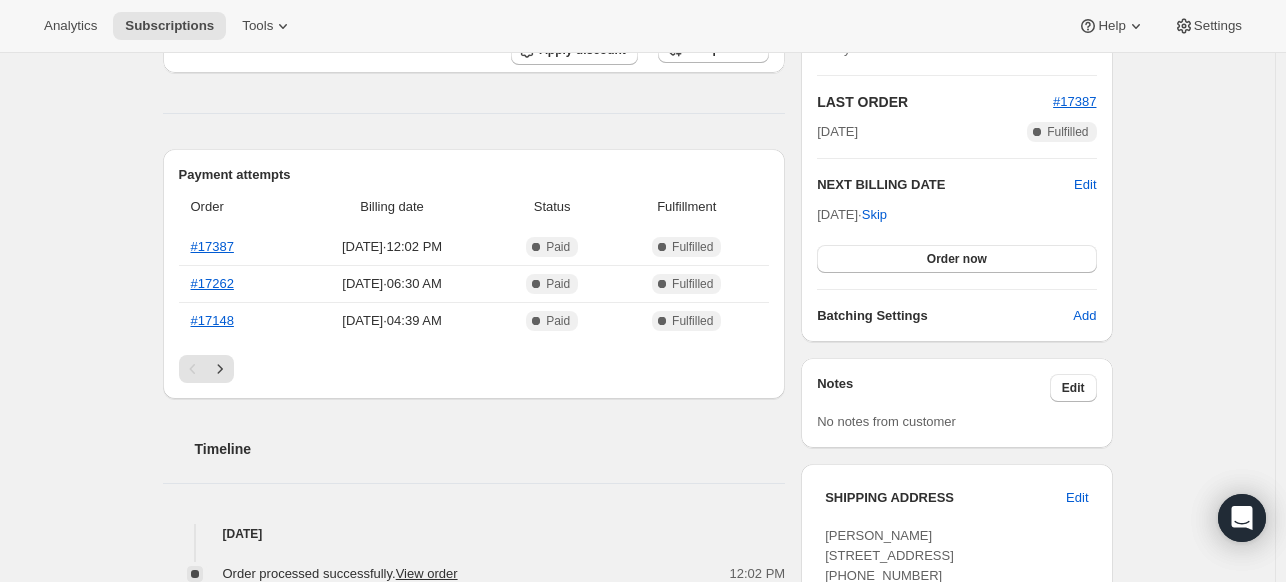 scroll, scrollTop: 200, scrollLeft: 0, axis: vertical 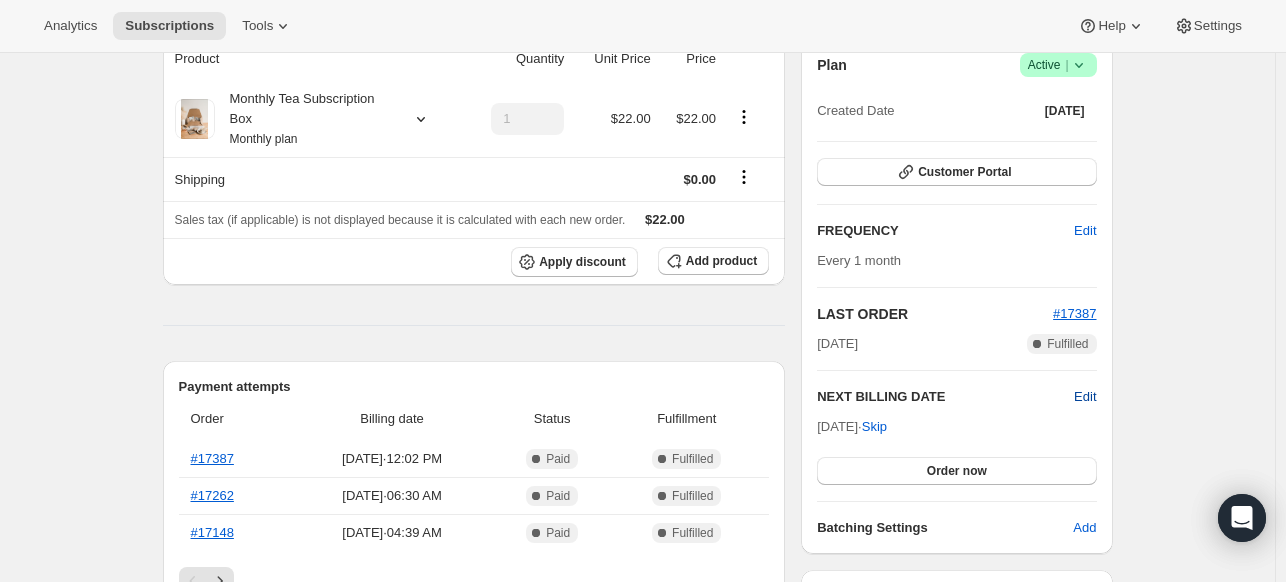 click on "Edit" at bounding box center [1085, 397] 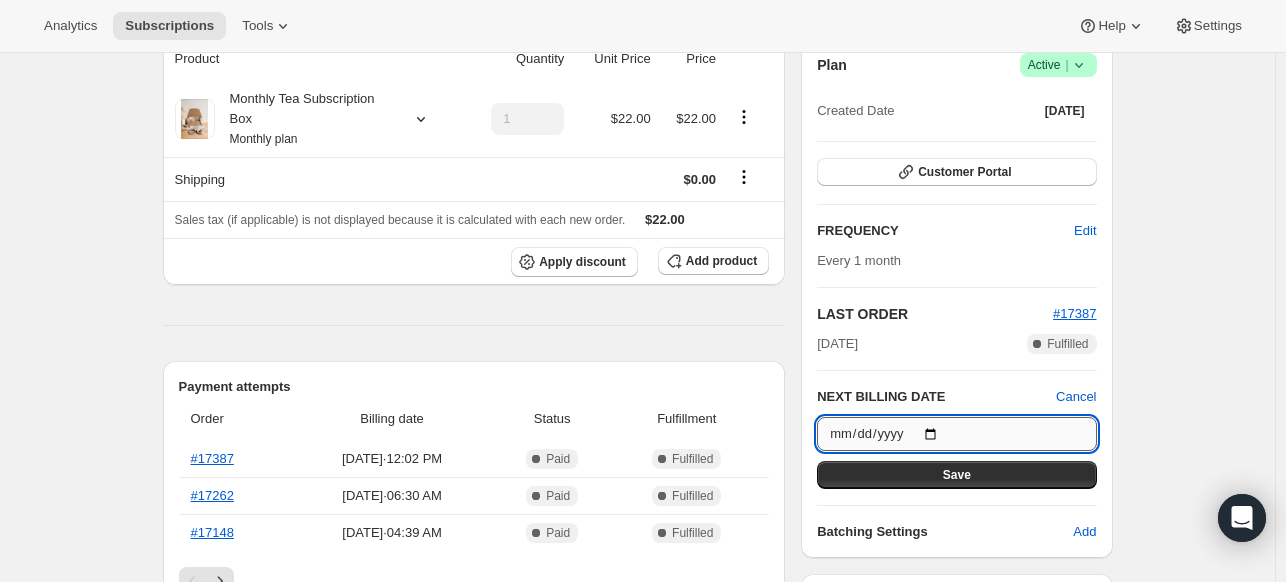 click on "[DATE]" at bounding box center [956, 434] 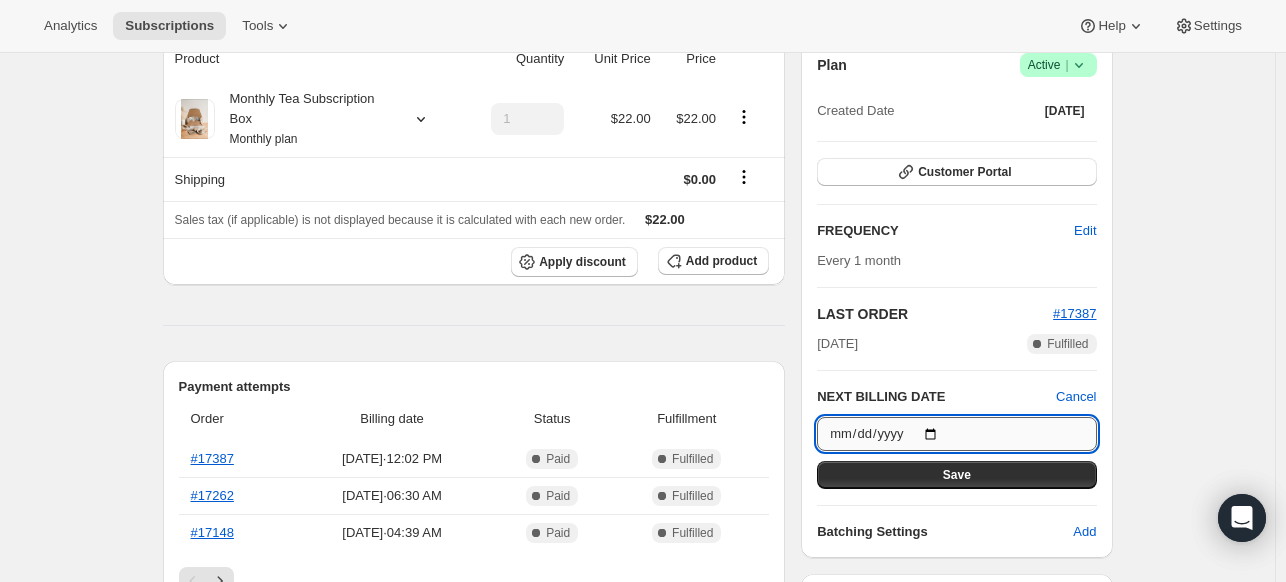 type on "[DATE]" 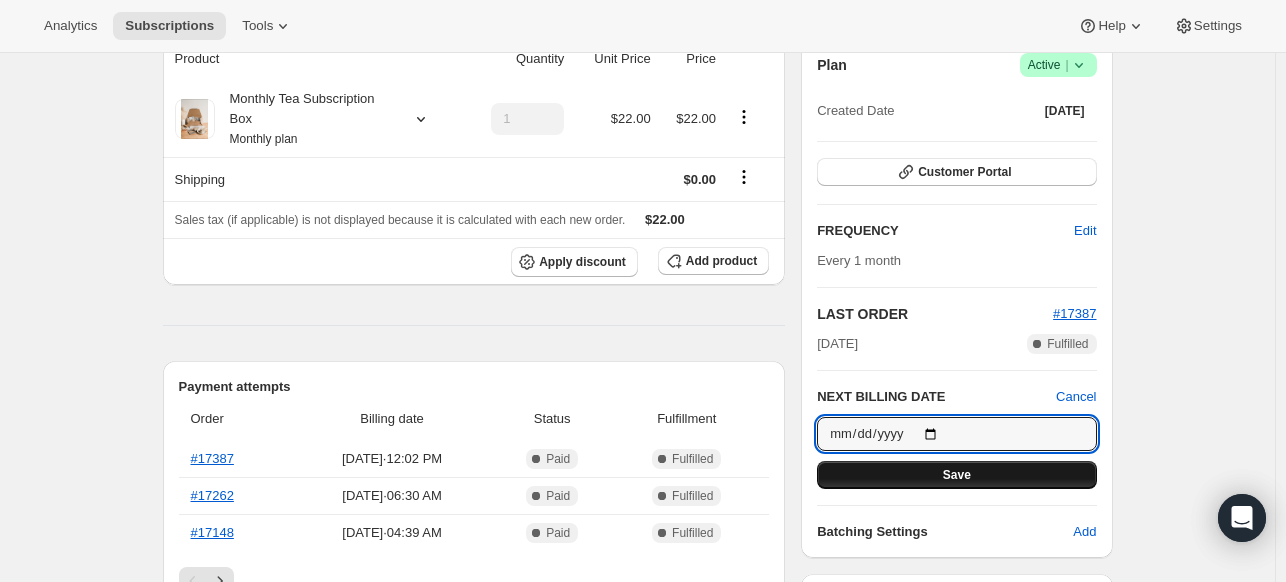 click on "Save" at bounding box center (956, 475) 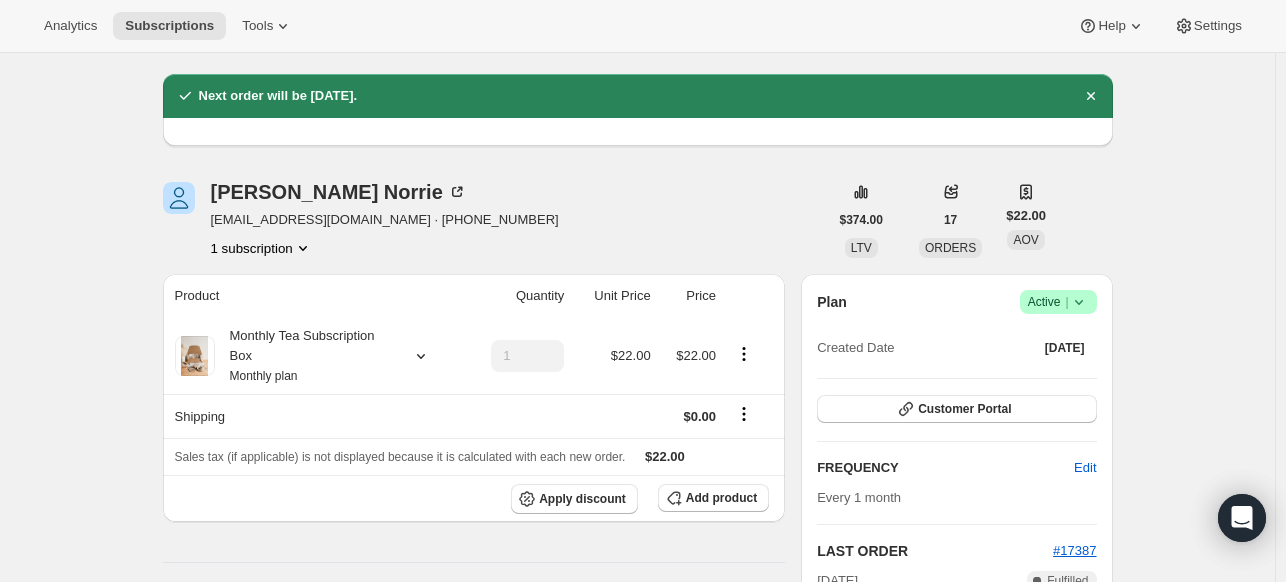 scroll, scrollTop: 0, scrollLeft: 0, axis: both 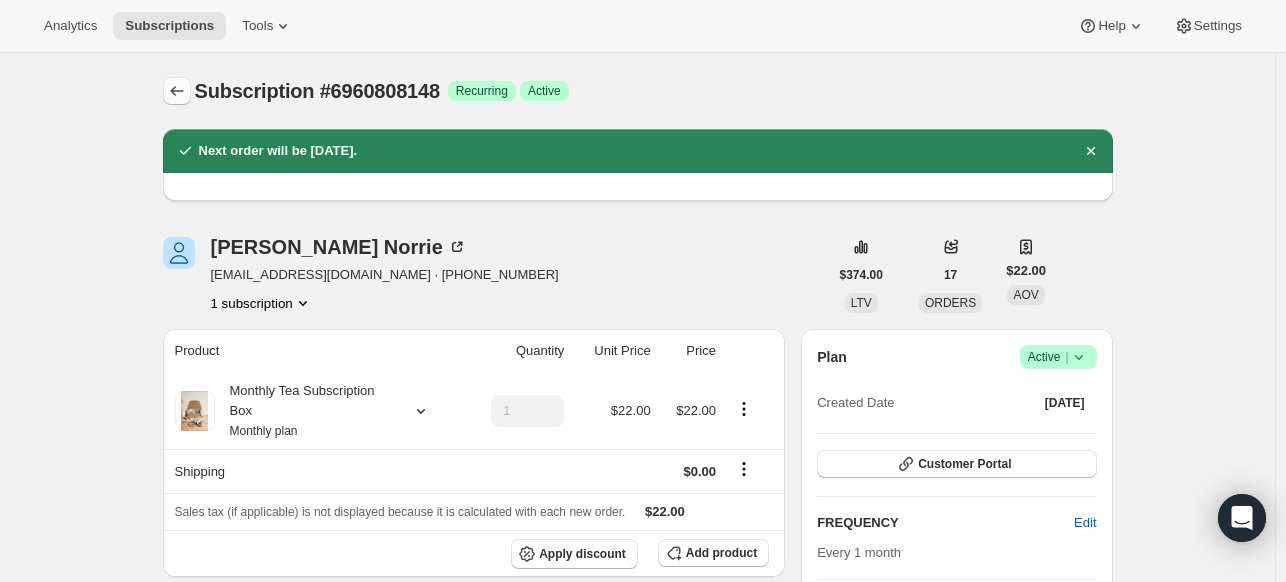 click at bounding box center [177, 91] 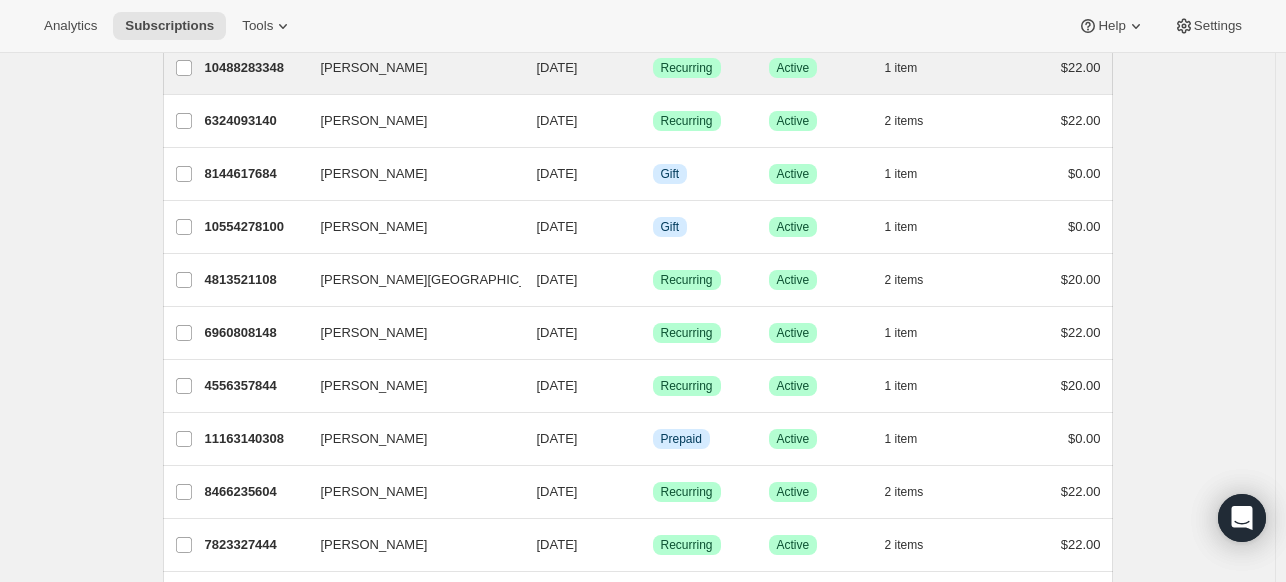 scroll, scrollTop: 600, scrollLeft: 0, axis: vertical 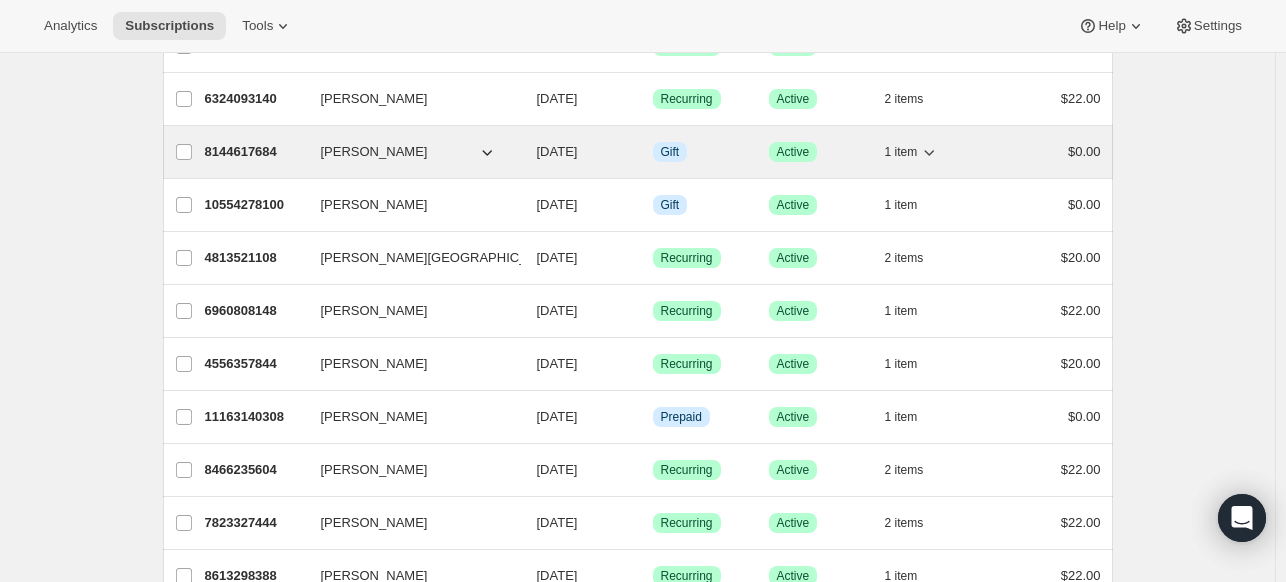 click on "8144617684" at bounding box center (255, 152) 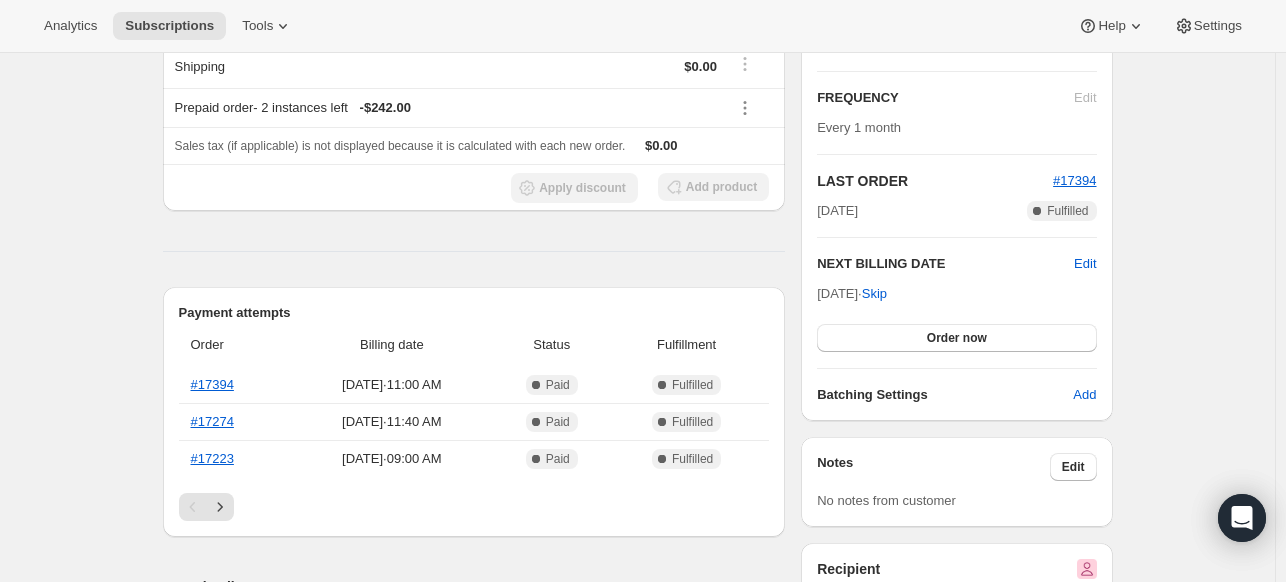scroll, scrollTop: 300, scrollLeft: 0, axis: vertical 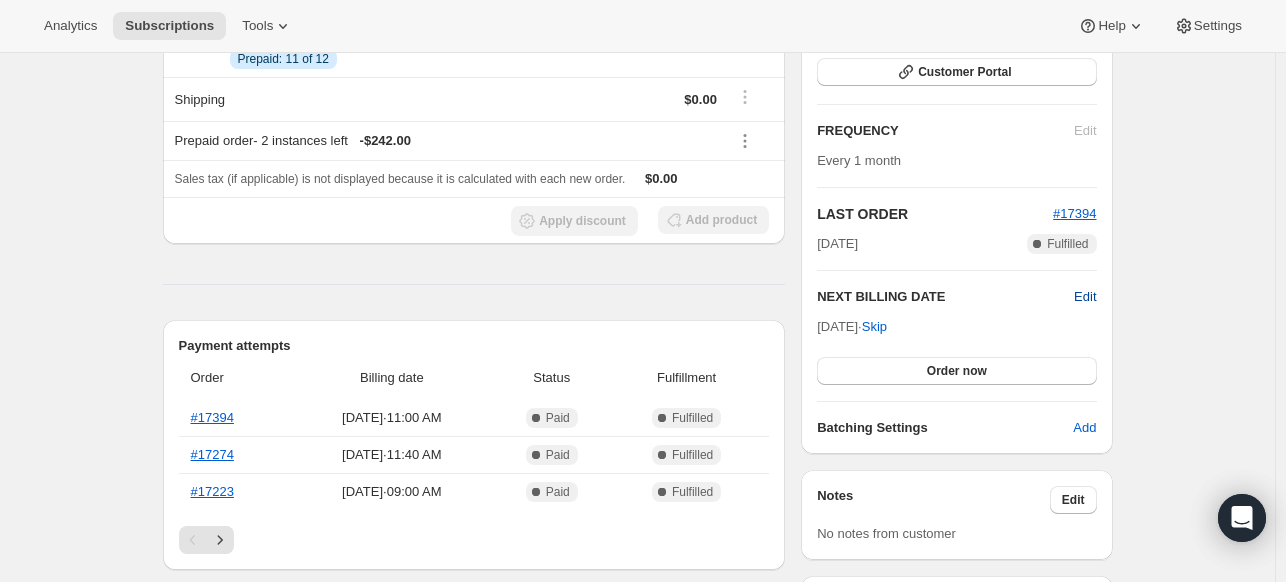 click on "Edit" at bounding box center (1085, 297) 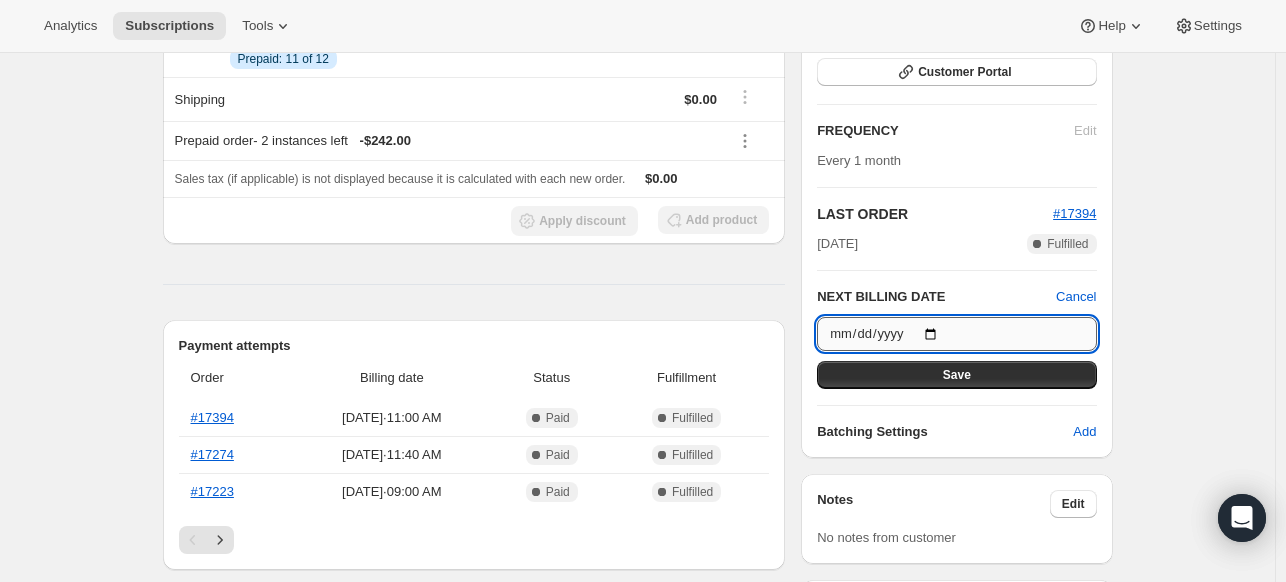 click on "[DATE]" at bounding box center (956, 334) 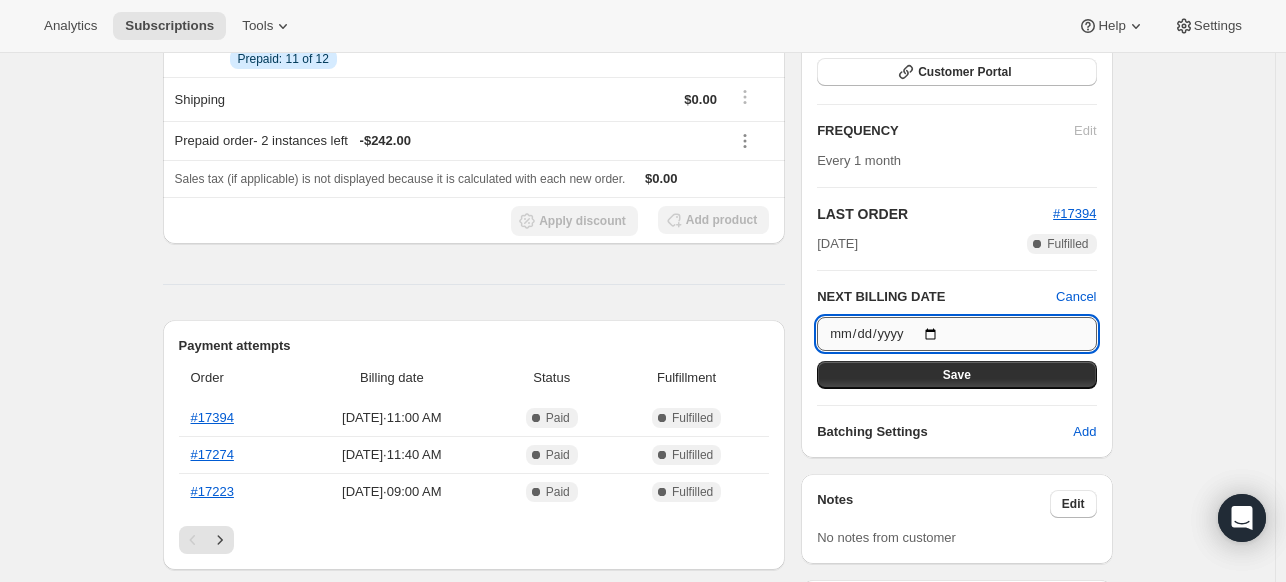 type on "[DATE]" 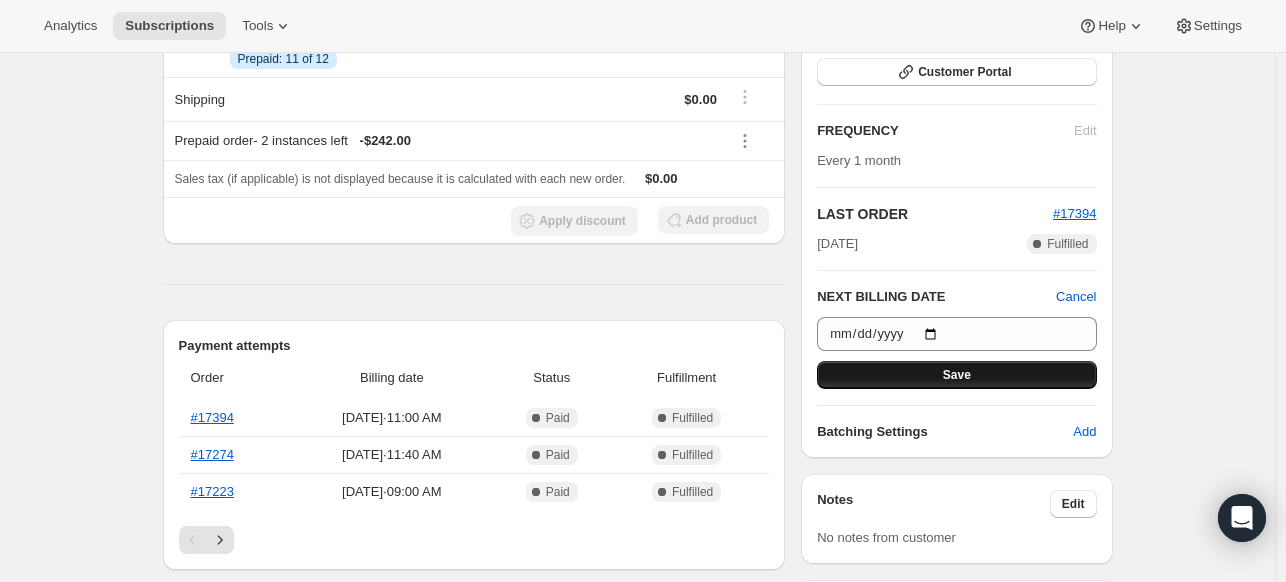 click on "Save" at bounding box center (957, 375) 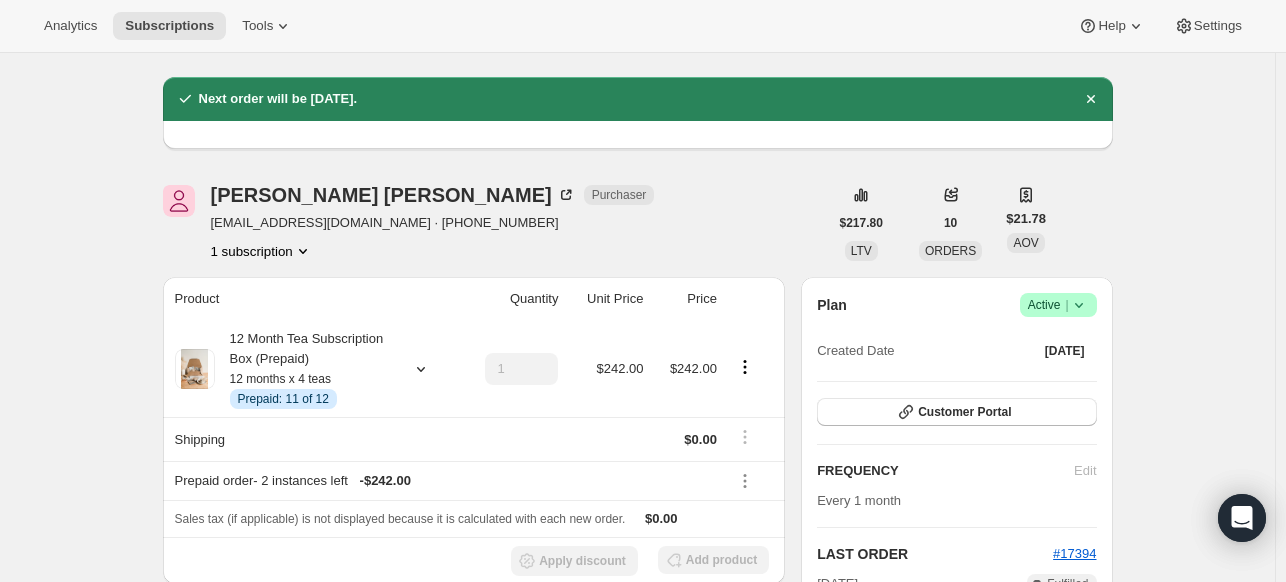 scroll, scrollTop: 0, scrollLeft: 0, axis: both 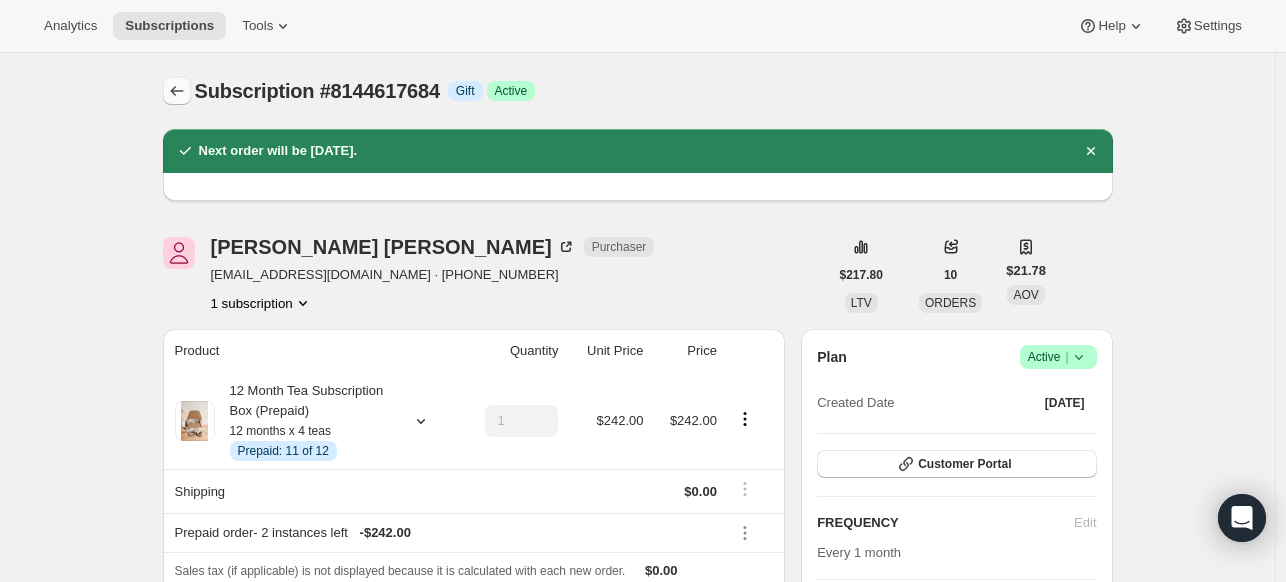 click 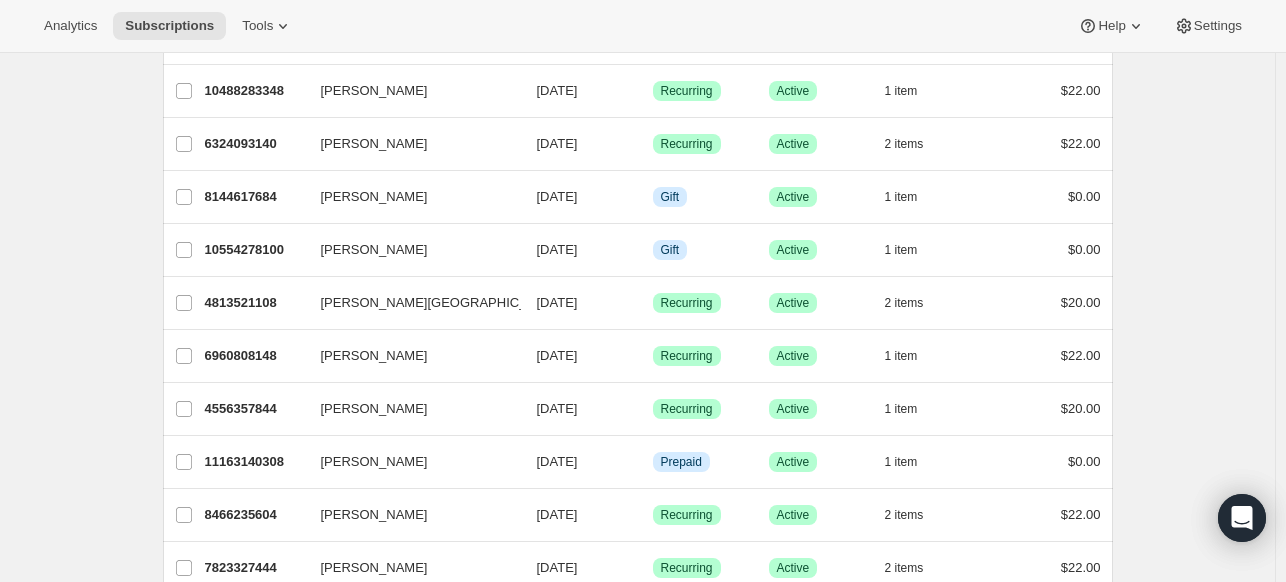 scroll, scrollTop: 600, scrollLeft: 0, axis: vertical 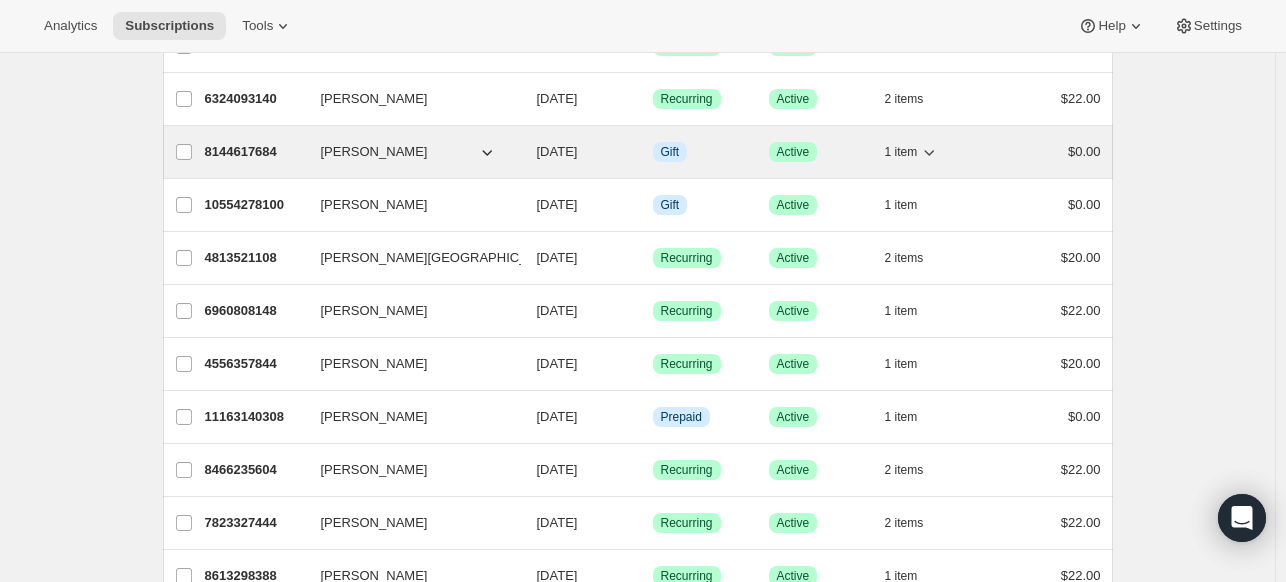 click on "8144617684" at bounding box center (255, 152) 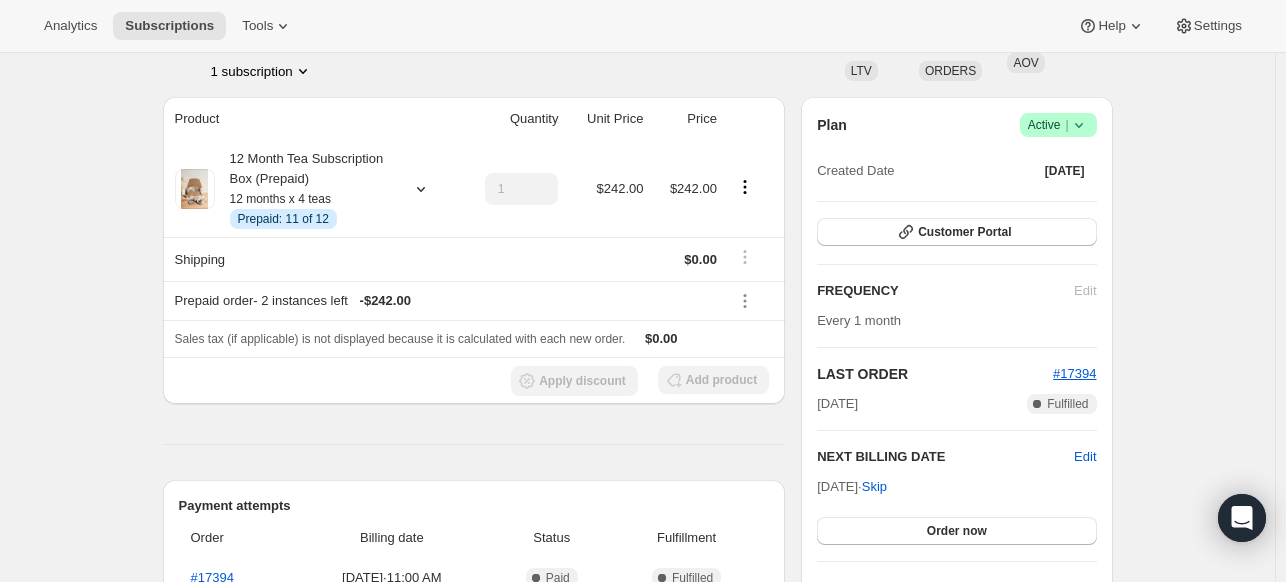 scroll, scrollTop: 300, scrollLeft: 0, axis: vertical 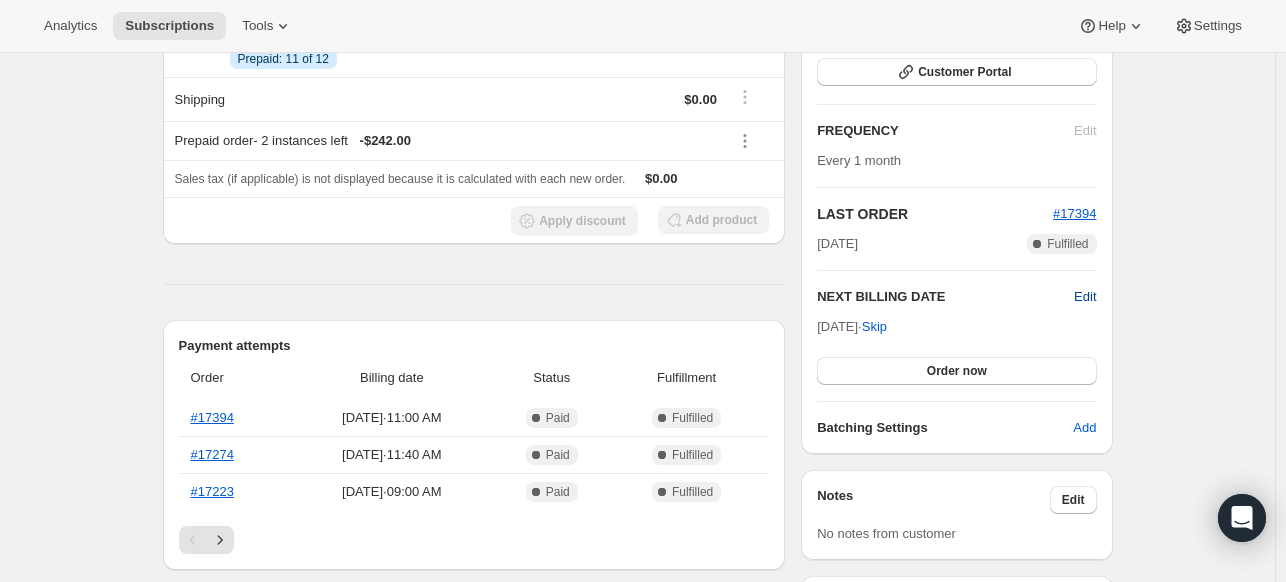 click on "Edit" at bounding box center (1085, 297) 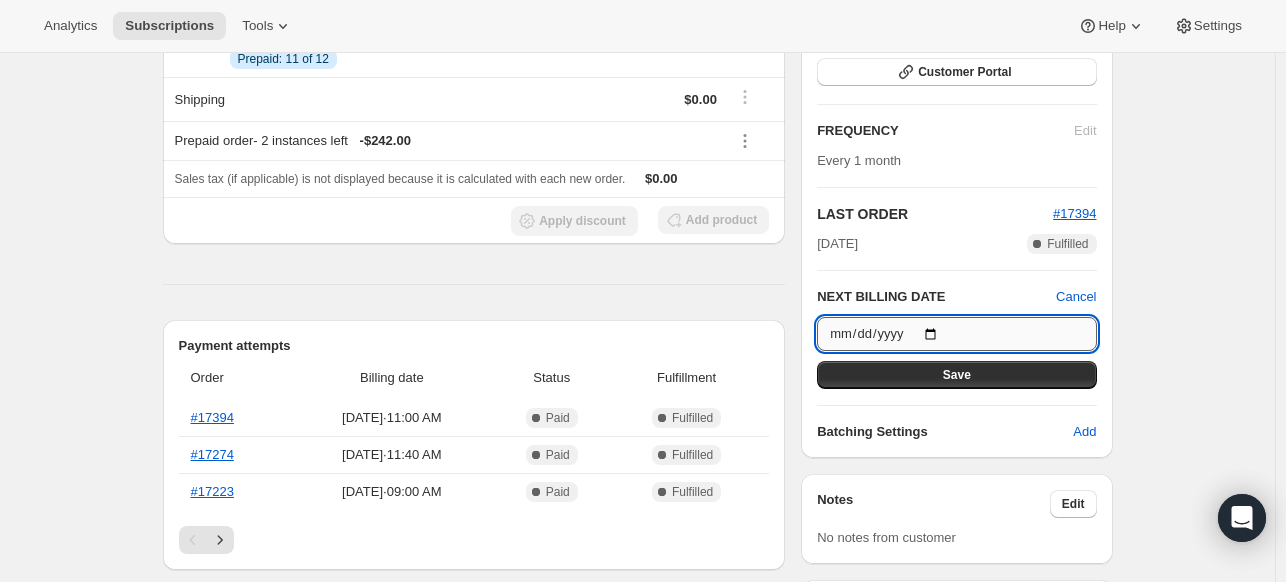 click on "[DATE]" at bounding box center [956, 334] 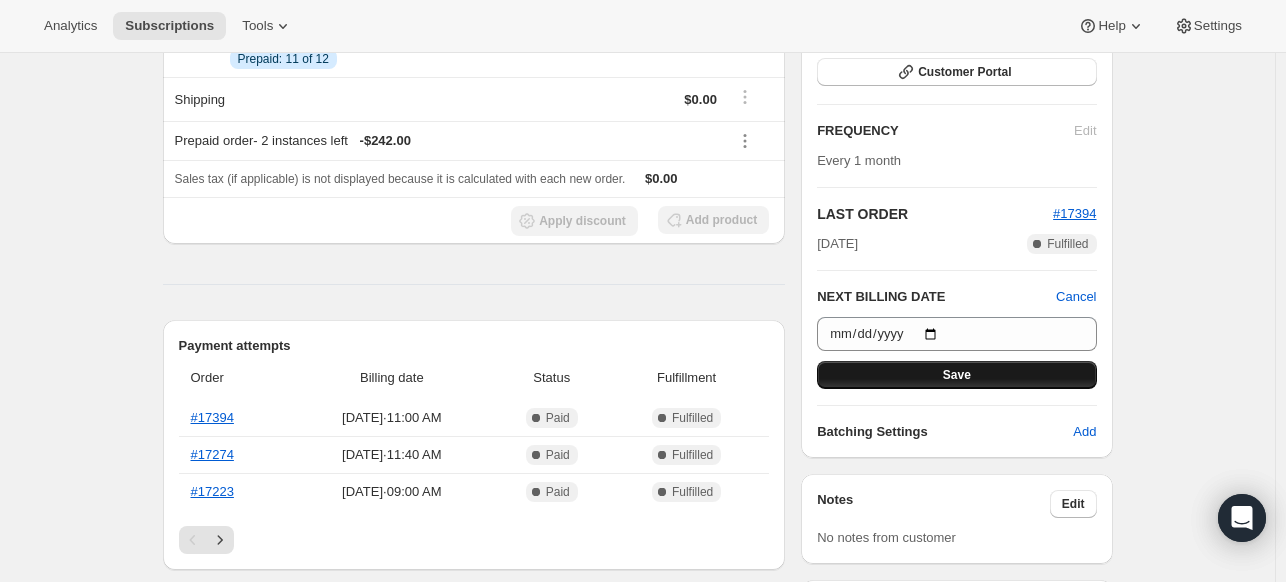click on "Save" at bounding box center [956, 375] 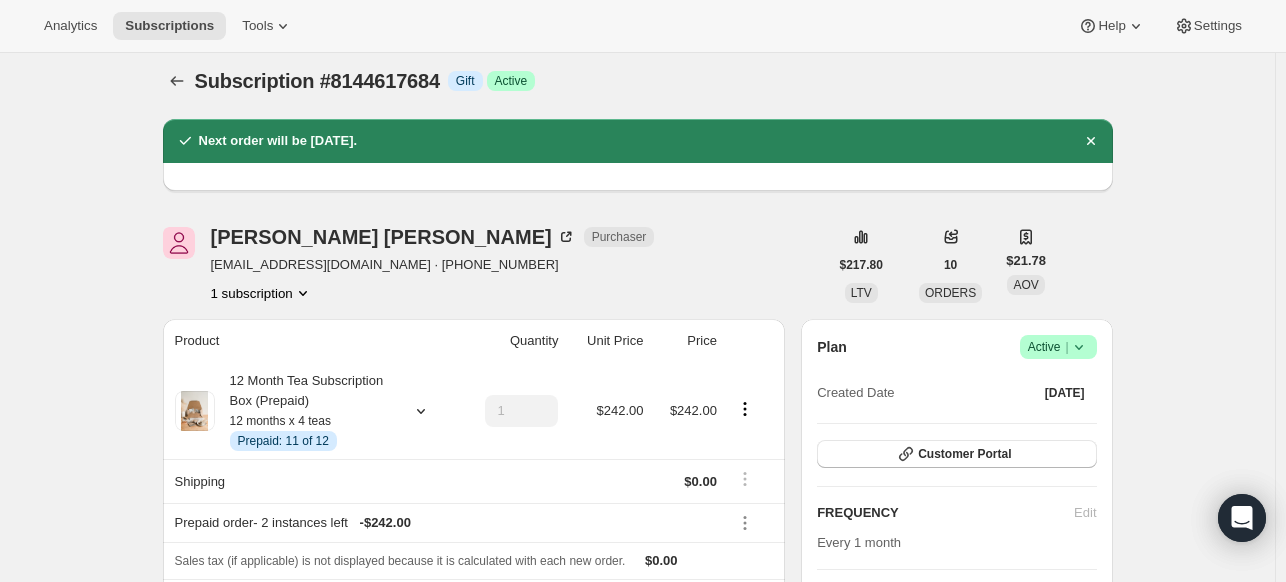 scroll, scrollTop: 0, scrollLeft: 0, axis: both 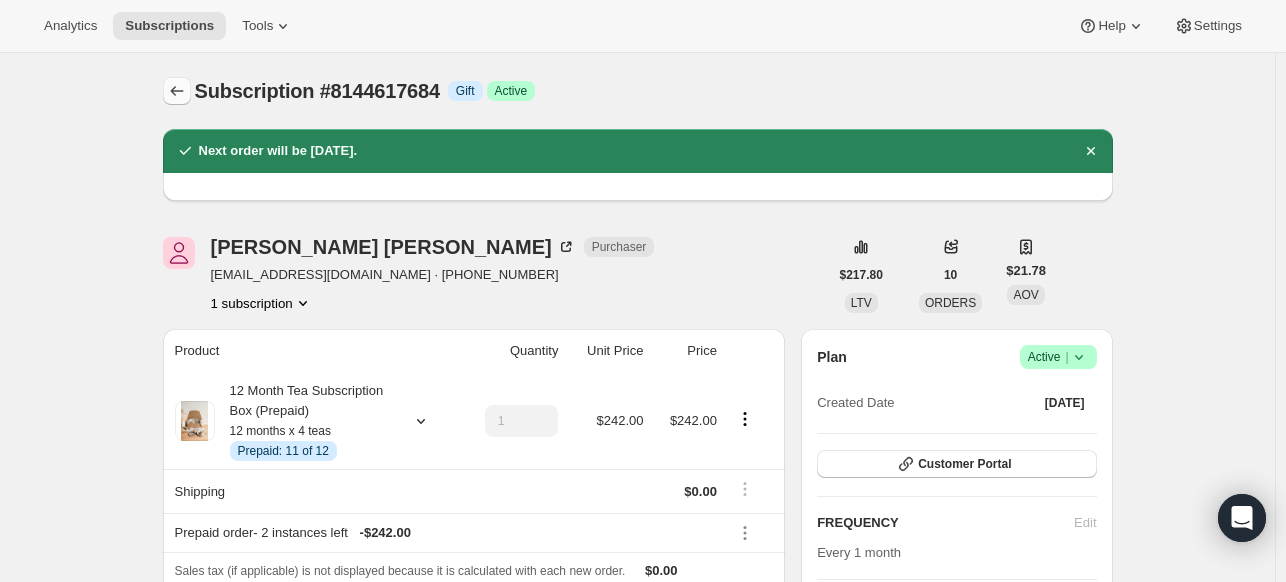 click 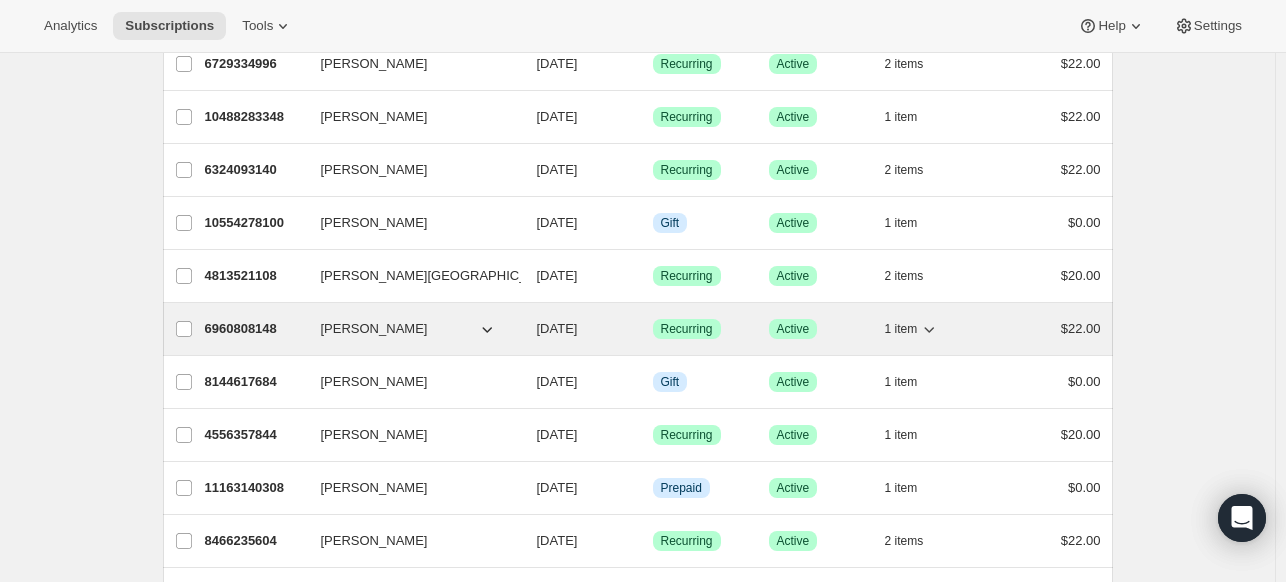 scroll, scrollTop: 500, scrollLeft: 0, axis: vertical 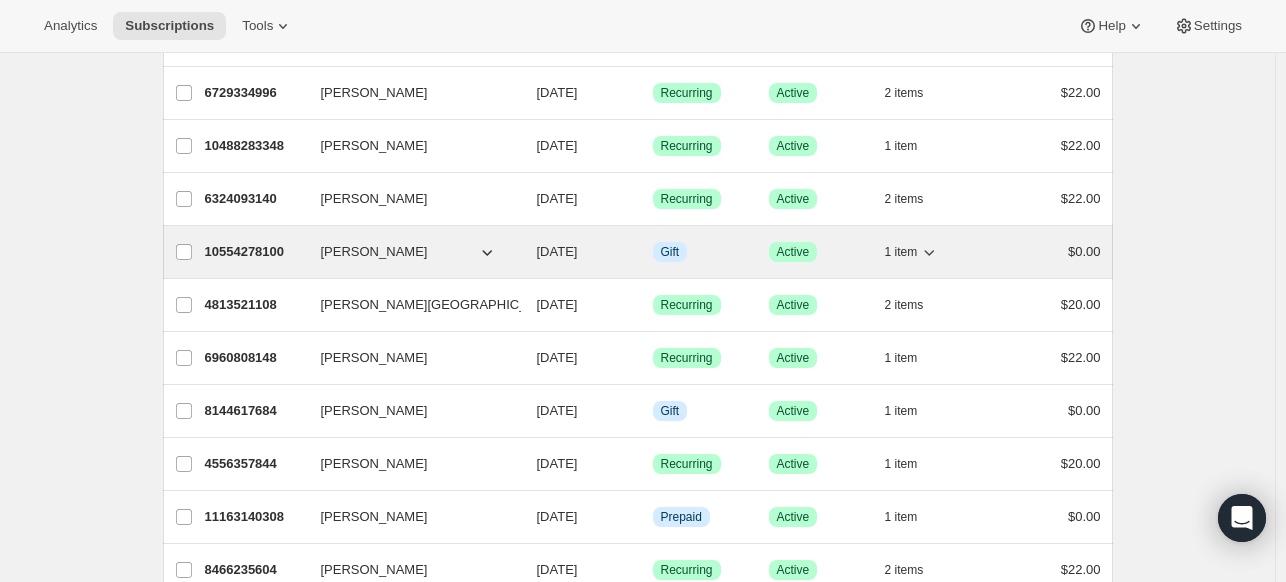 click on "10554278100" at bounding box center (255, 252) 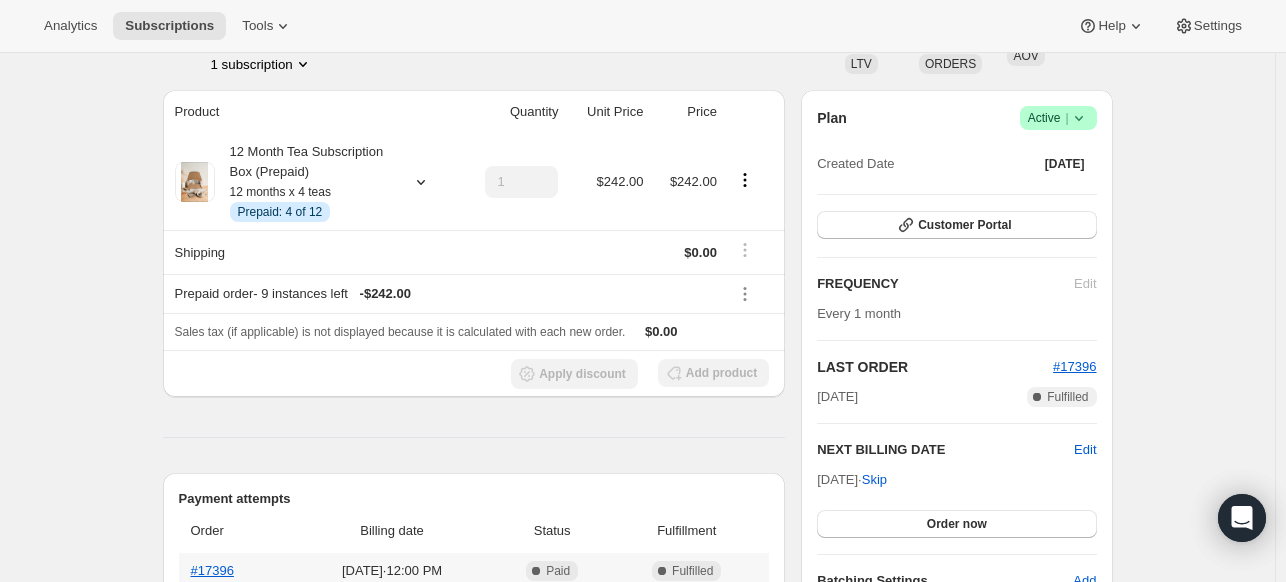 scroll, scrollTop: 400, scrollLeft: 0, axis: vertical 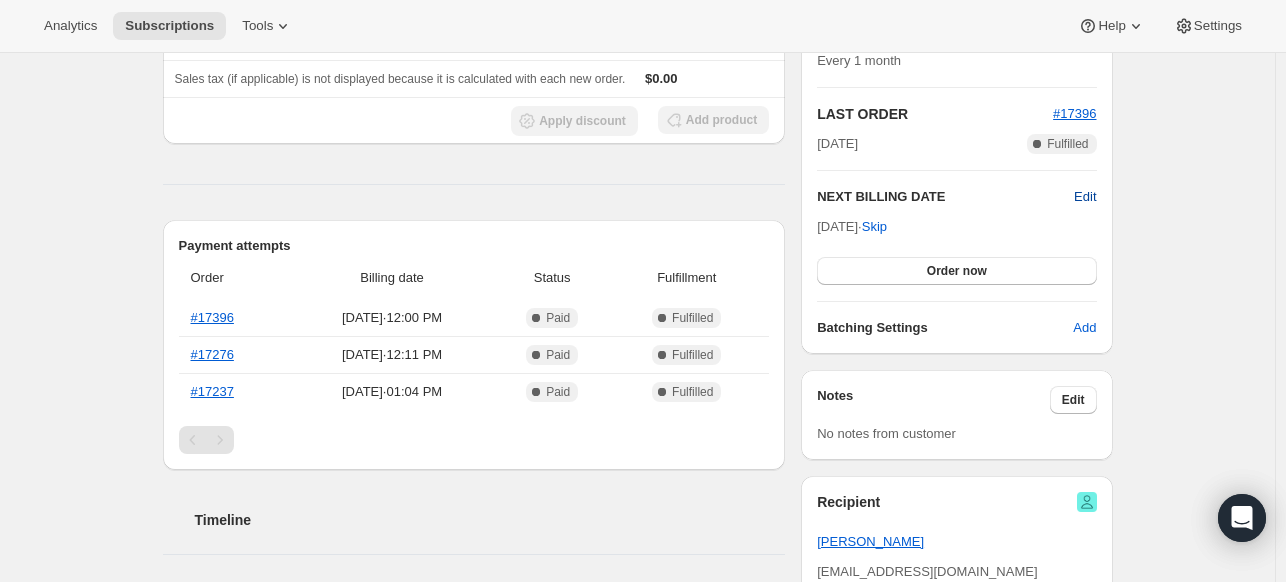 click on "Edit" at bounding box center [1085, 197] 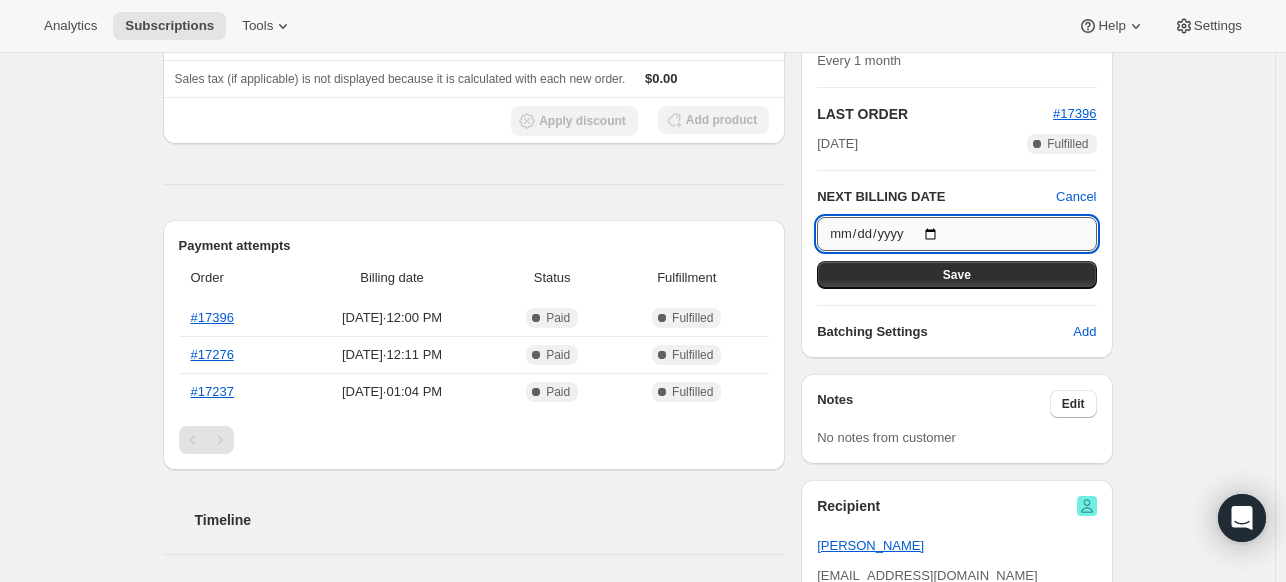 click on "[DATE]" at bounding box center (956, 234) 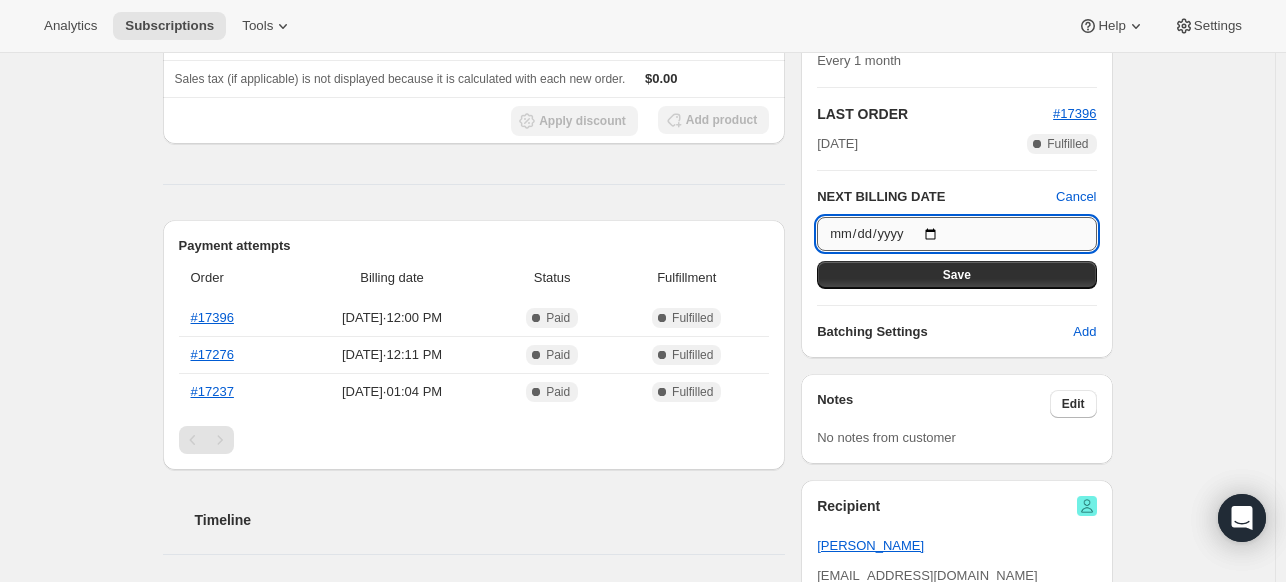 type on "[DATE]" 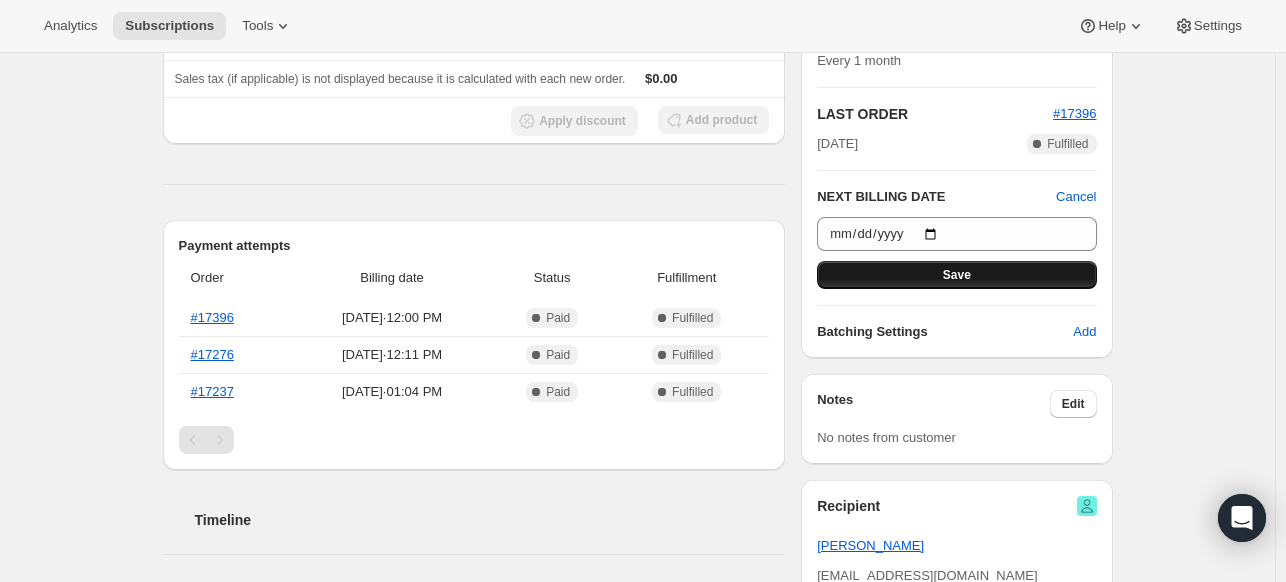 click on "Save" at bounding box center [956, 275] 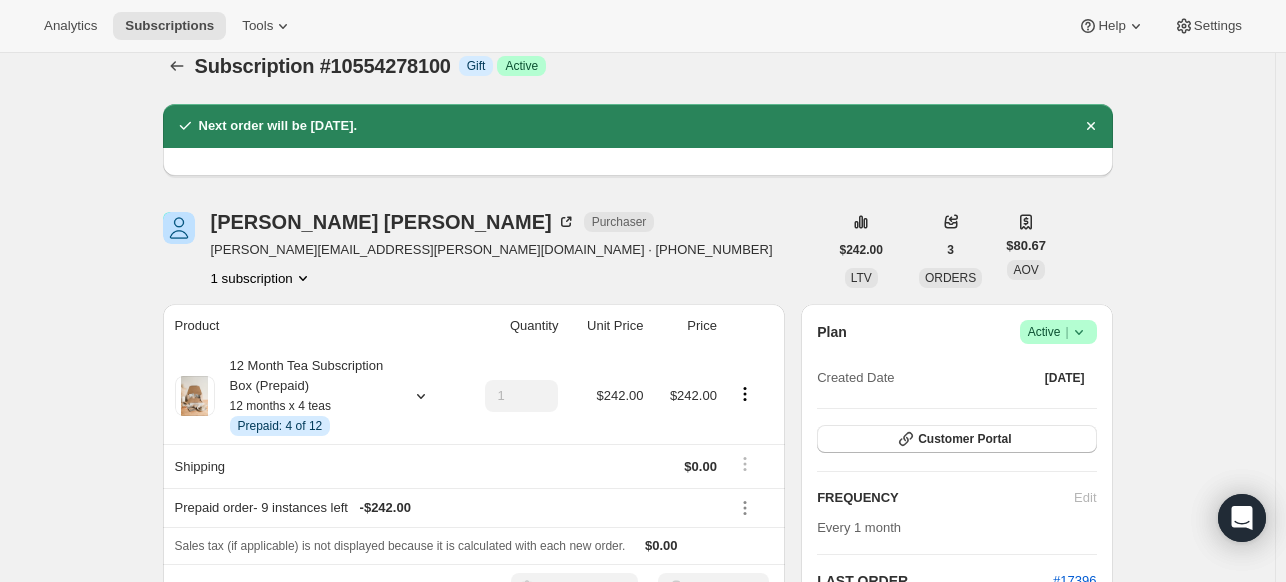 scroll, scrollTop: 0, scrollLeft: 0, axis: both 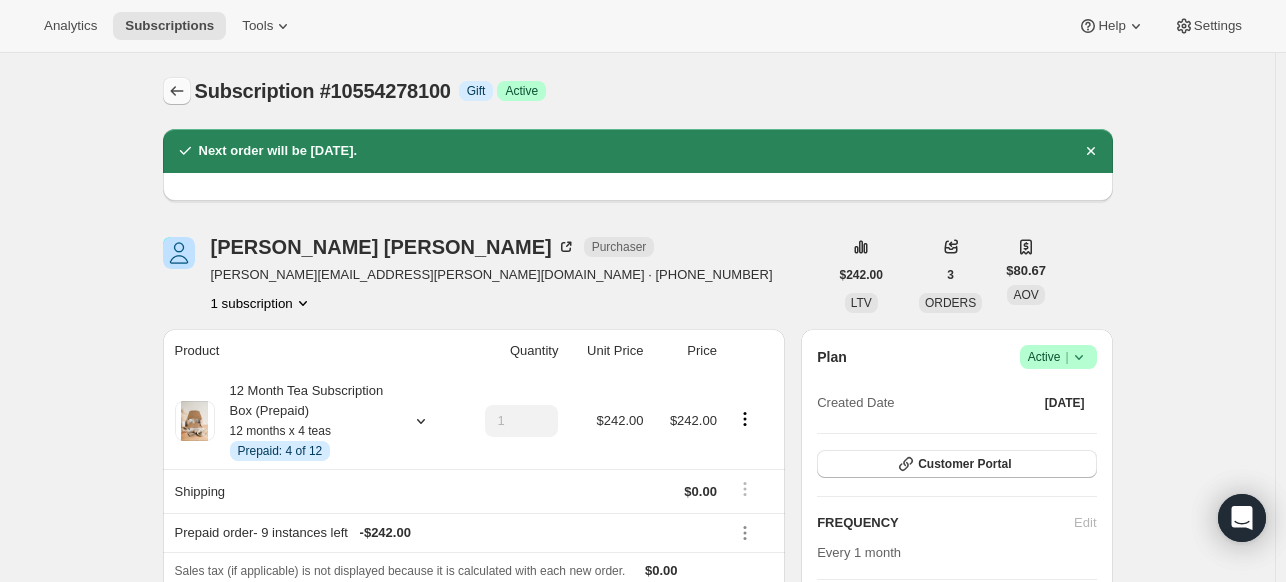 click 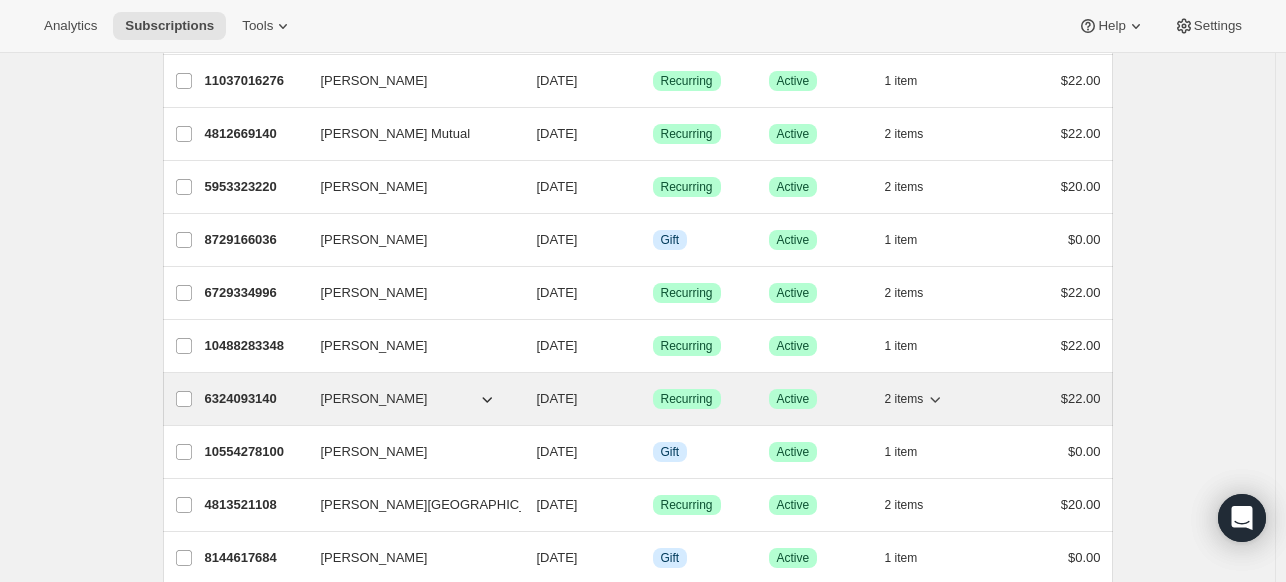 scroll, scrollTop: 400, scrollLeft: 0, axis: vertical 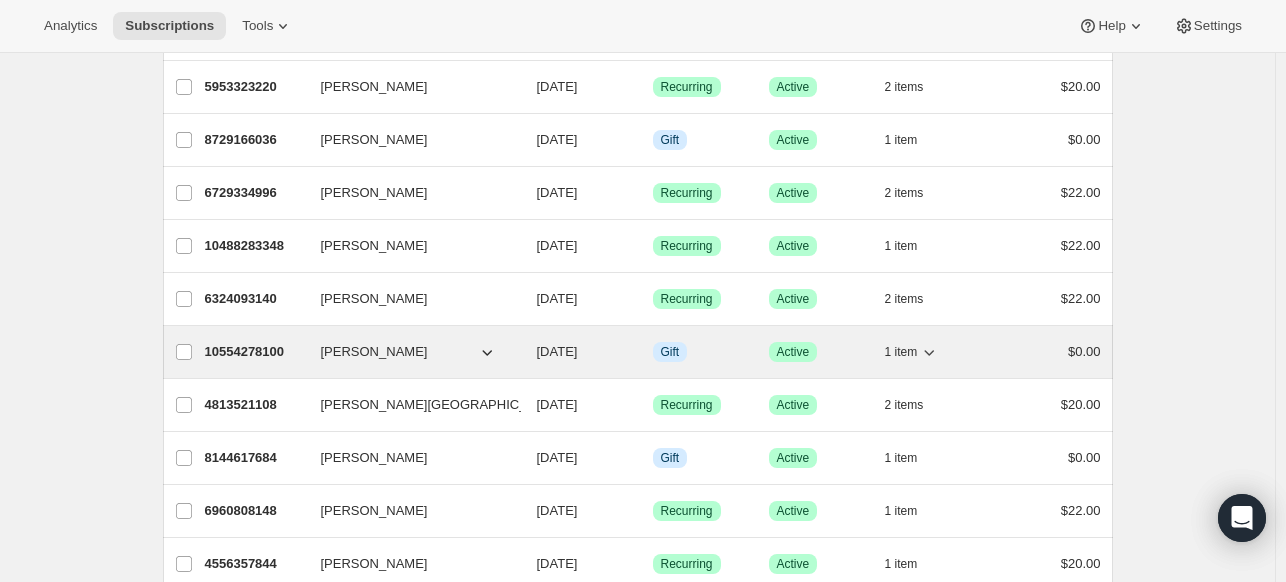 click on "10554278100" at bounding box center [255, 352] 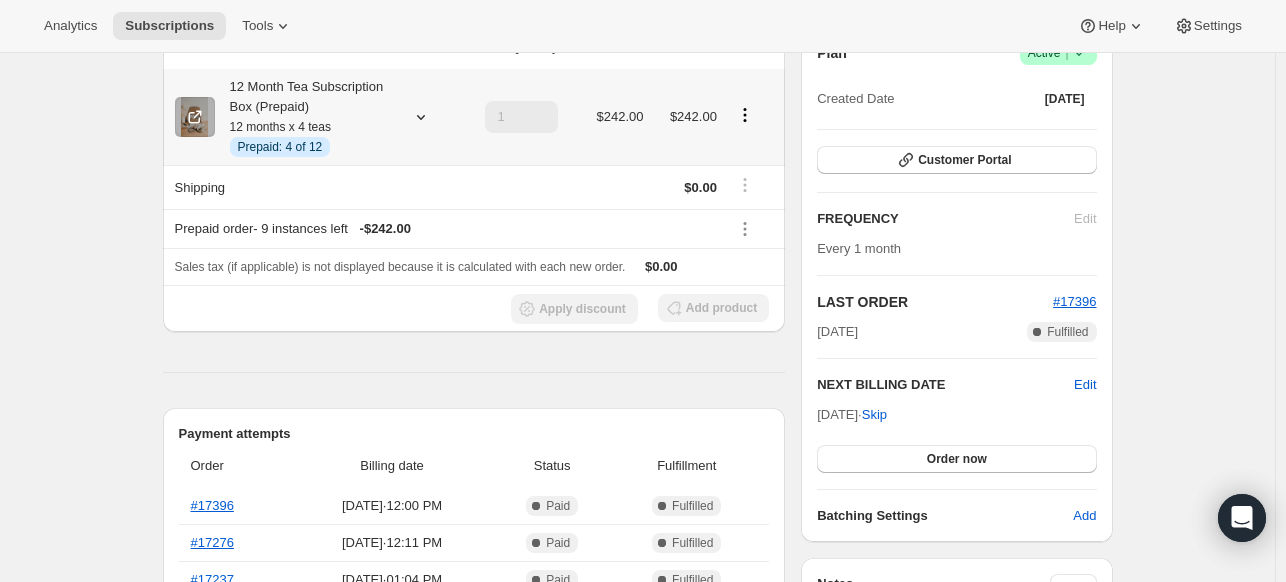 scroll, scrollTop: 300, scrollLeft: 0, axis: vertical 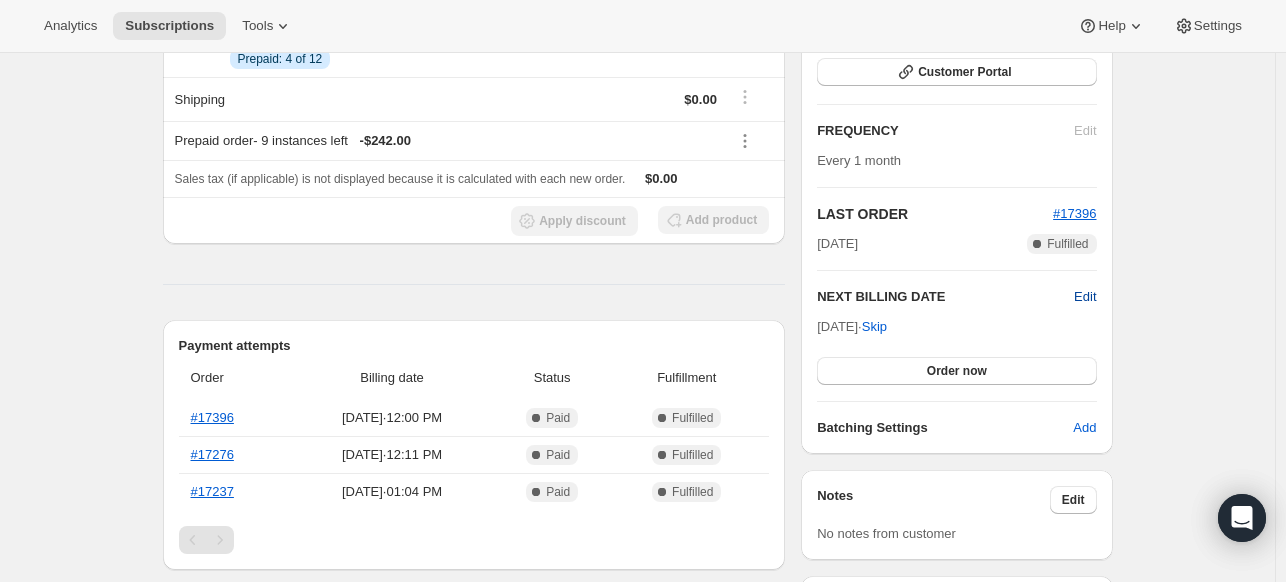 click on "Edit" at bounding box center (1085, 297) 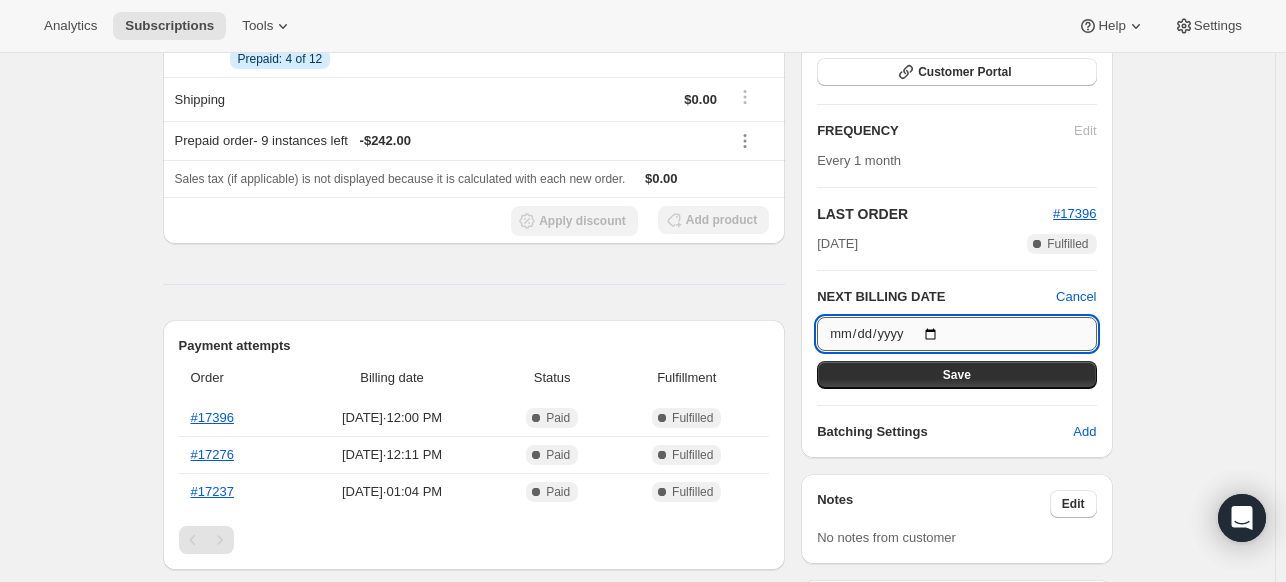 click on "[DATE]" at bounding box center (956, 334) 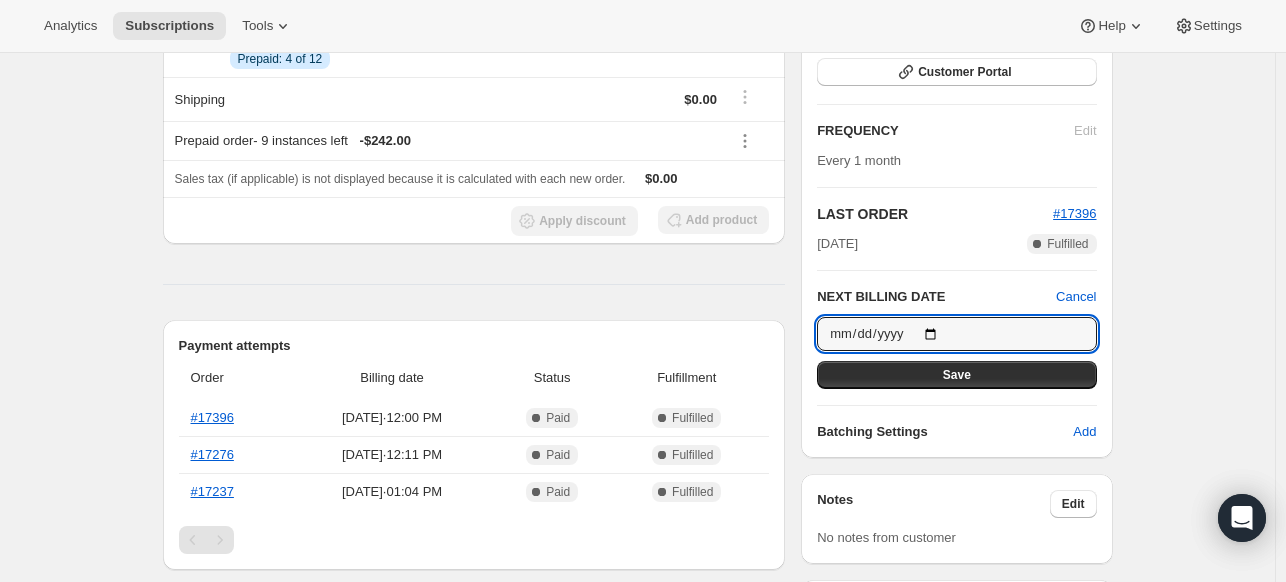 click on "Save" at bounding box center [956, 375] 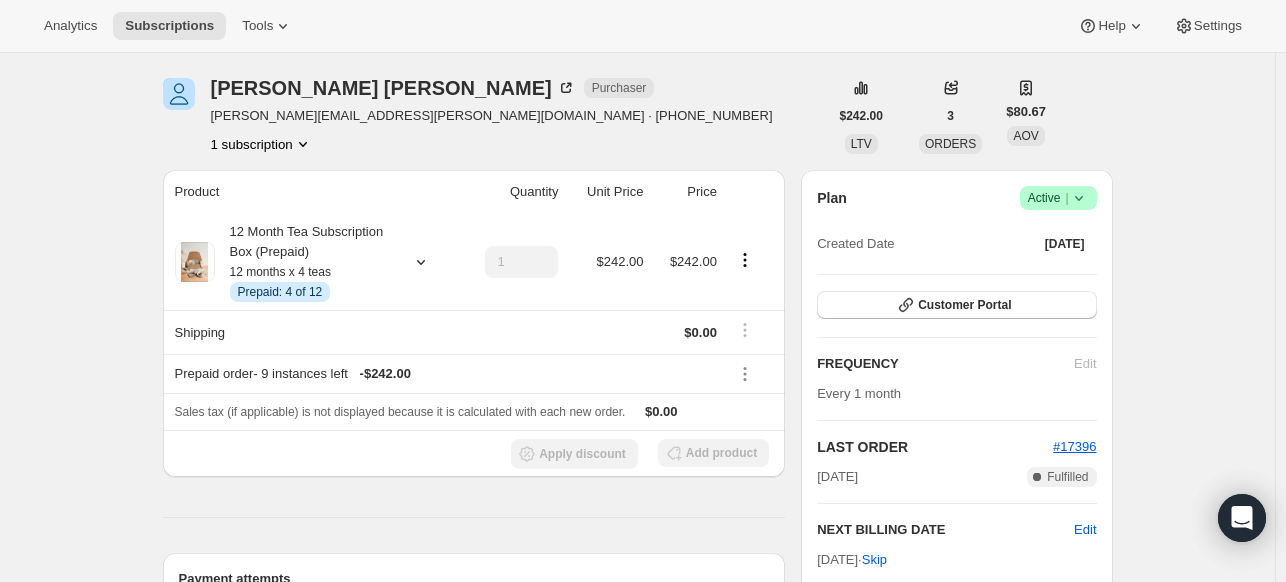 scroll, scrollTop: 0, scrollLeft: 0, axis: both 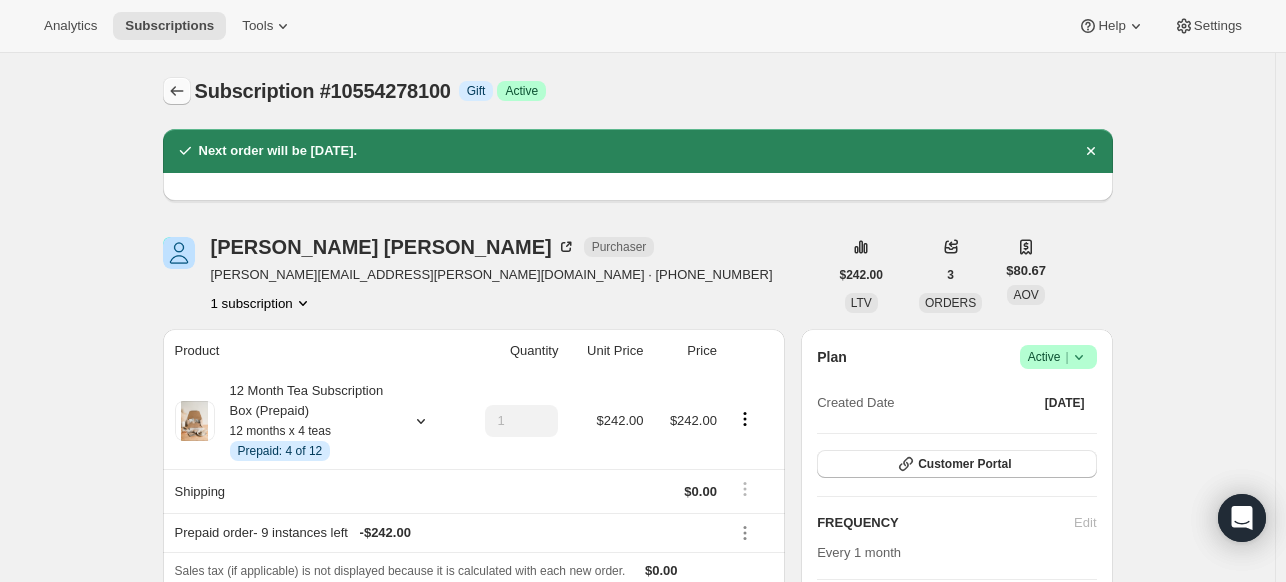 click 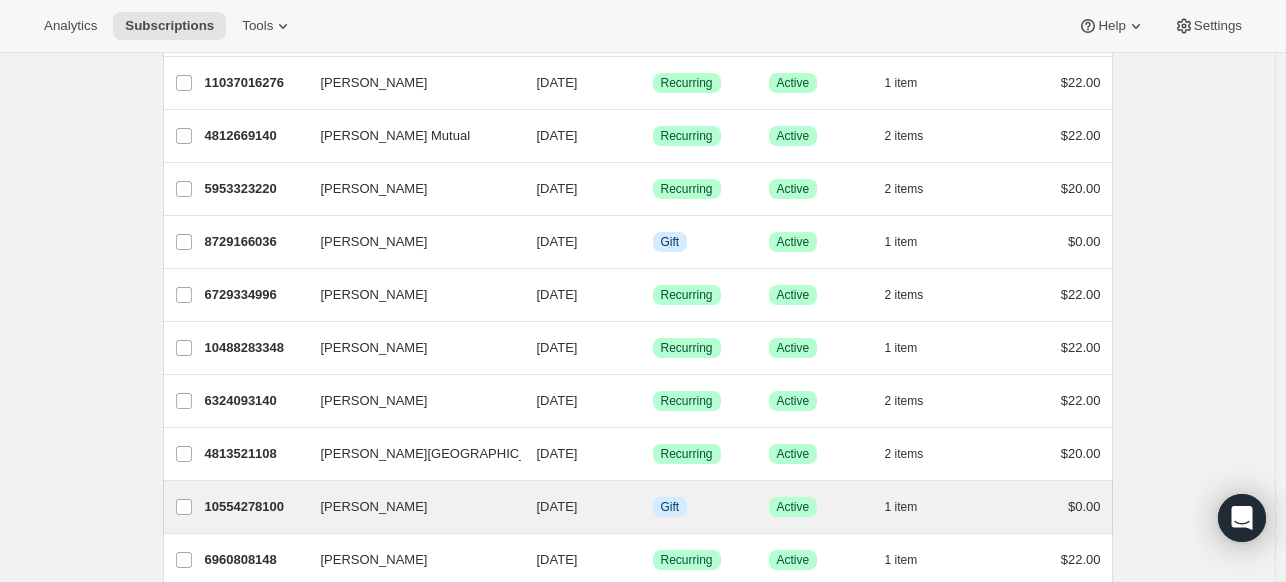 scroll, scrollTop: 200, scrollLeft: 0, axis: vertical 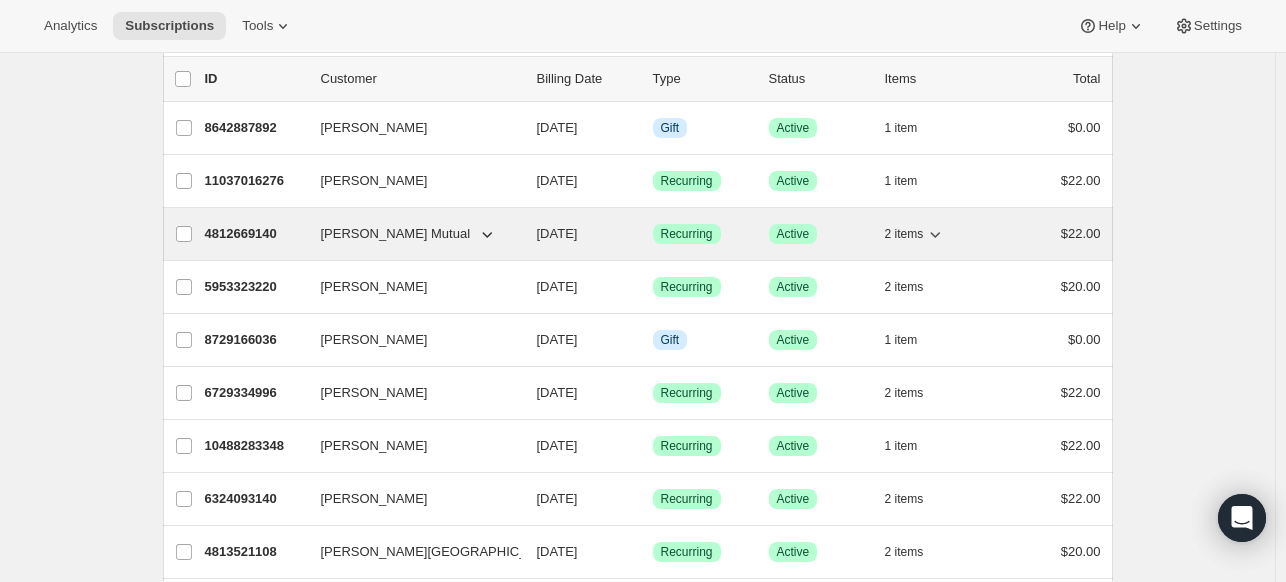 click on "4812669140" at bounding box center [255, 234] 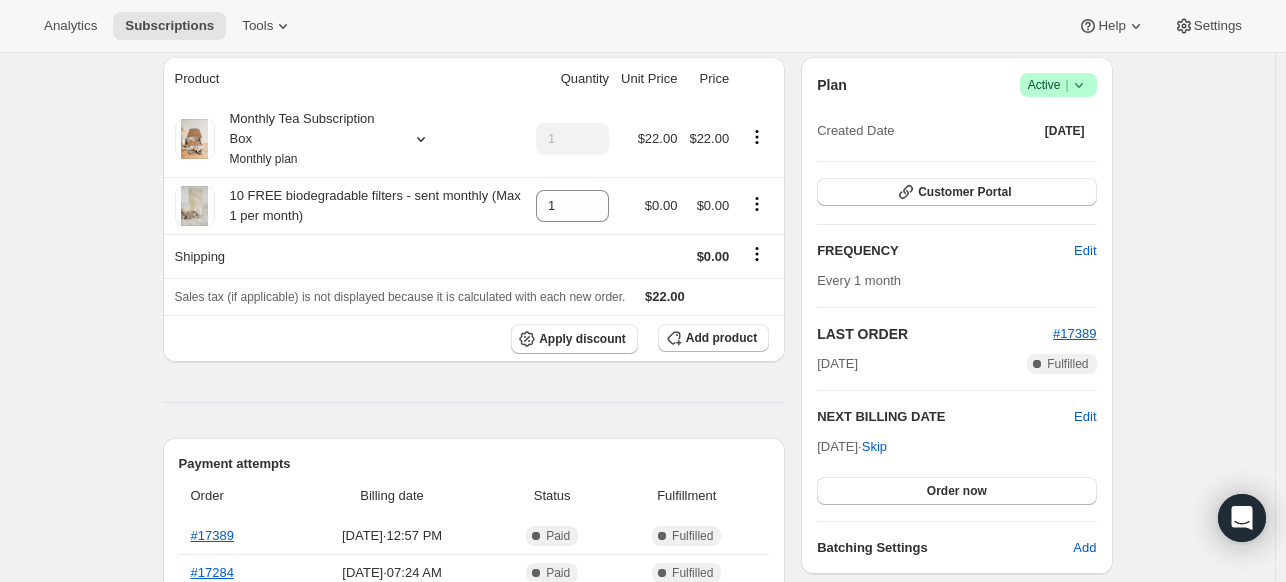 scroll, scrollTop: 200, scrollLeft: 0, axis: vertical 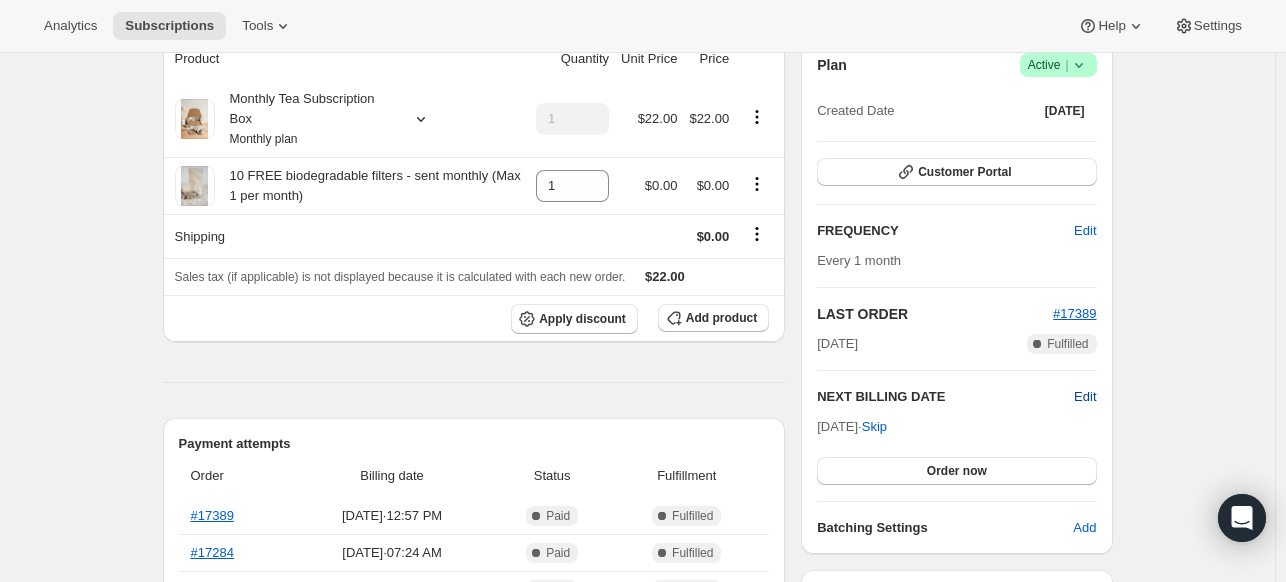 click on "Edit" at bounding box center (1085, 397) 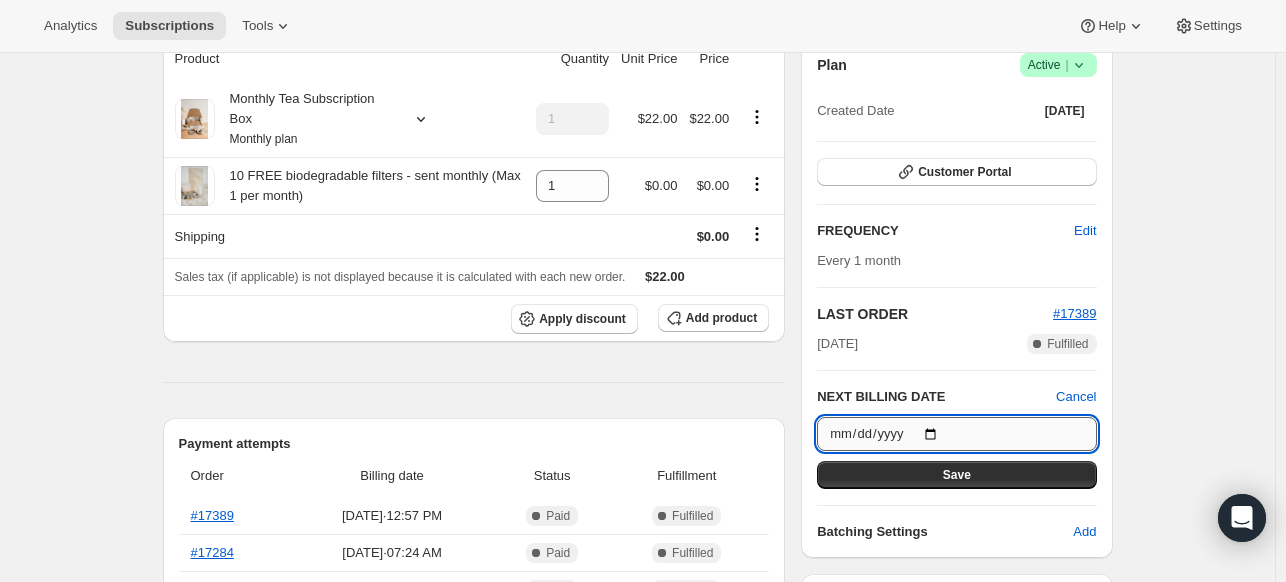 click on "[DATE]" at bounding box center [956, 434] 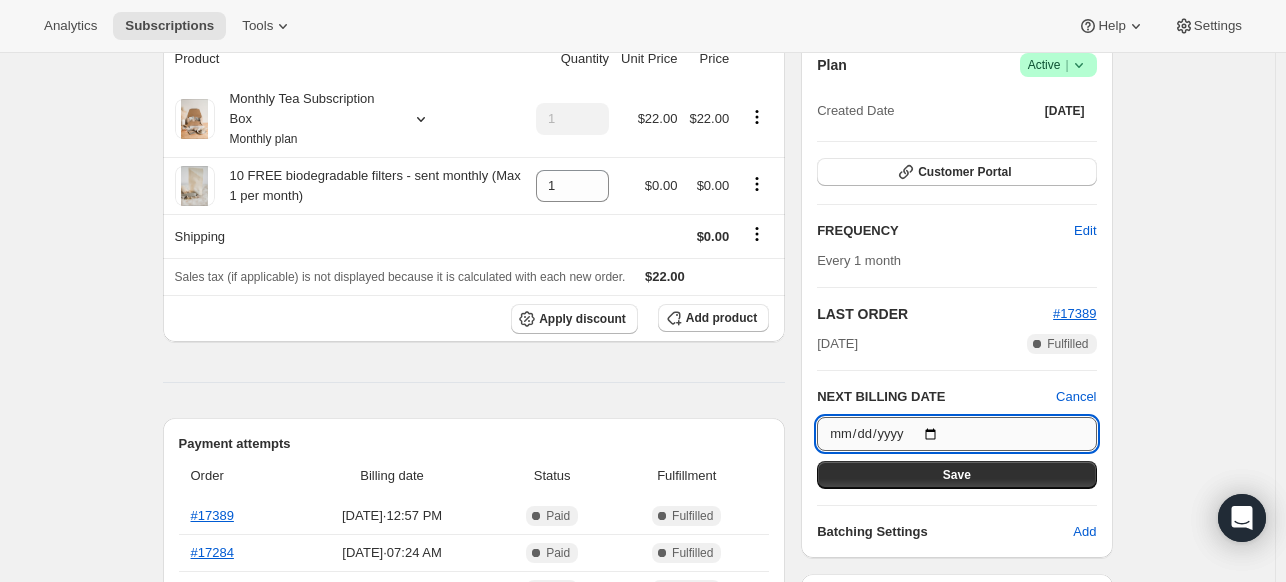 type on "[DATE]" 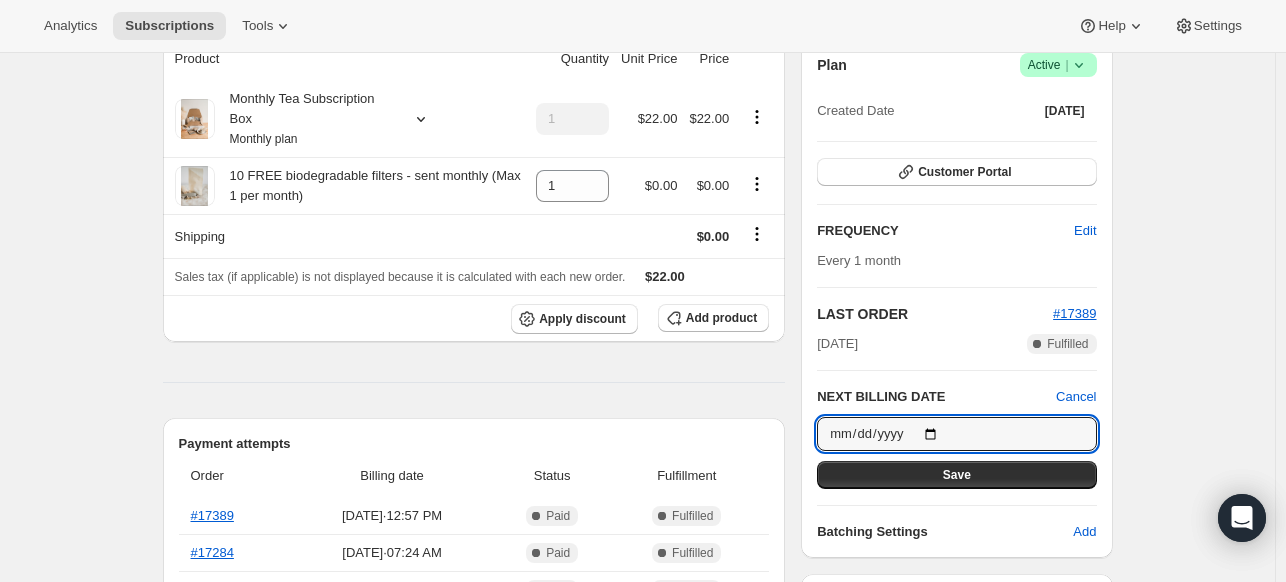 click on "Save" at bounding box center [956, 475] 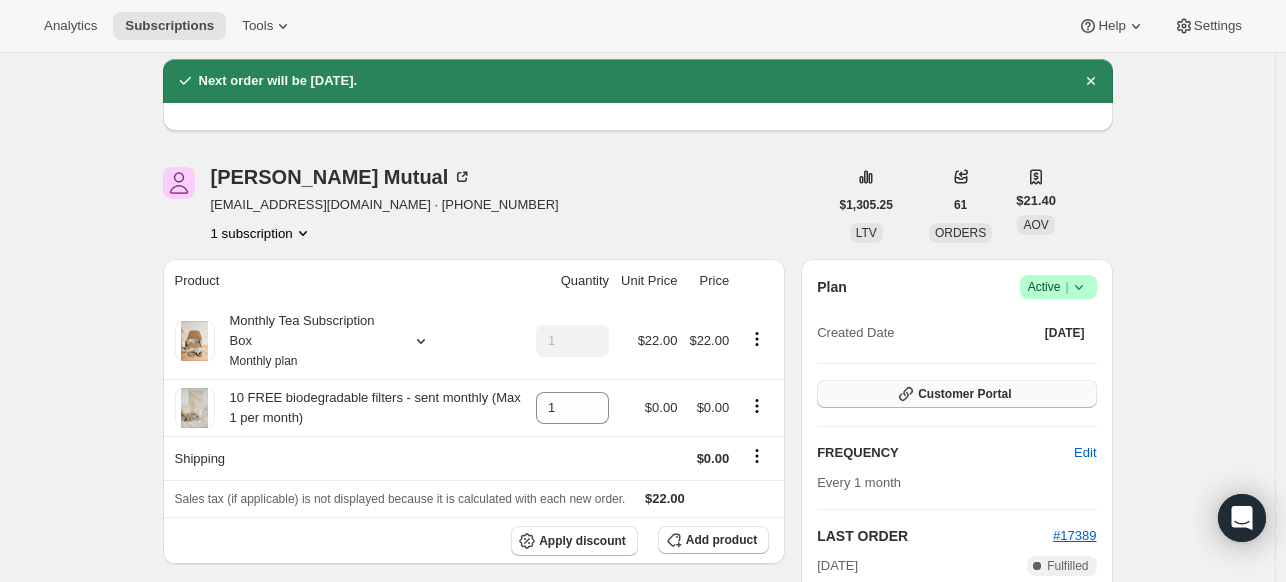 scroll, scrollTop: 0, scrollLeft: 0, axis: both 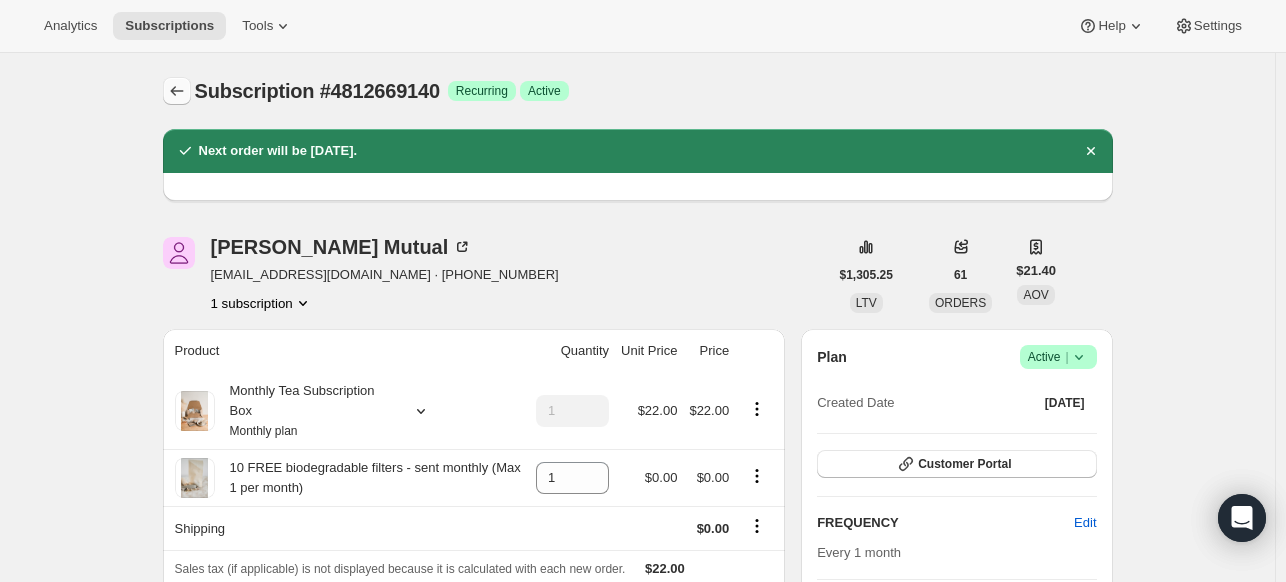 click 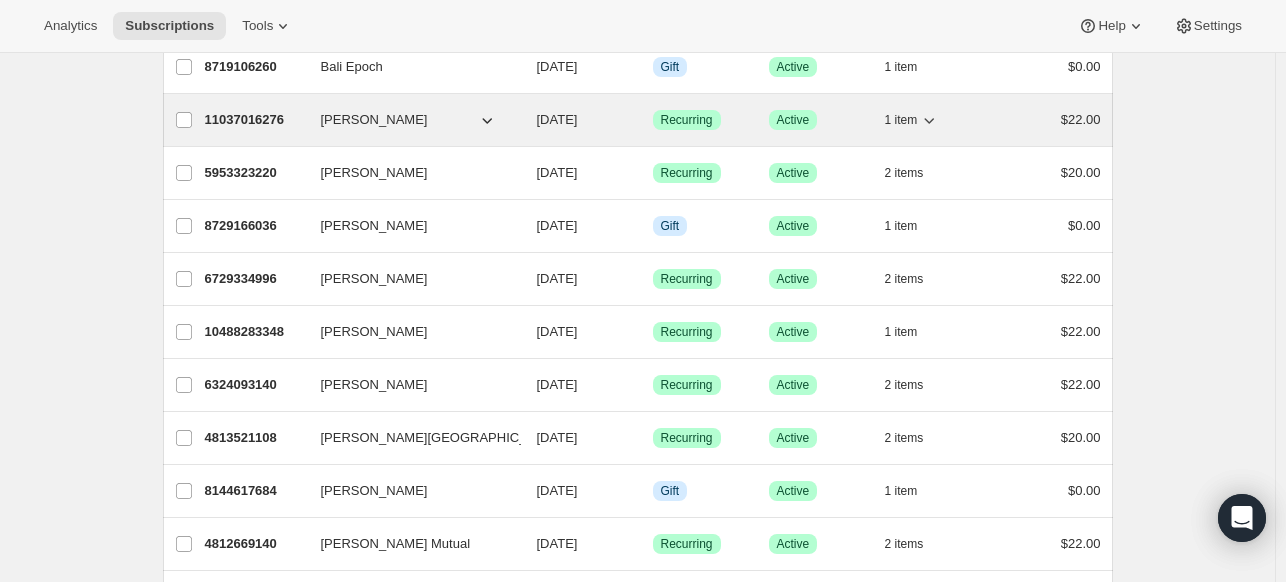 scroll, scrollTop: 300, scrollLeft: 0, axis: vertical 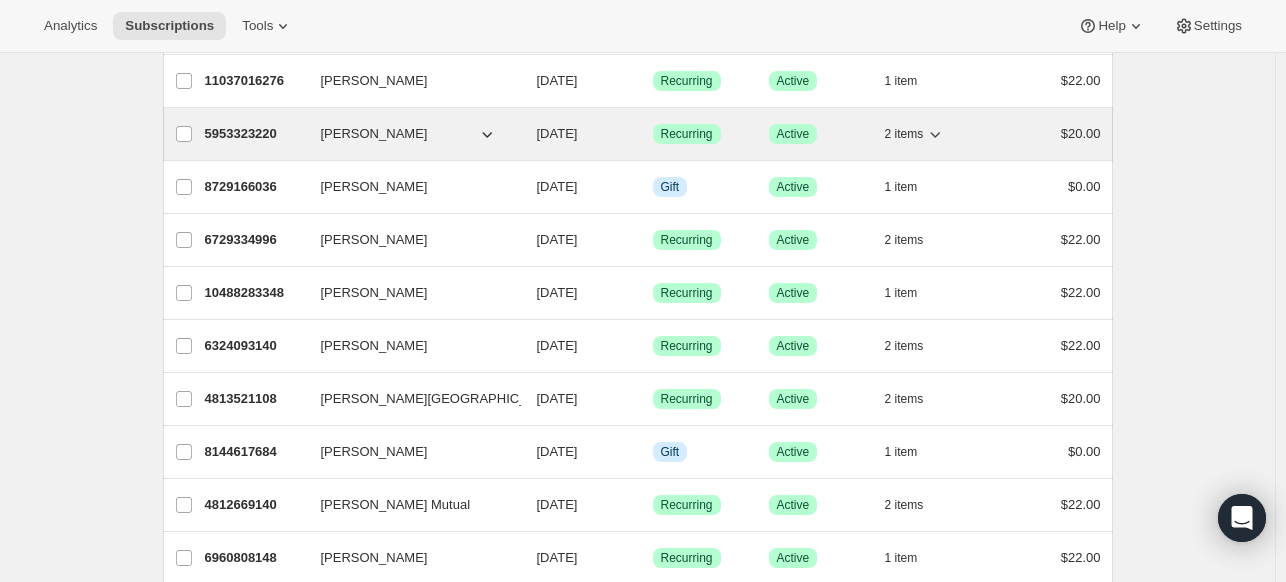 click on "5953323220" at bounding box center (255, 134) 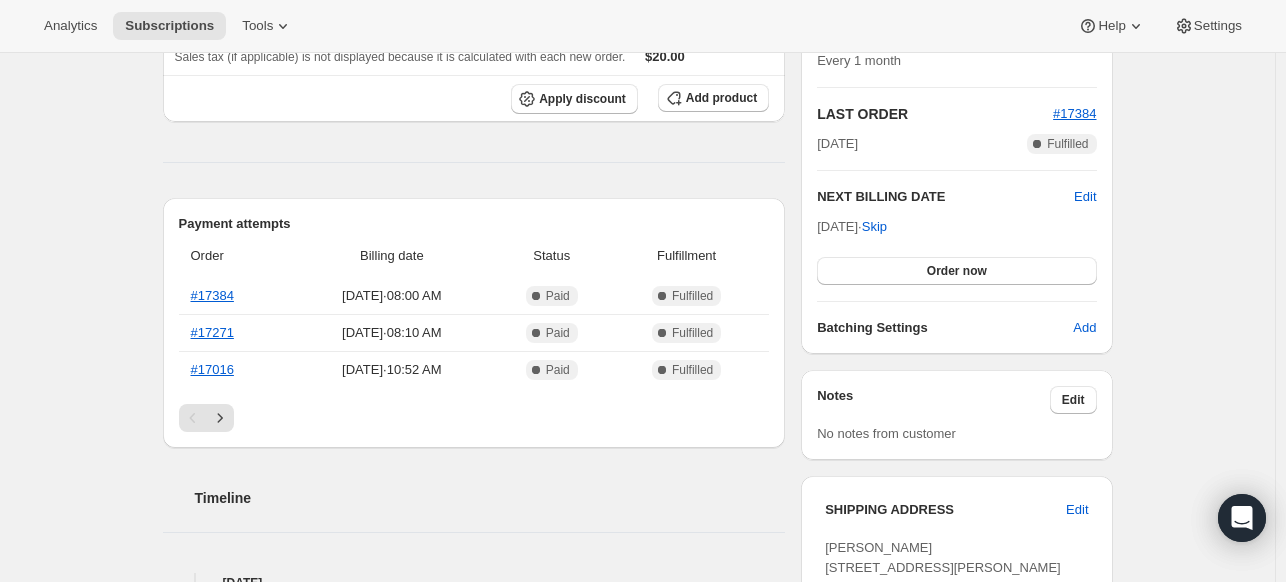 scroll, scrollTop: 300, scrollLeft: 0, axis: vertical 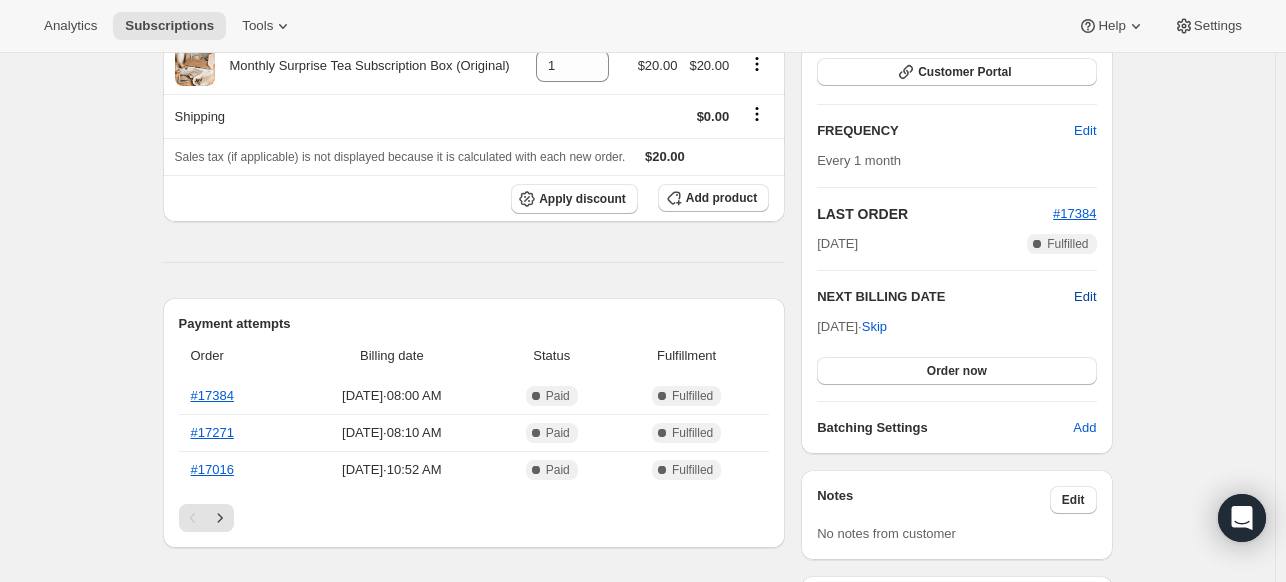 click on "Edit" at bounding box center [1085, 297] 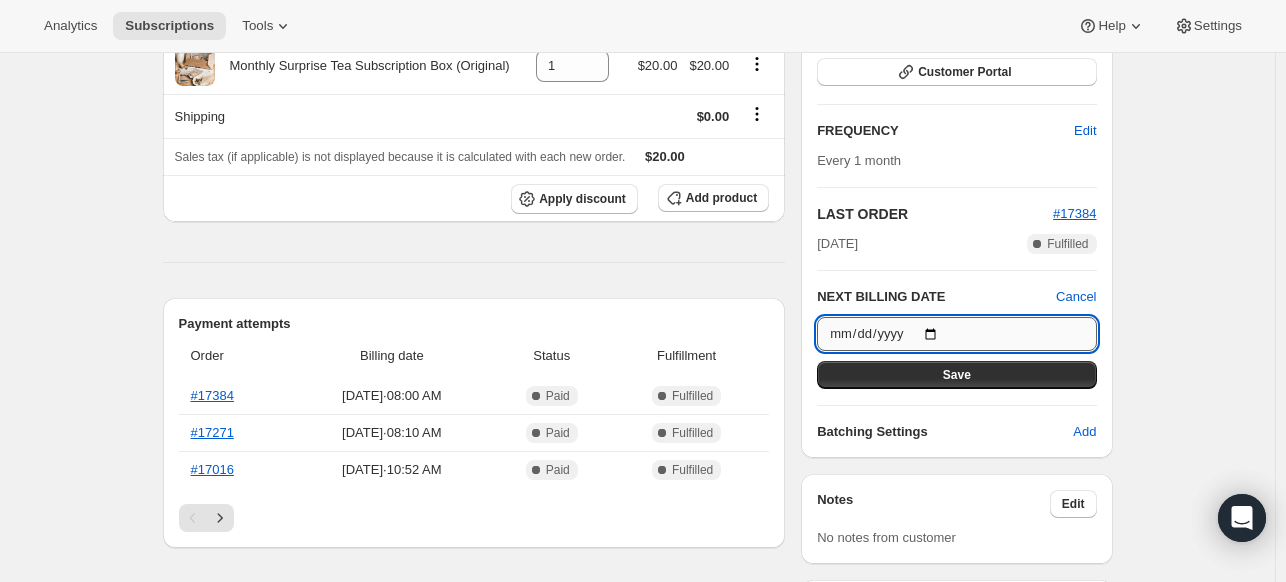 click on "[DATE]" at bounding box center (956, 334) 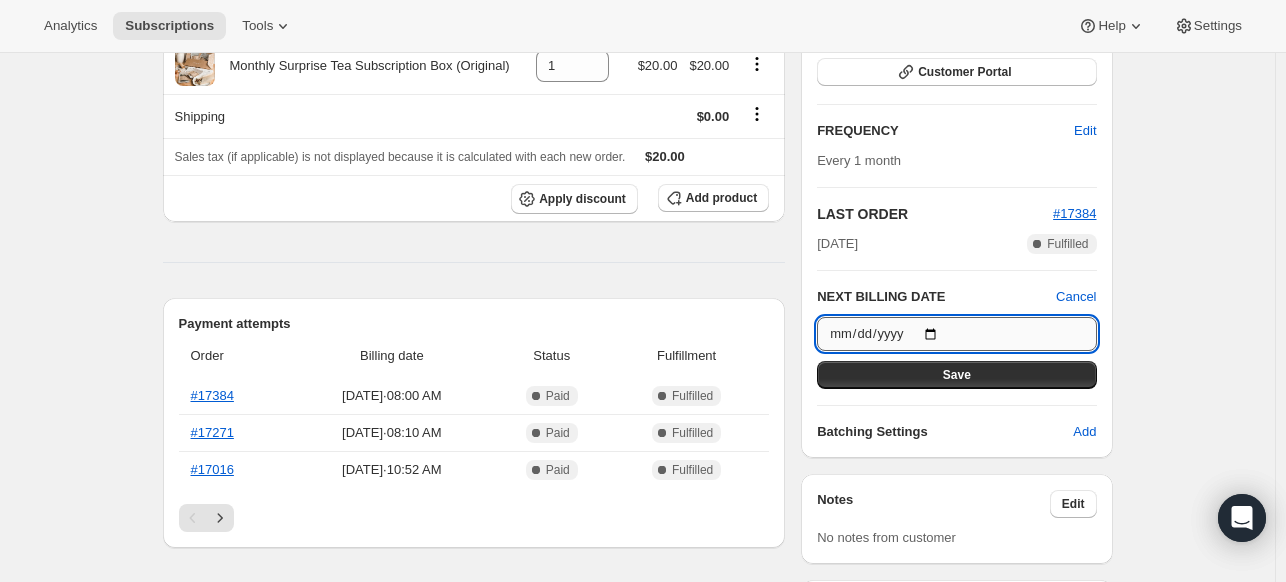 type on "[DATE]" 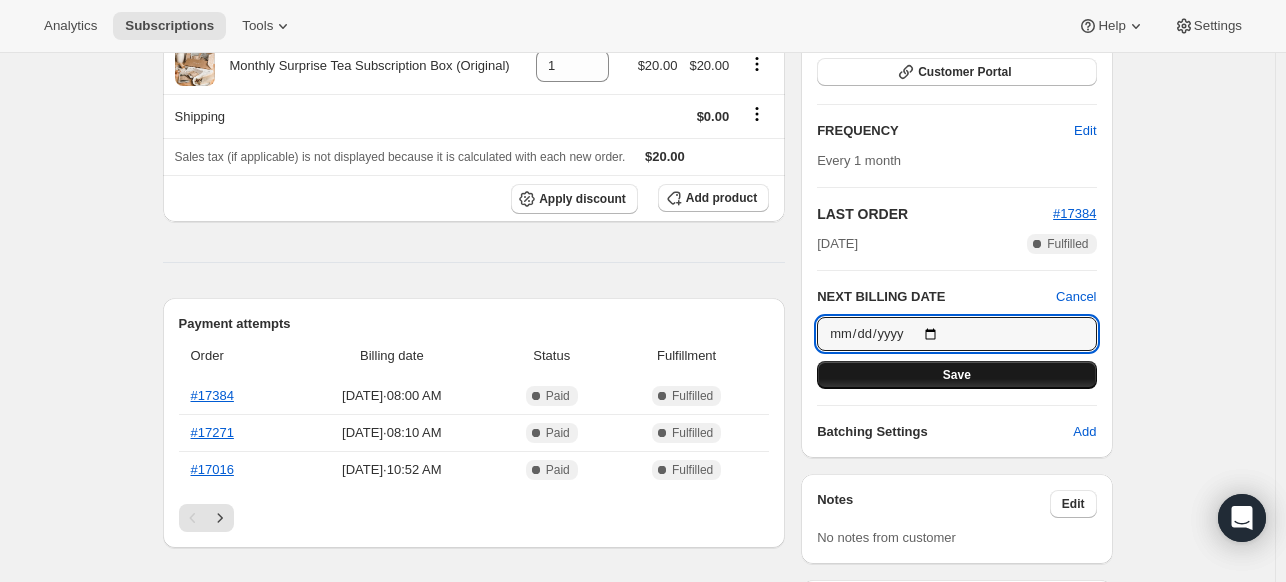 click on "Save" at bounding box center [956, 375] 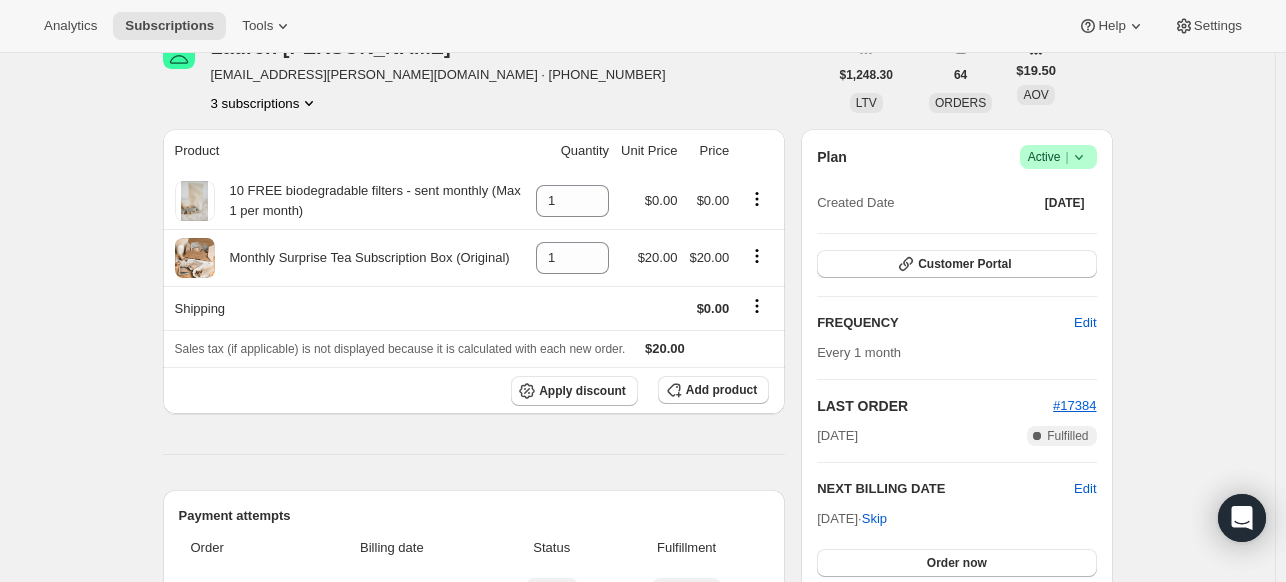 scroll, scrollTop: 300, scrollLeft: 0, axis: vertical 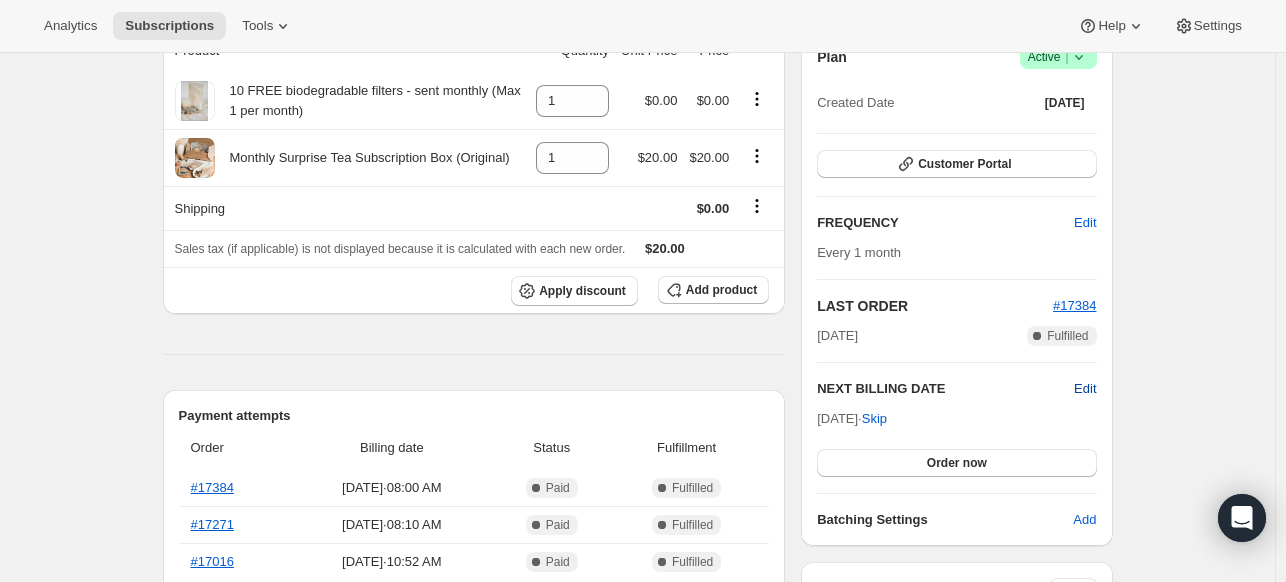 click on "Edit" at bounding box center (1085, 389) 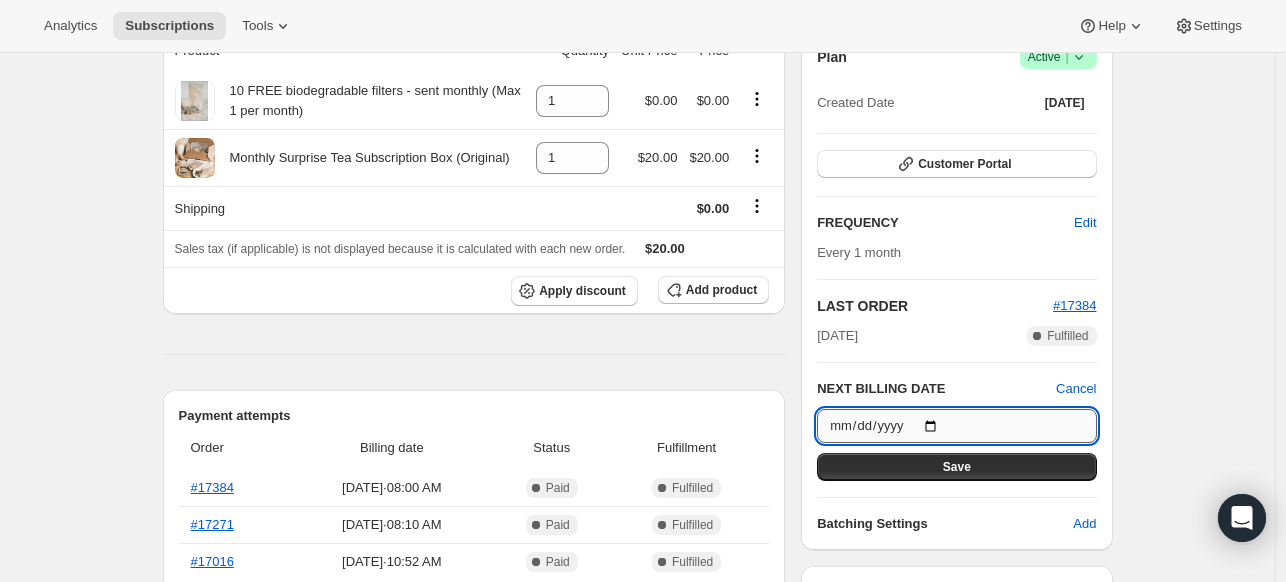 click on "[DATE]" at bounding box center [956, 426] 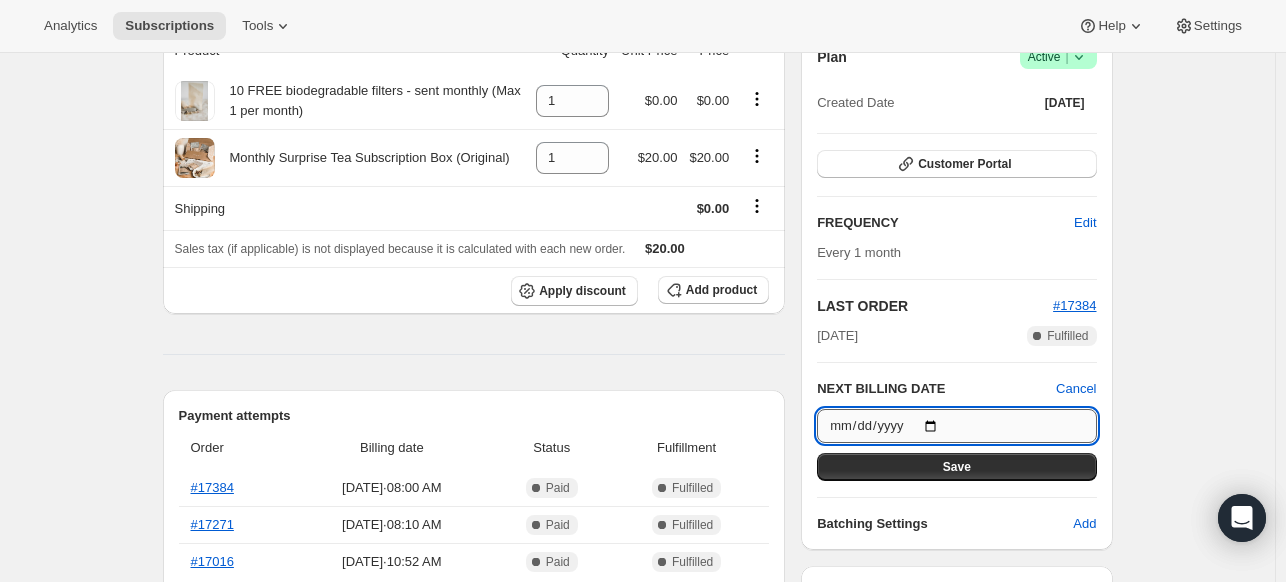 type on "[DATE]" 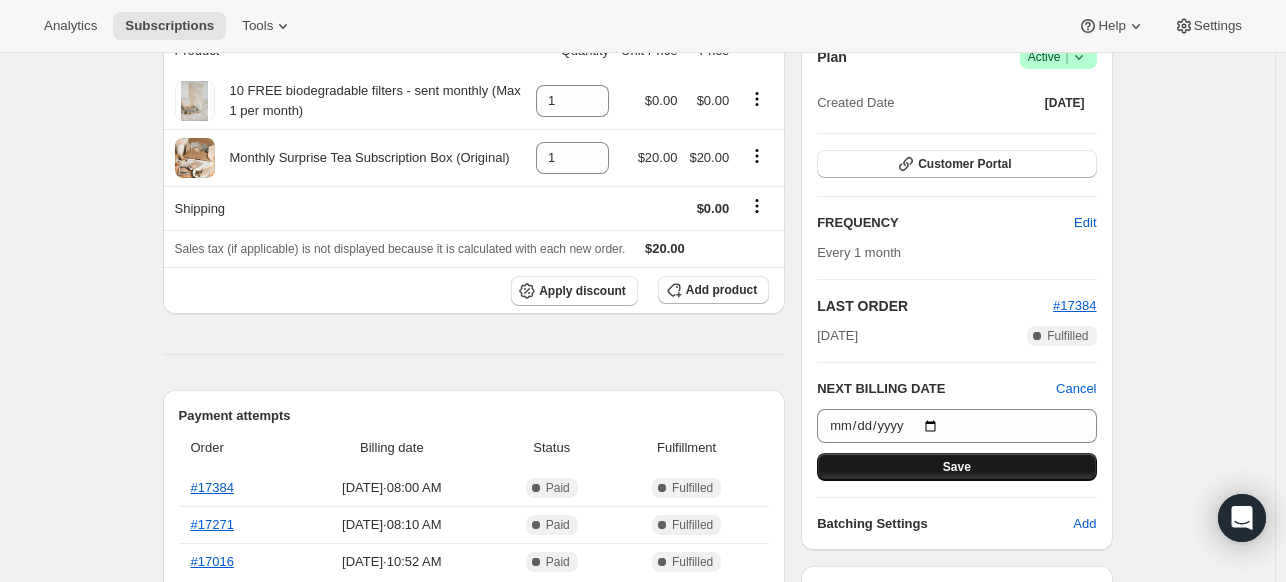 click on "Save" at bounding box center (957, 467) 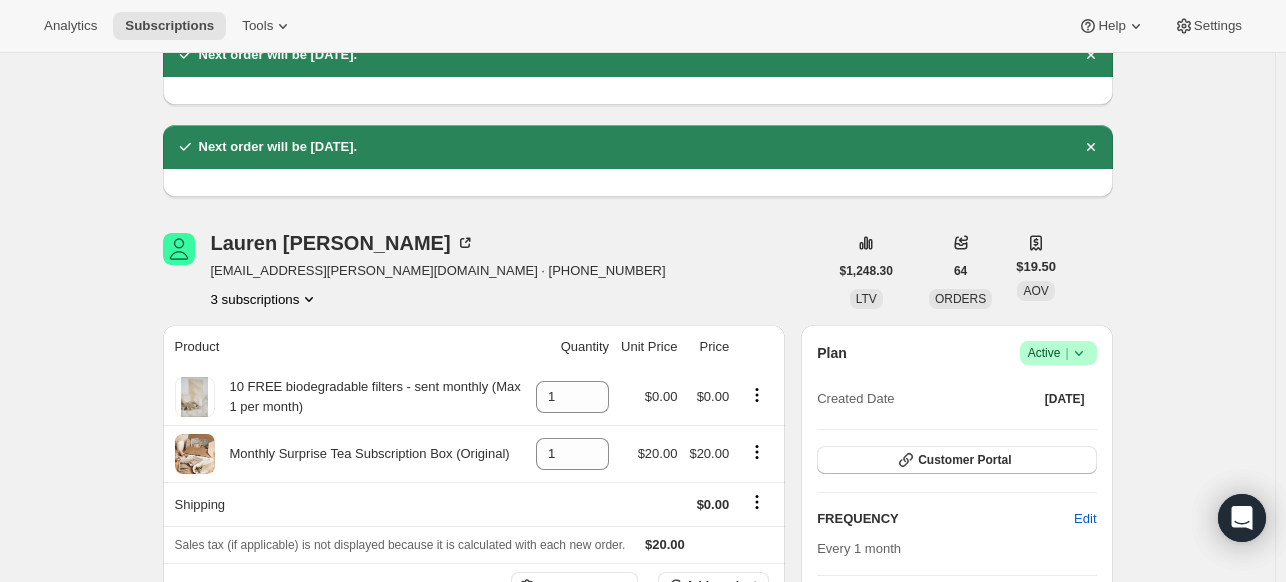scroll, scrollTop: 0, scrollLeft: 0, axis: both 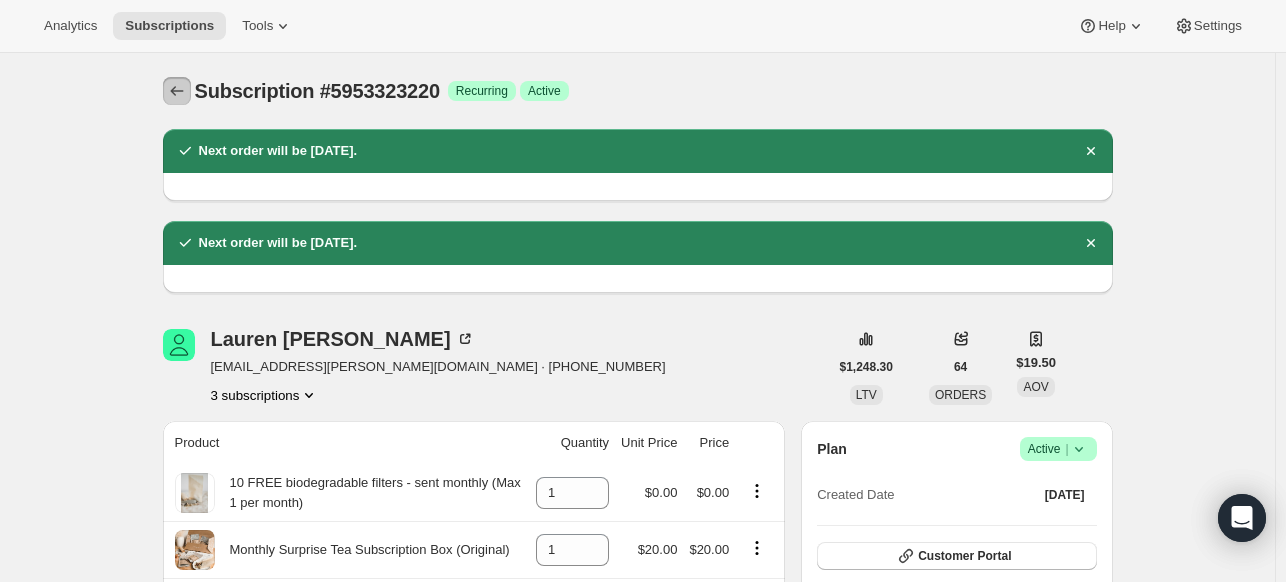 click 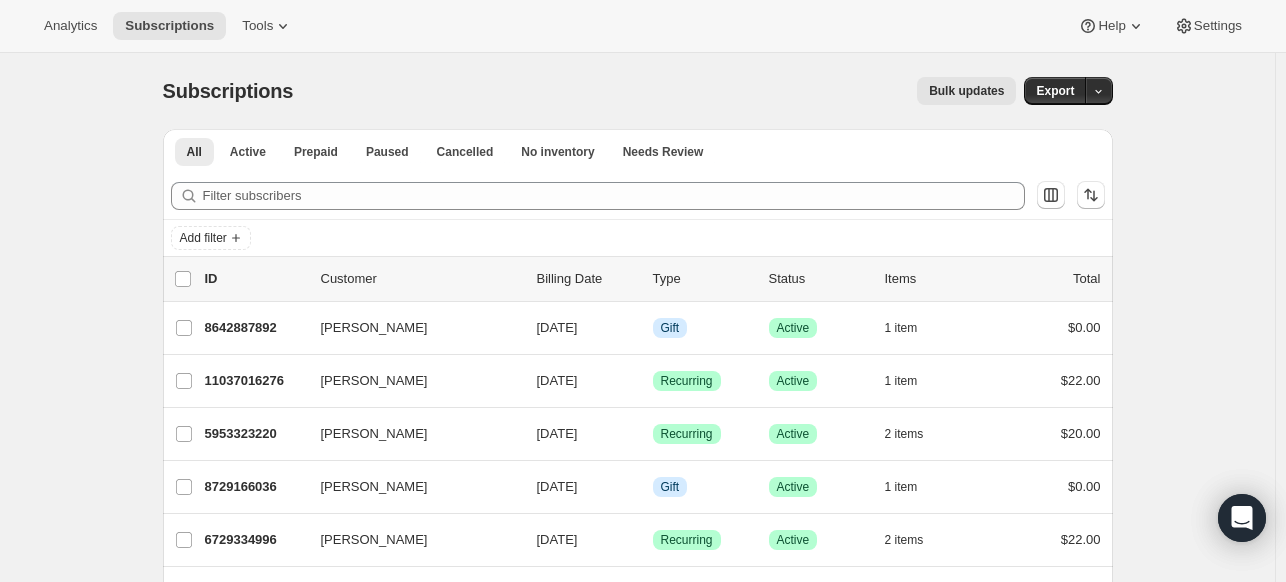 click on "Bulk updates" at bounding box center (966, 91) 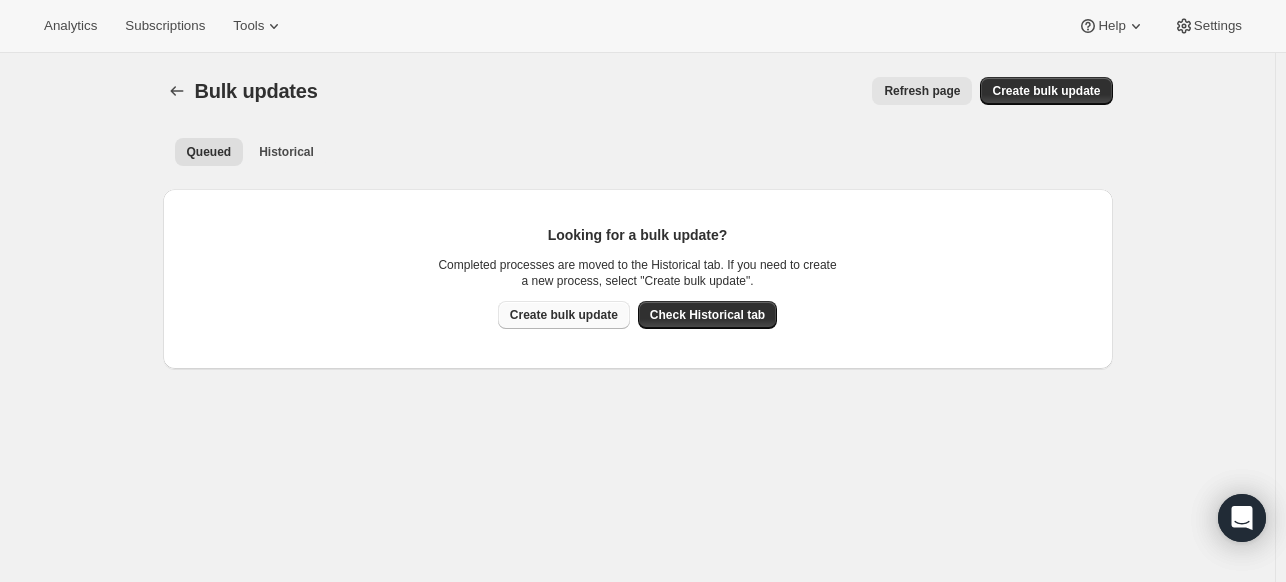 click on "Create bulk update" at bounding box center (564, 315) 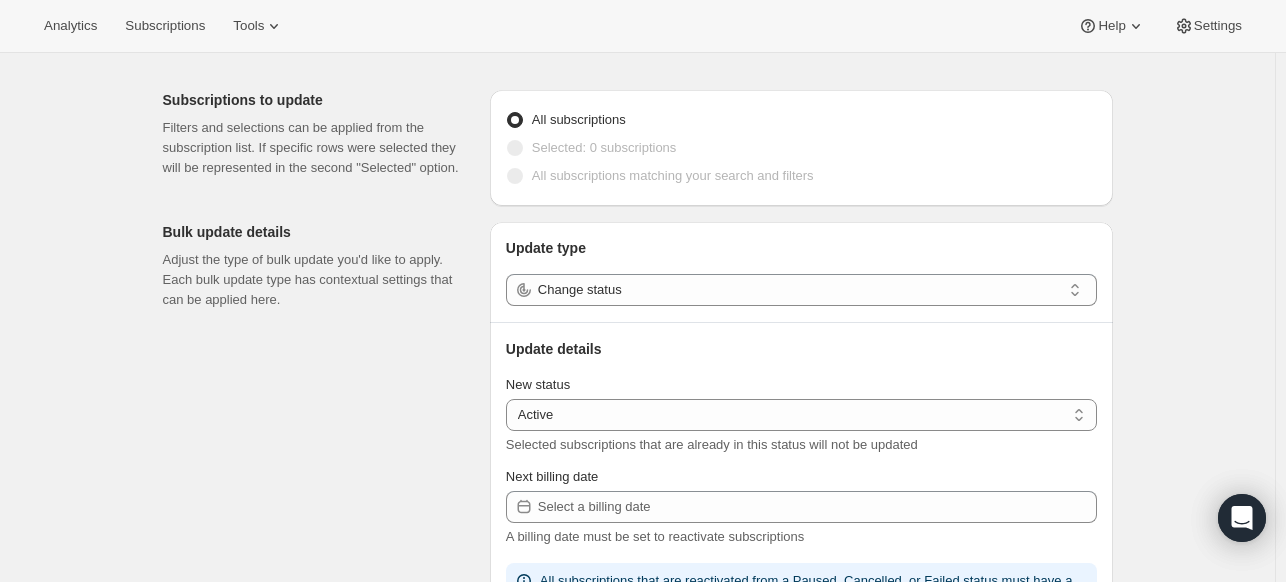 scroll, scrollTop: 0, scrollLeft: 0, axis: both 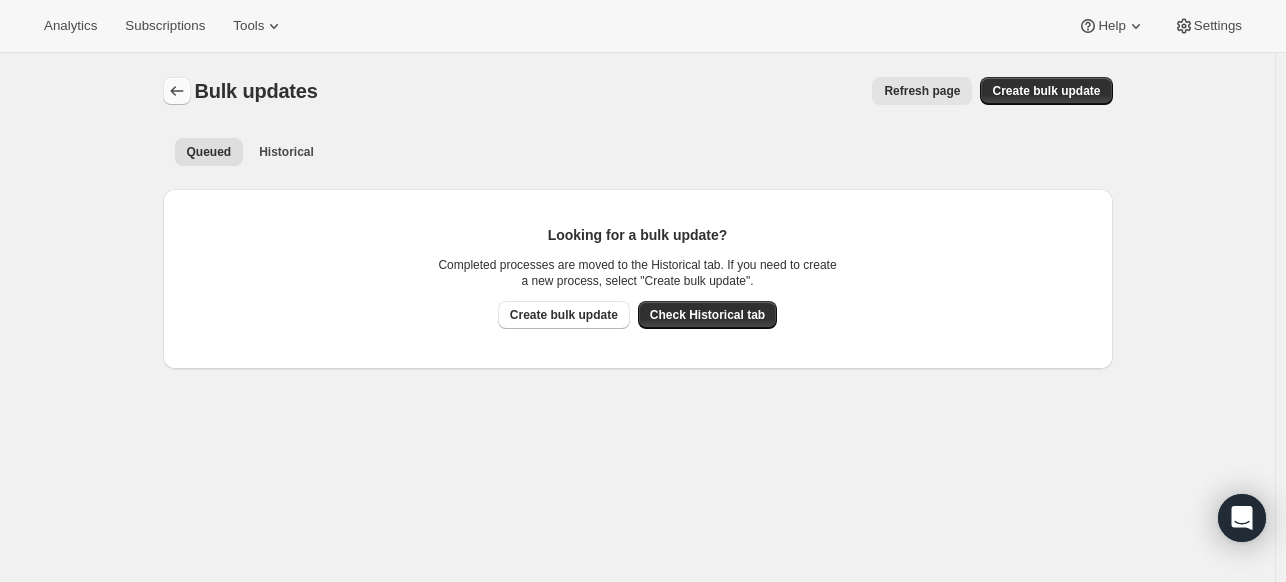 click 